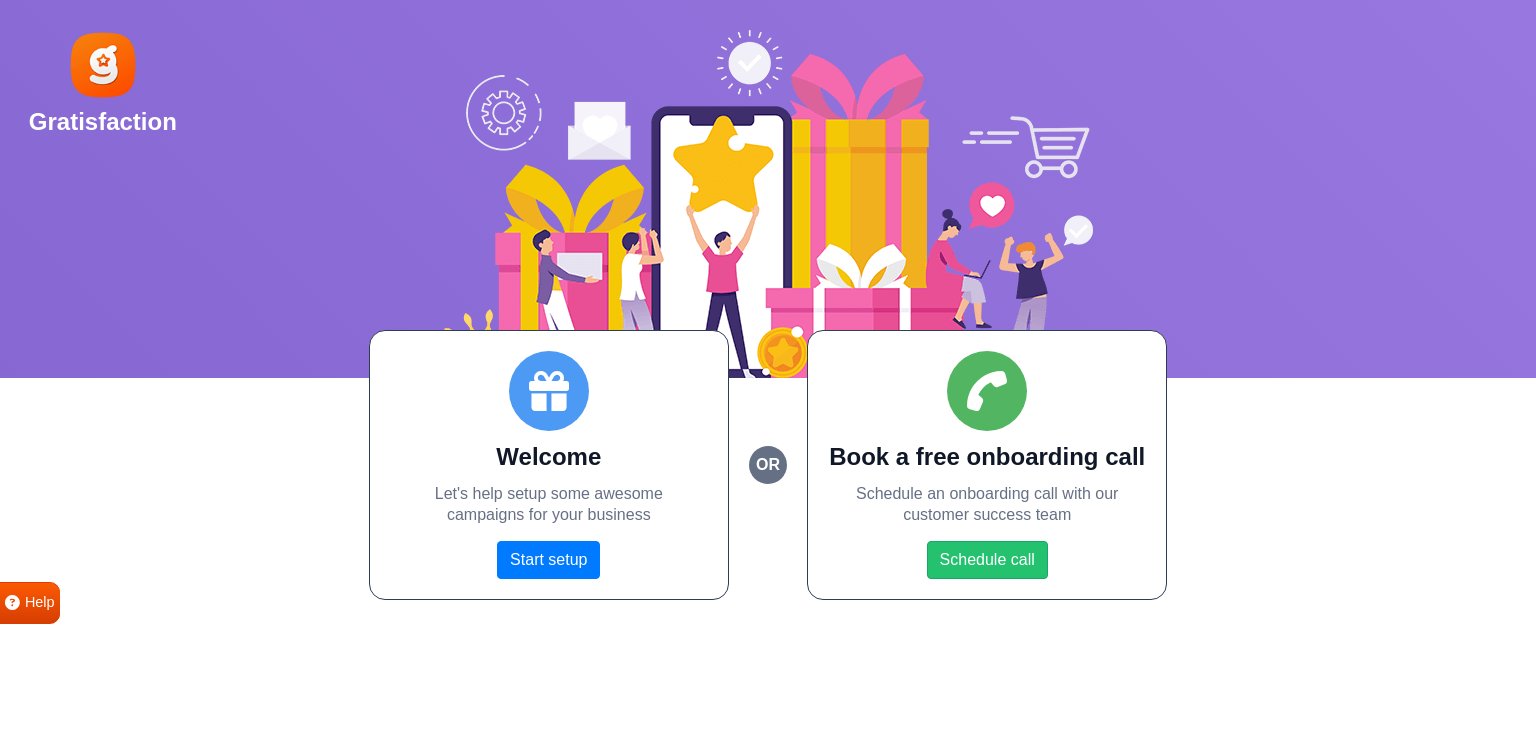 scroll, scrollTop: 0, scrollLeft: 0, axis: both 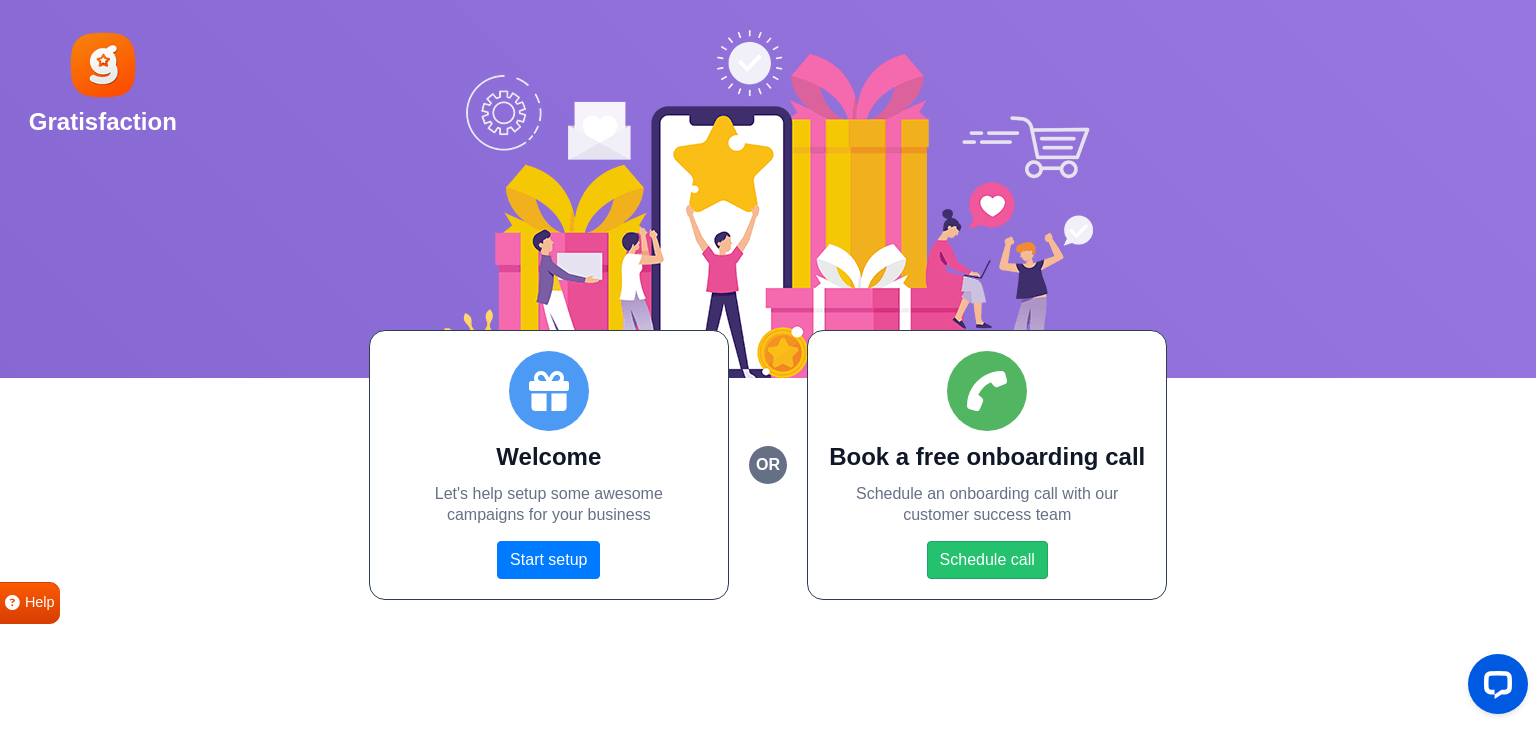 click on "Gratisfaction Welcome Let's help setup some awesome  campaigns for your business  Start setup  or Book a free onboarding call Schedule an onboarding call with our  customer success team Schedule call Onboarding setup is not compatible for mobile Help   Contact us   Book a call" at bounding box center [768, 300] 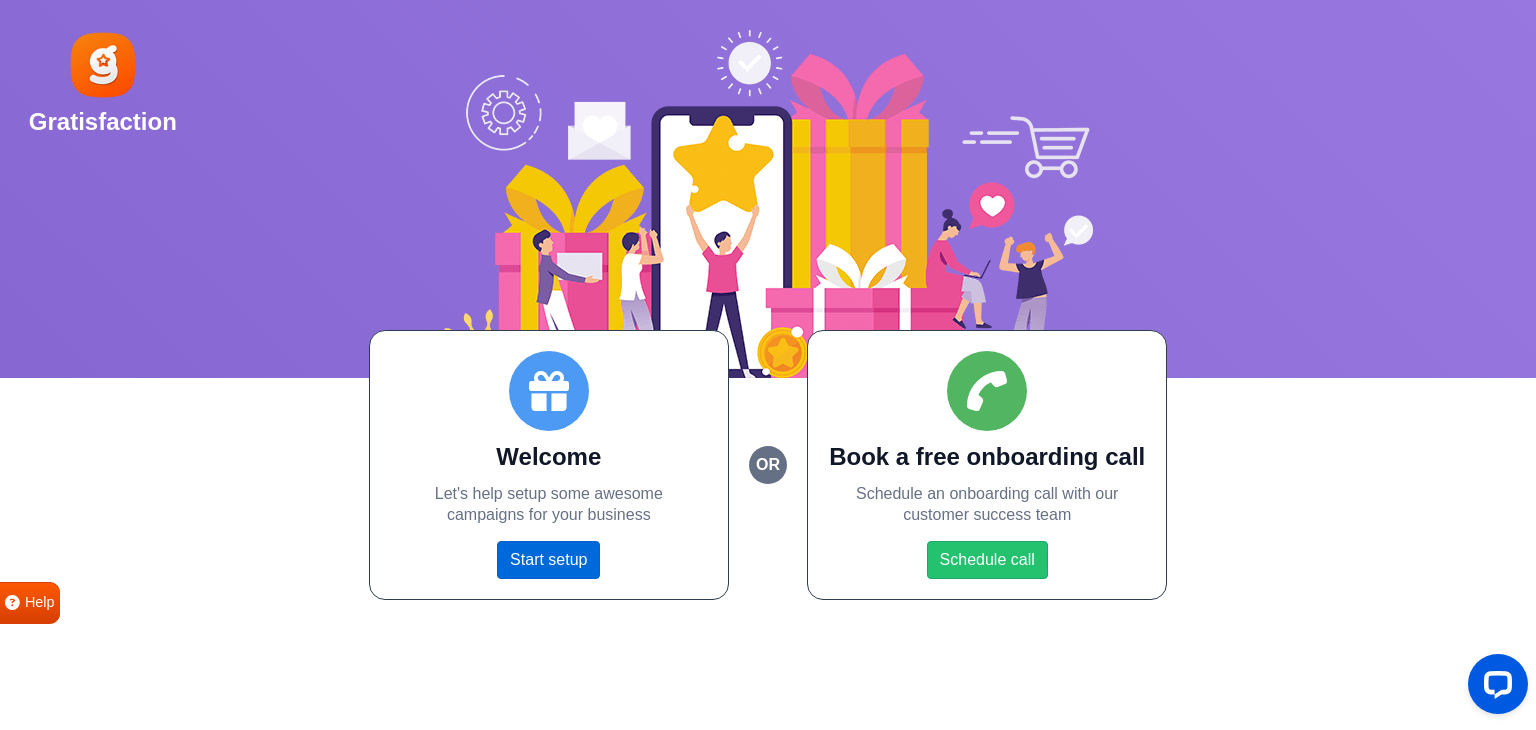 click on "Start setup" at bounding box center (548, 560) 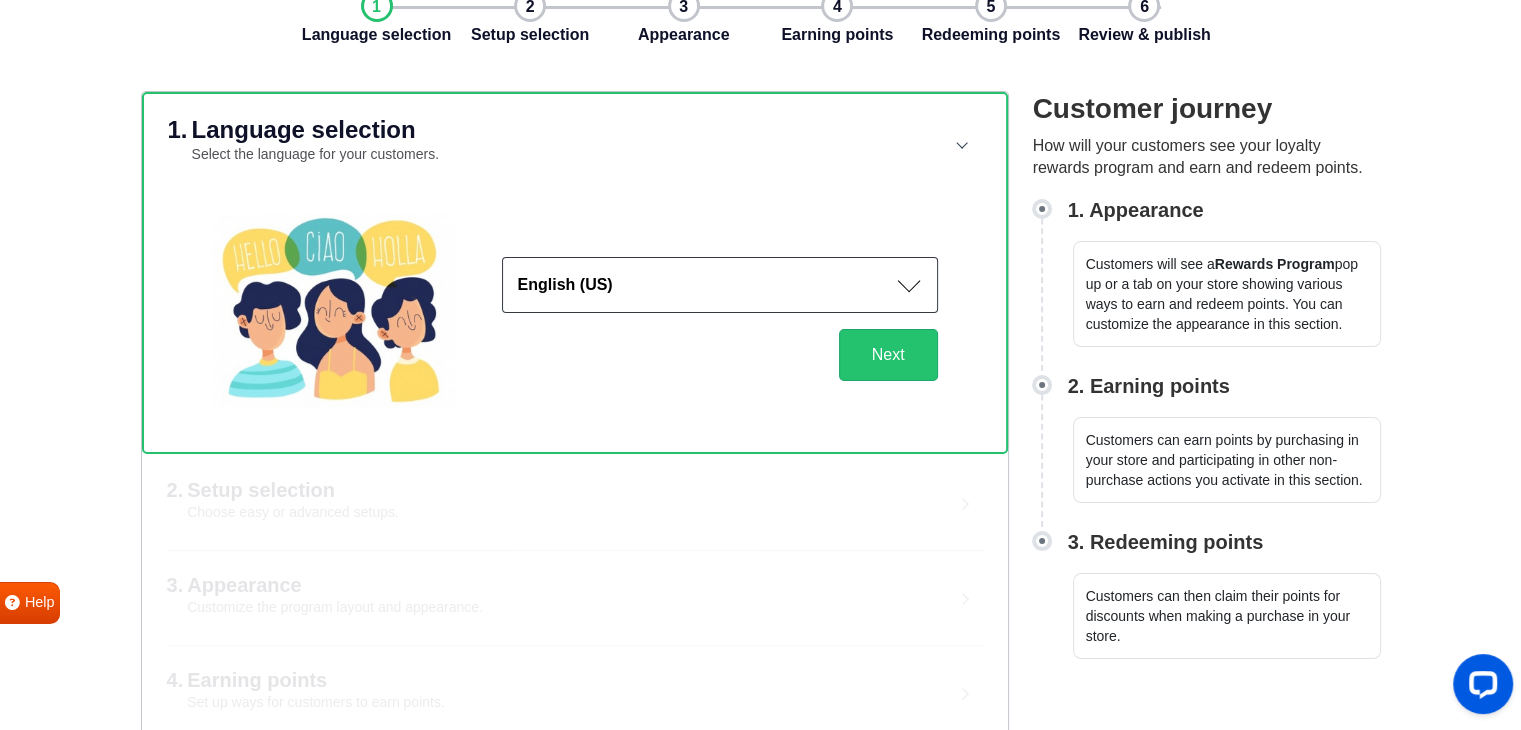 scroll, scrollTop: 115, scrollLeft: 0, axis: vertical 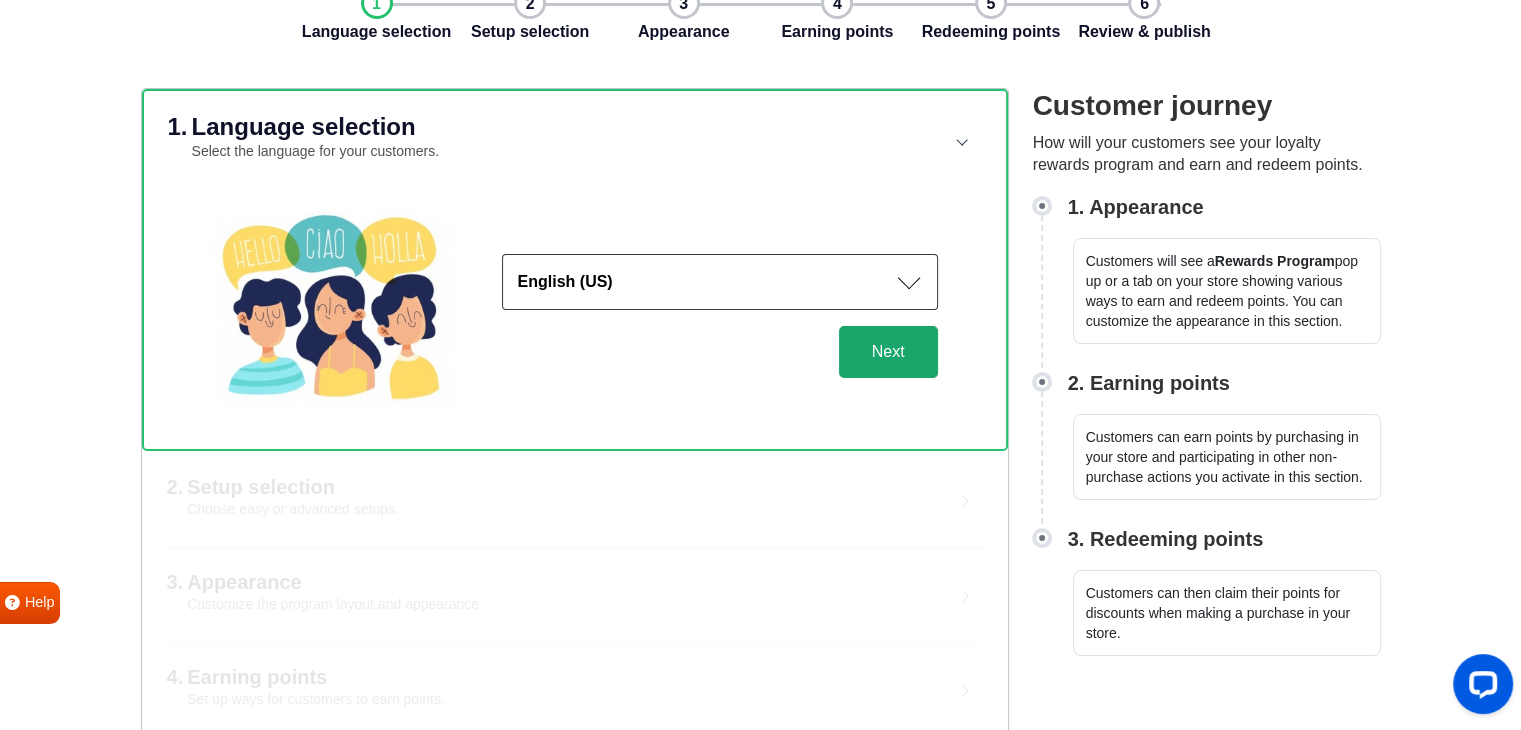 click on "Next" at bounding box center [888, 352] 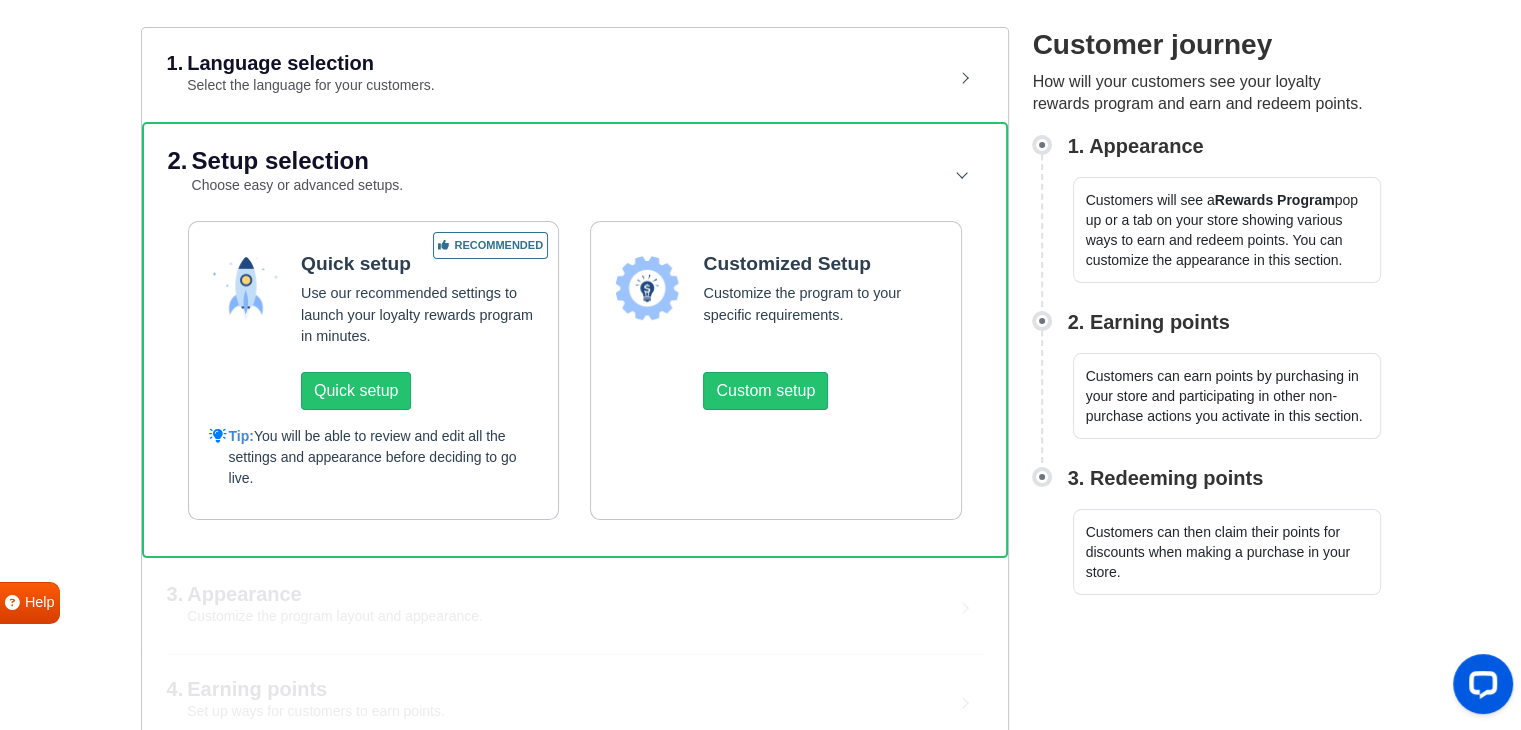 scroll, scrollTop: 179, scrollLeft: 0, axis: vertical 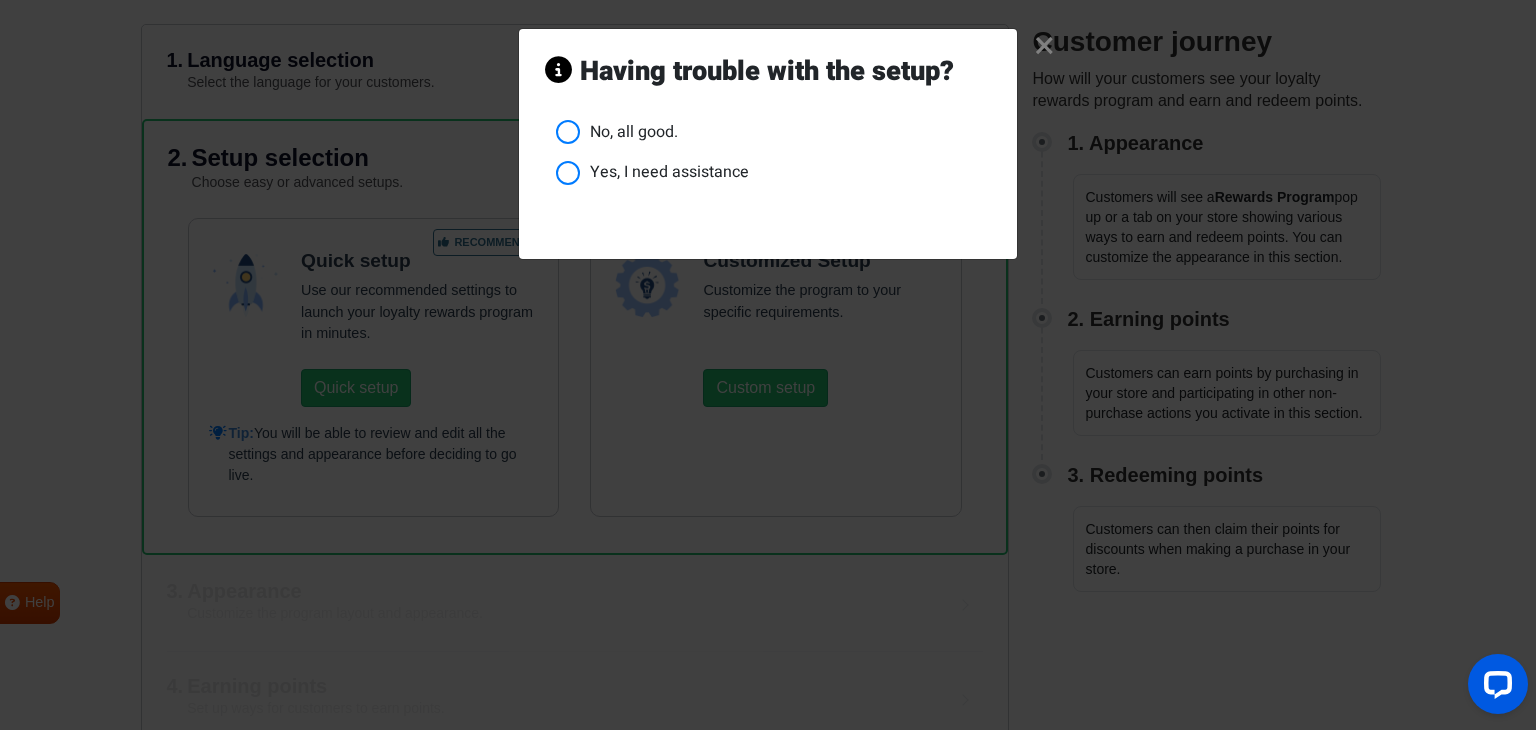 click on "No, all good." at bounding box center (773, 132) 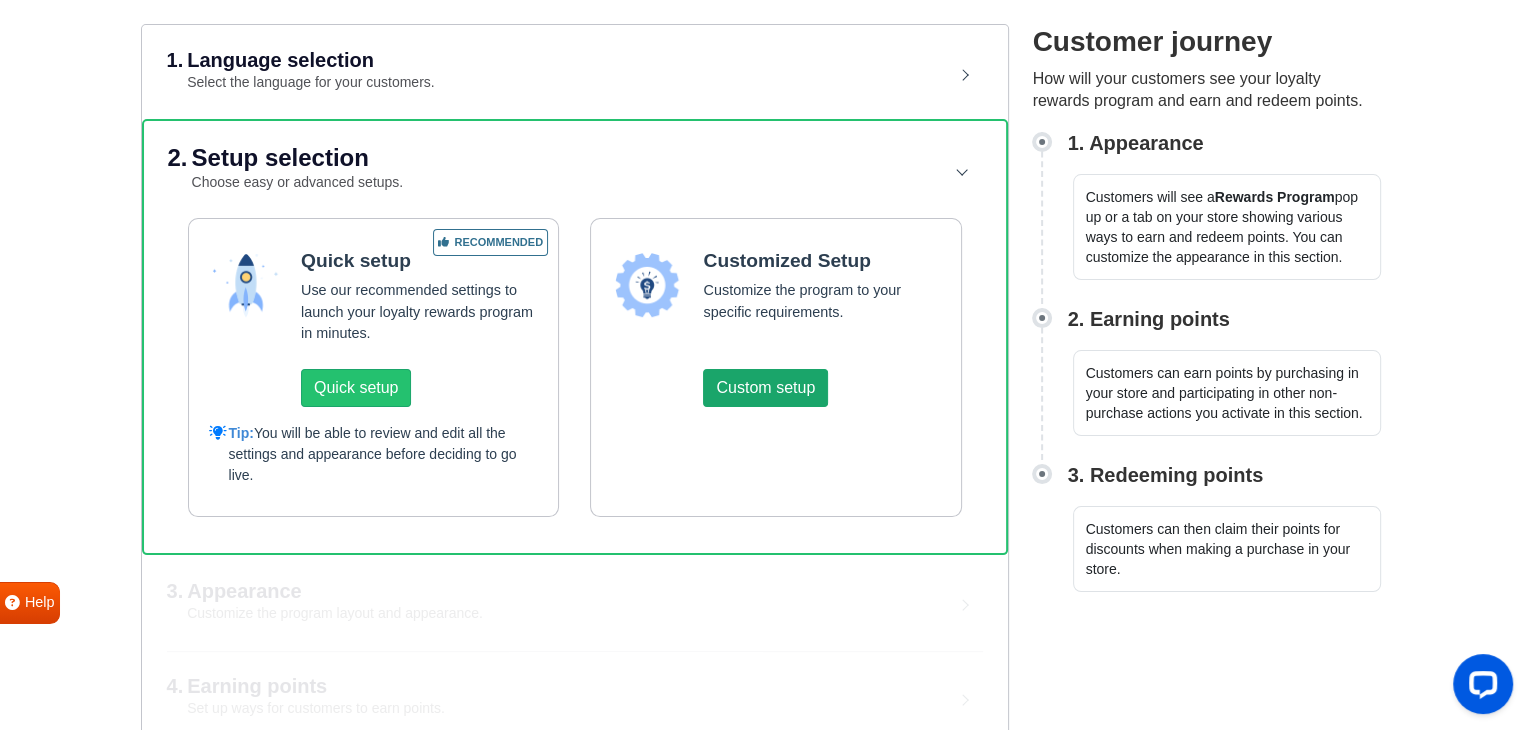click on "Custom setup" at bounding box center [765, 388] 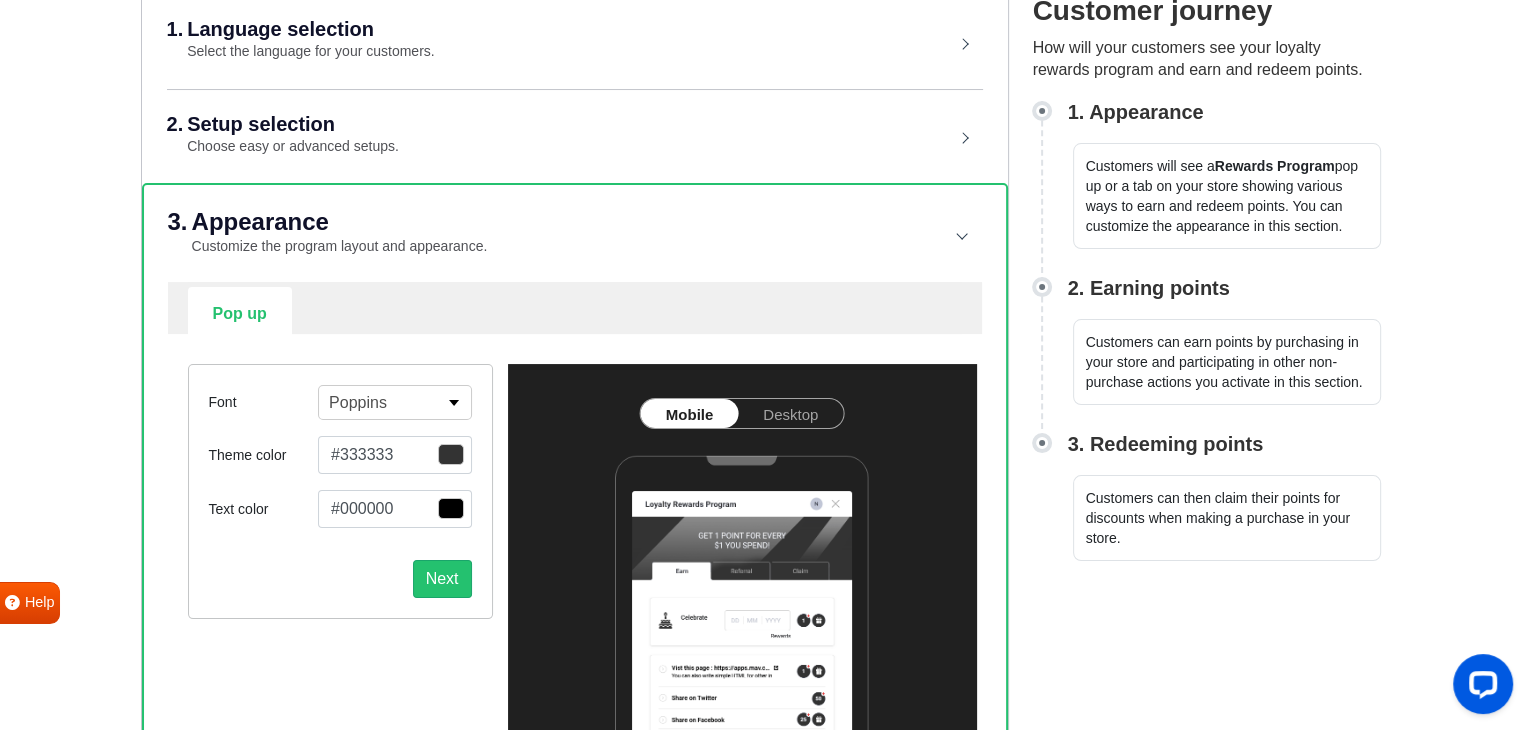 scroll, scrollTop: 209, scrollLeft: 0, axis: vertical 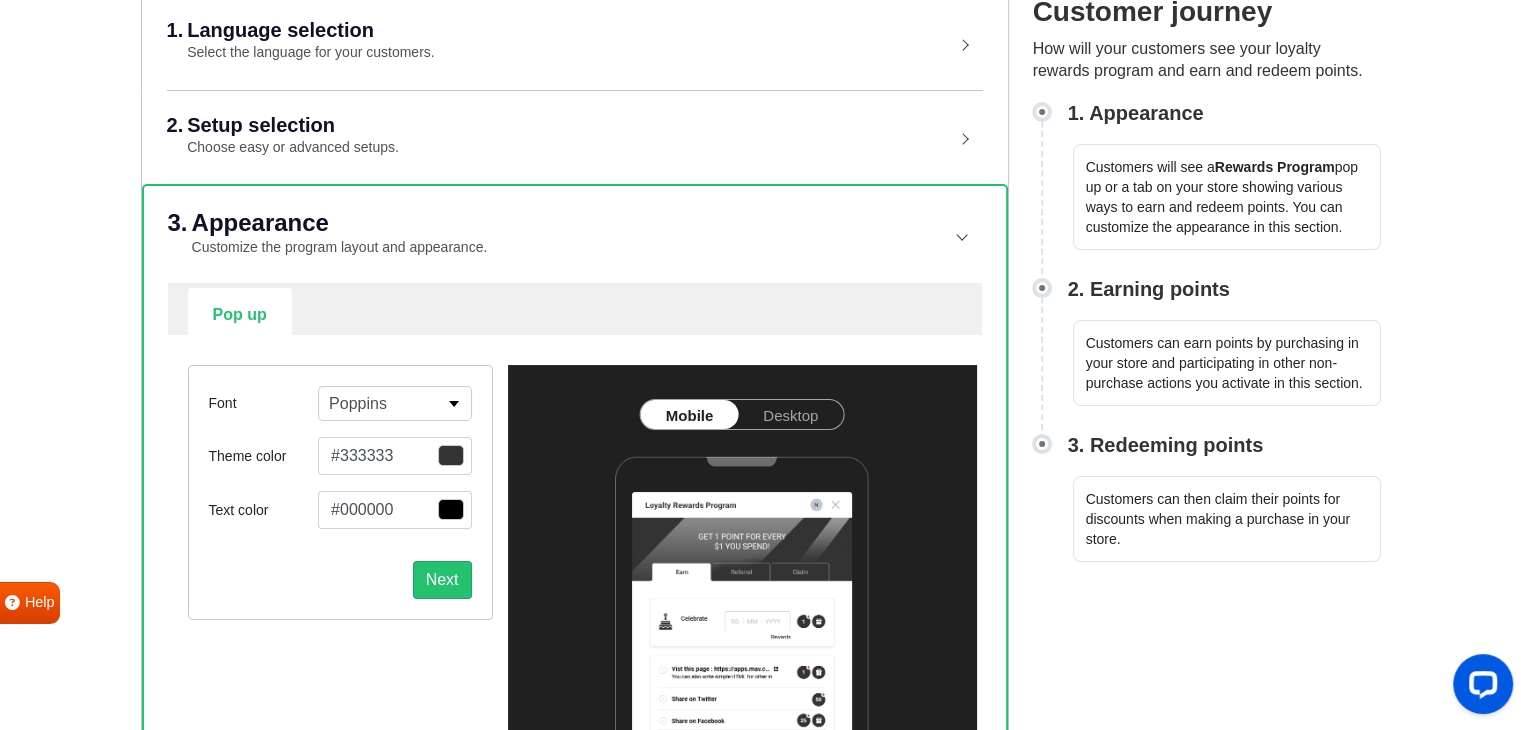 click on "3. Appearance Customize the program layout and appearance." at bounding box center [575, 234] 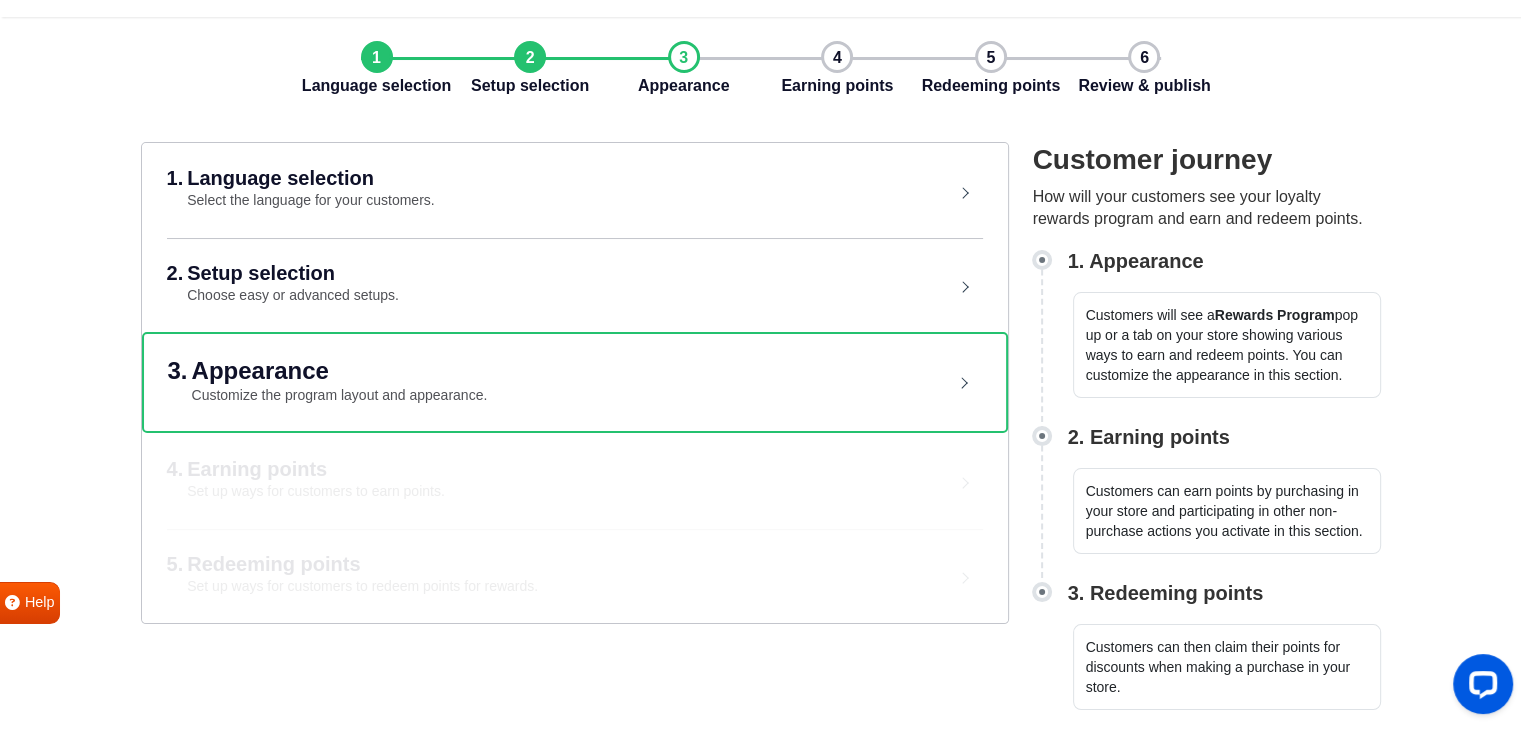 scroll, scrollTop: 60, scrollLeft: 0, axis: vertical 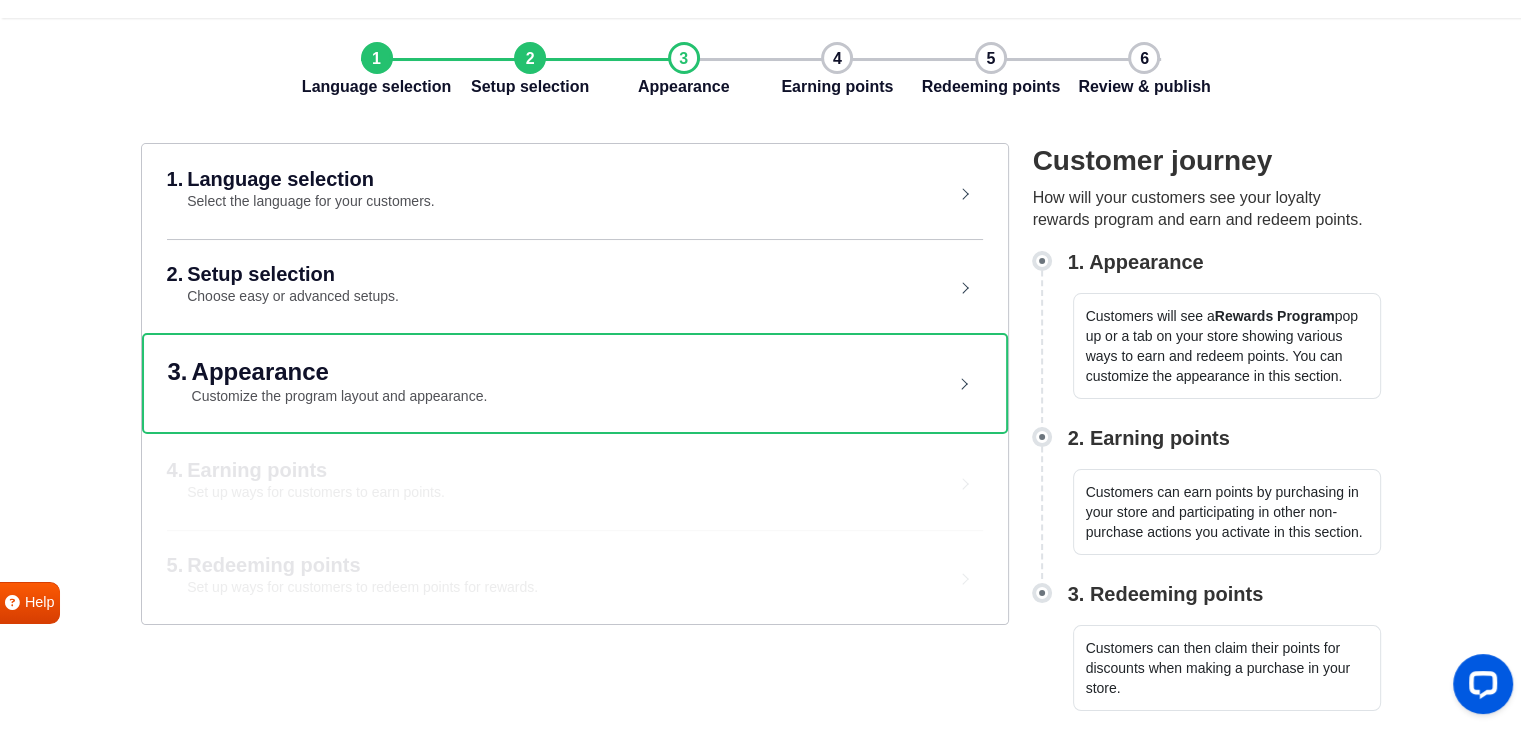 click on "2. Setup selection Choose easy or advanced setups." at bounding box center [575, 285] 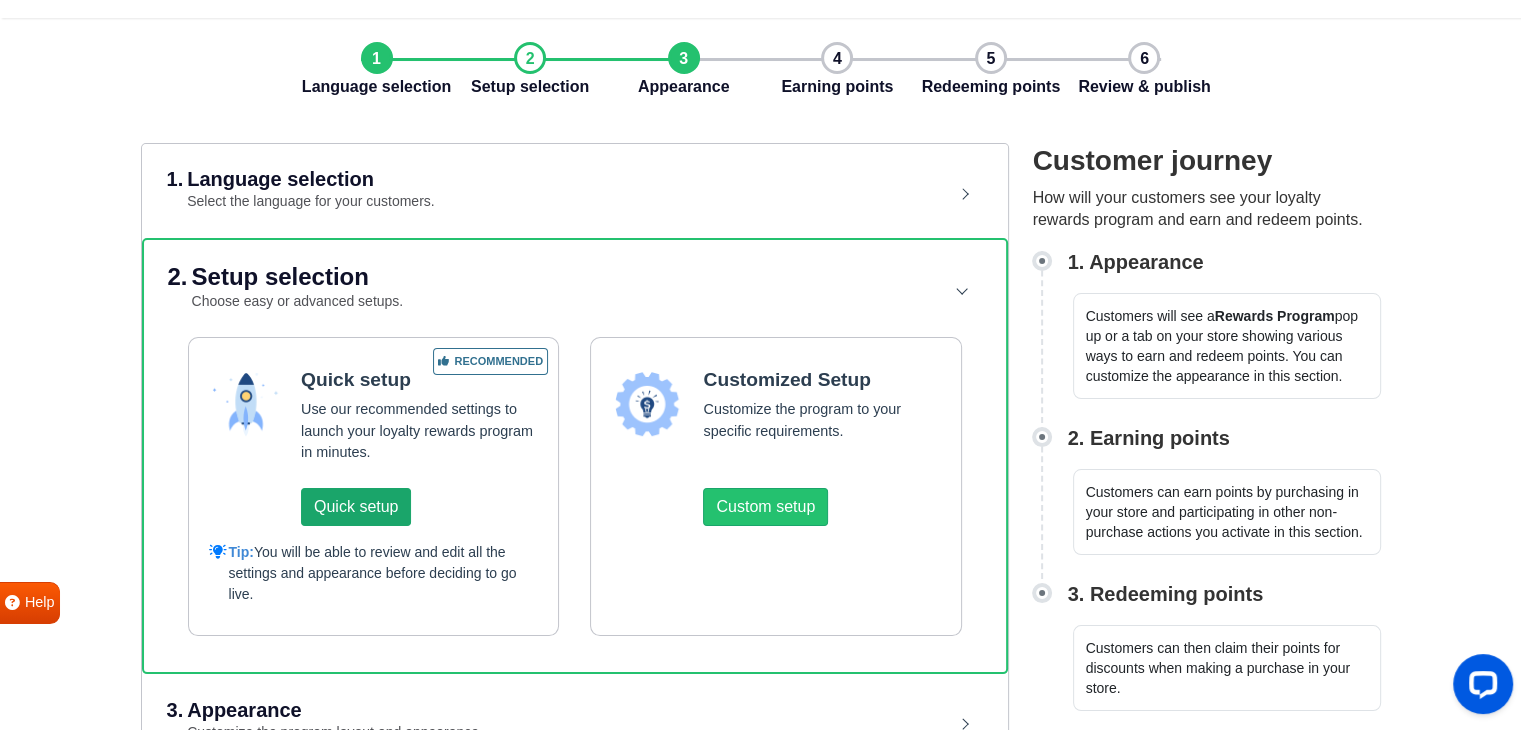 click on "Quick setup" at bounding box center [356, 507] 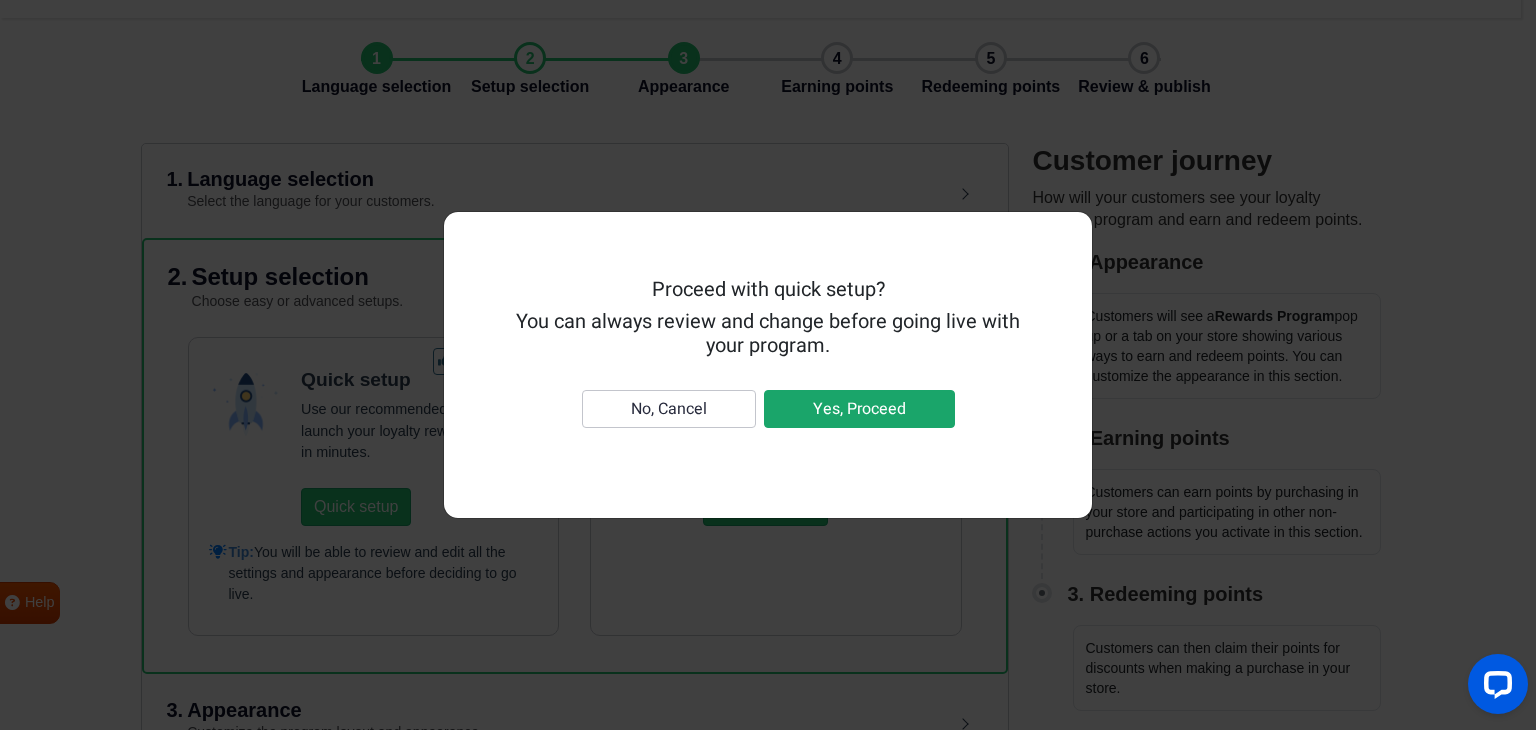 click on "Yes, Proceed" at bounding box center (859, 409) 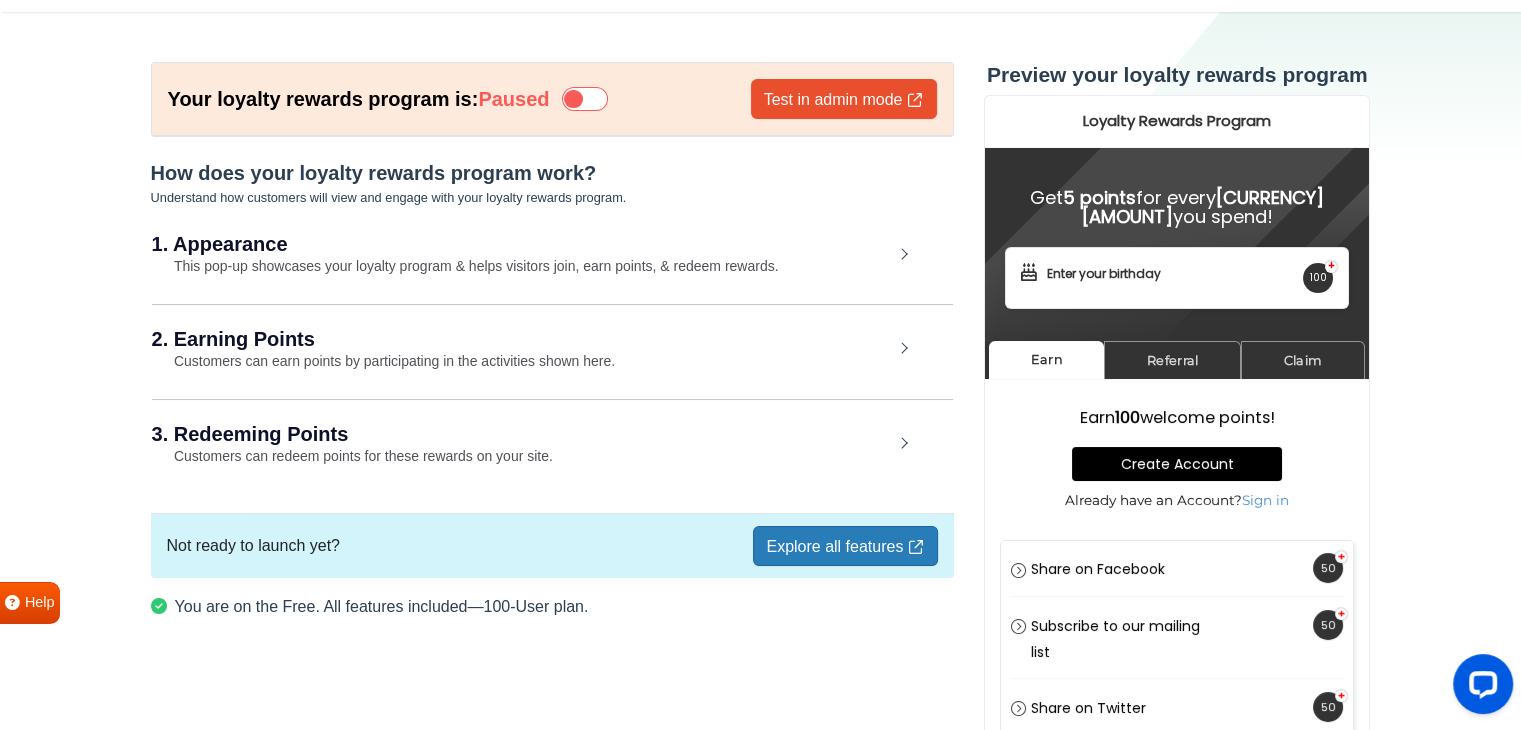 scroll, scrollTop: 0, scrollLeft: 0, axis: both 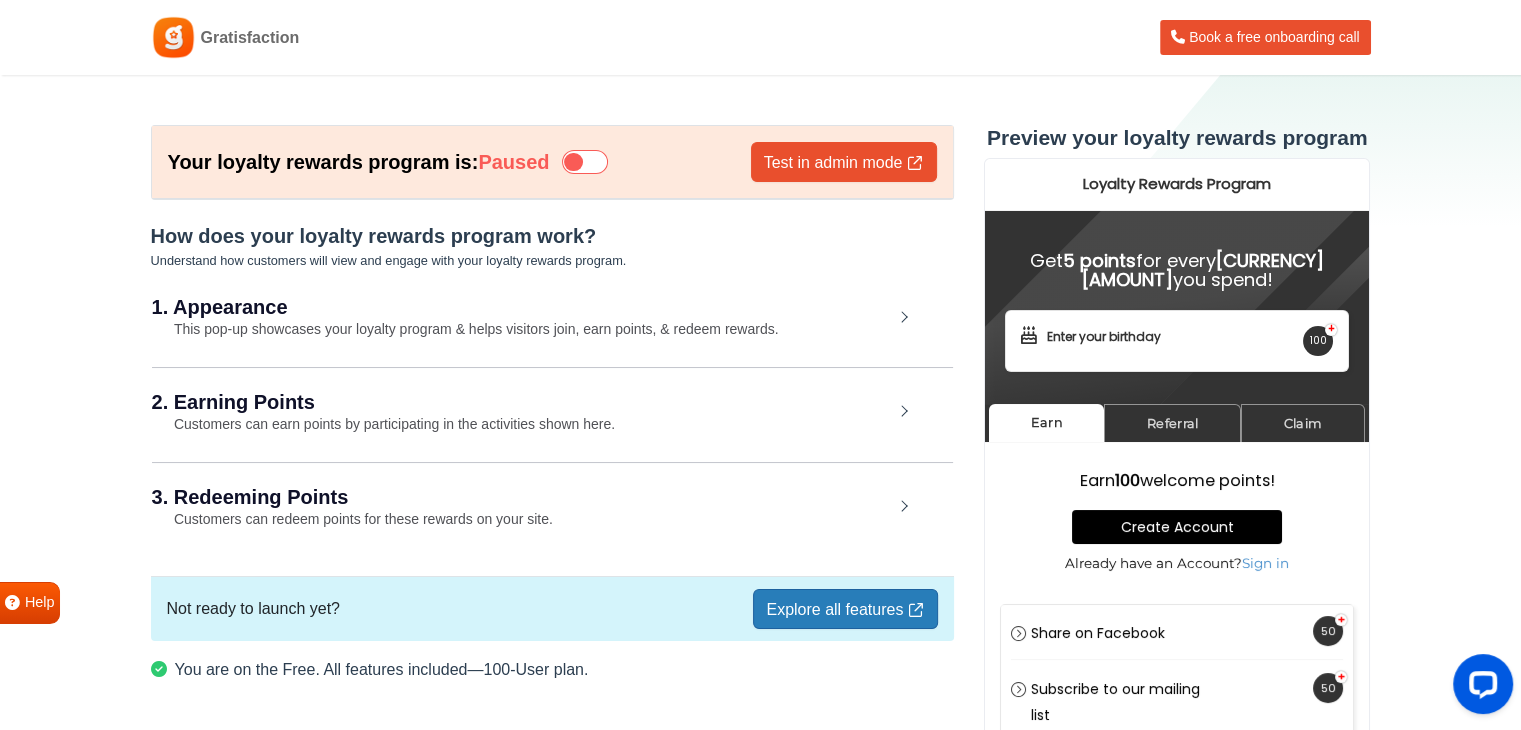 click on "1. Appearance This pop-up showcases your loyalty program & helps visitors join, earn points, & redeem rewards." at bounding box center [552, 319] 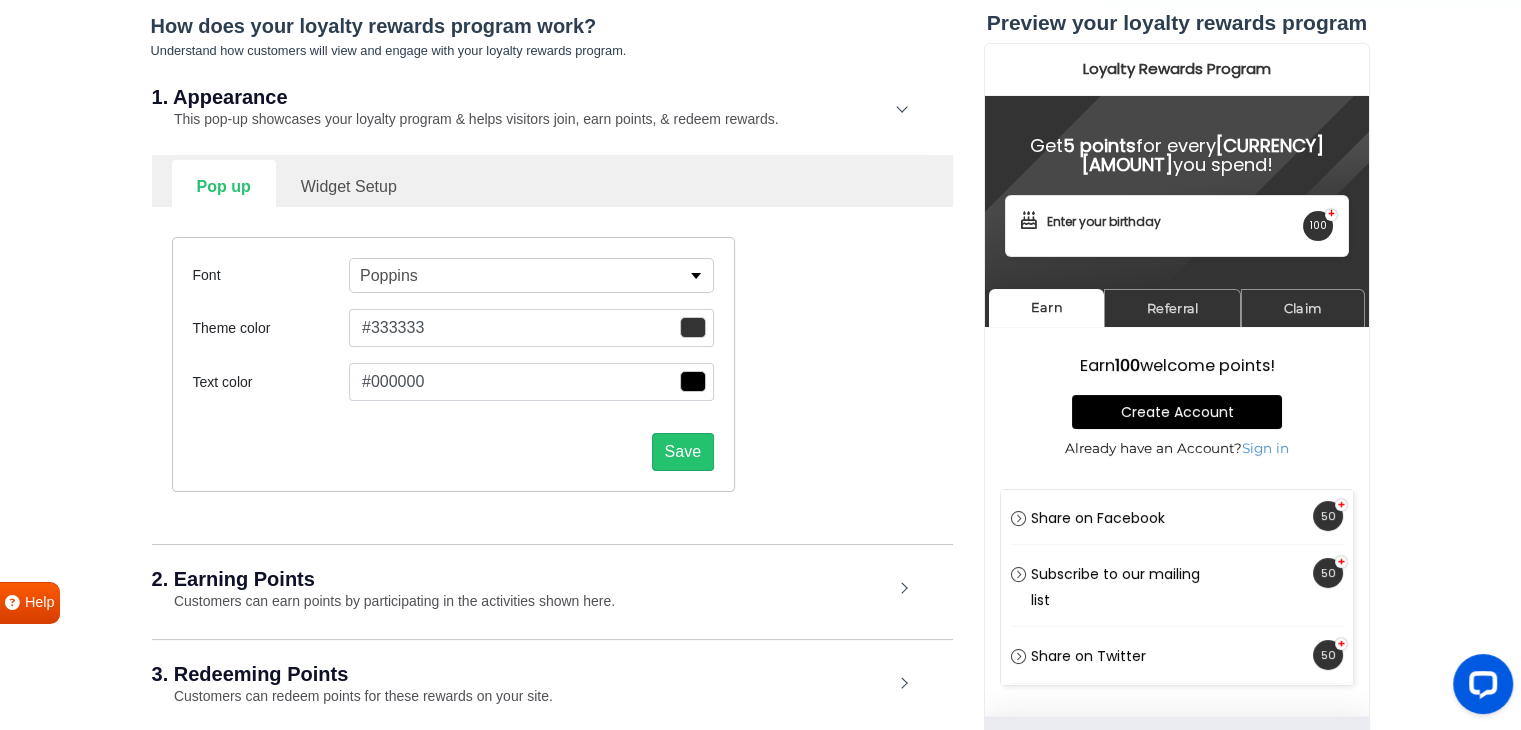 scroll, scrollTop: 216, scrollLeft: 0, axis: vertical 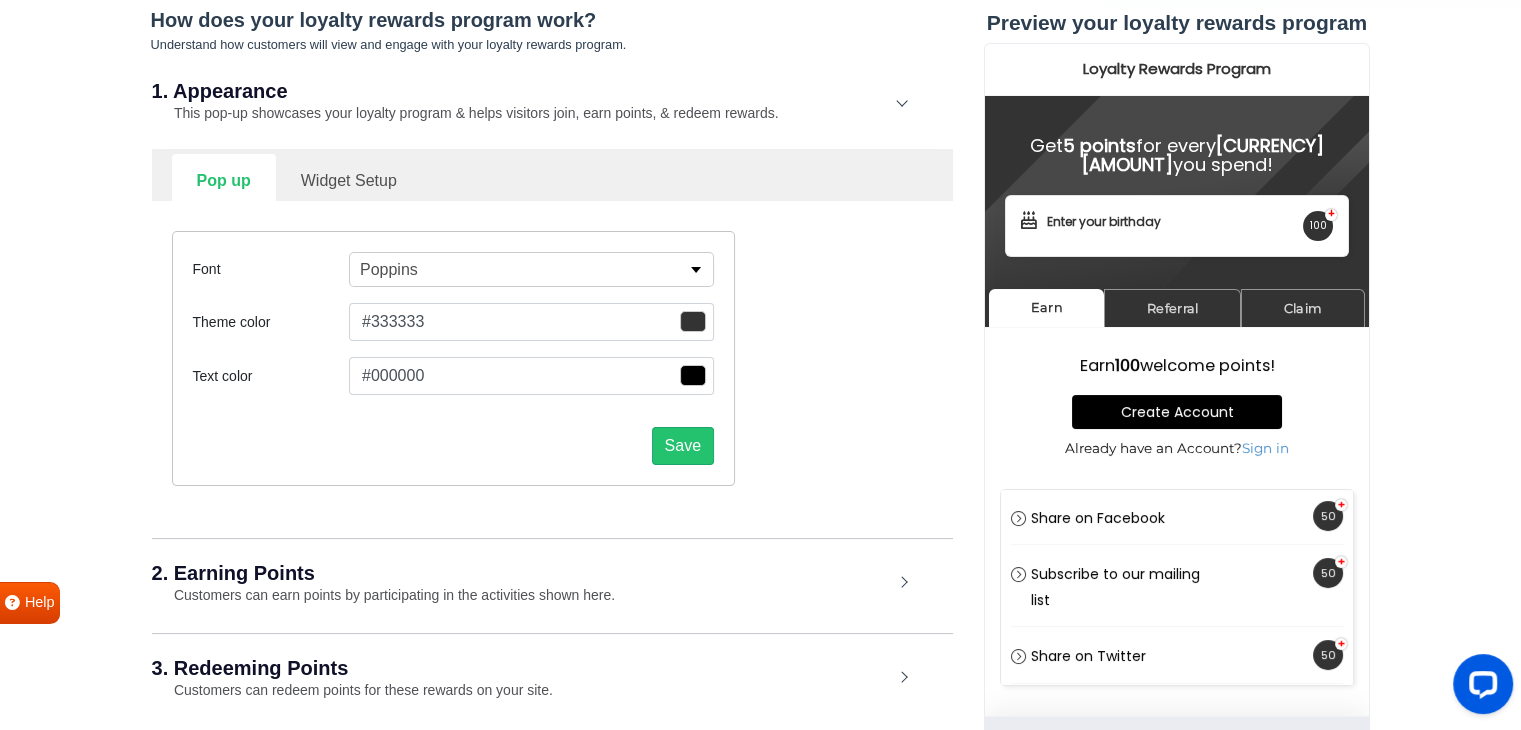 click on "Poppins" at bounding box center [531, 269] 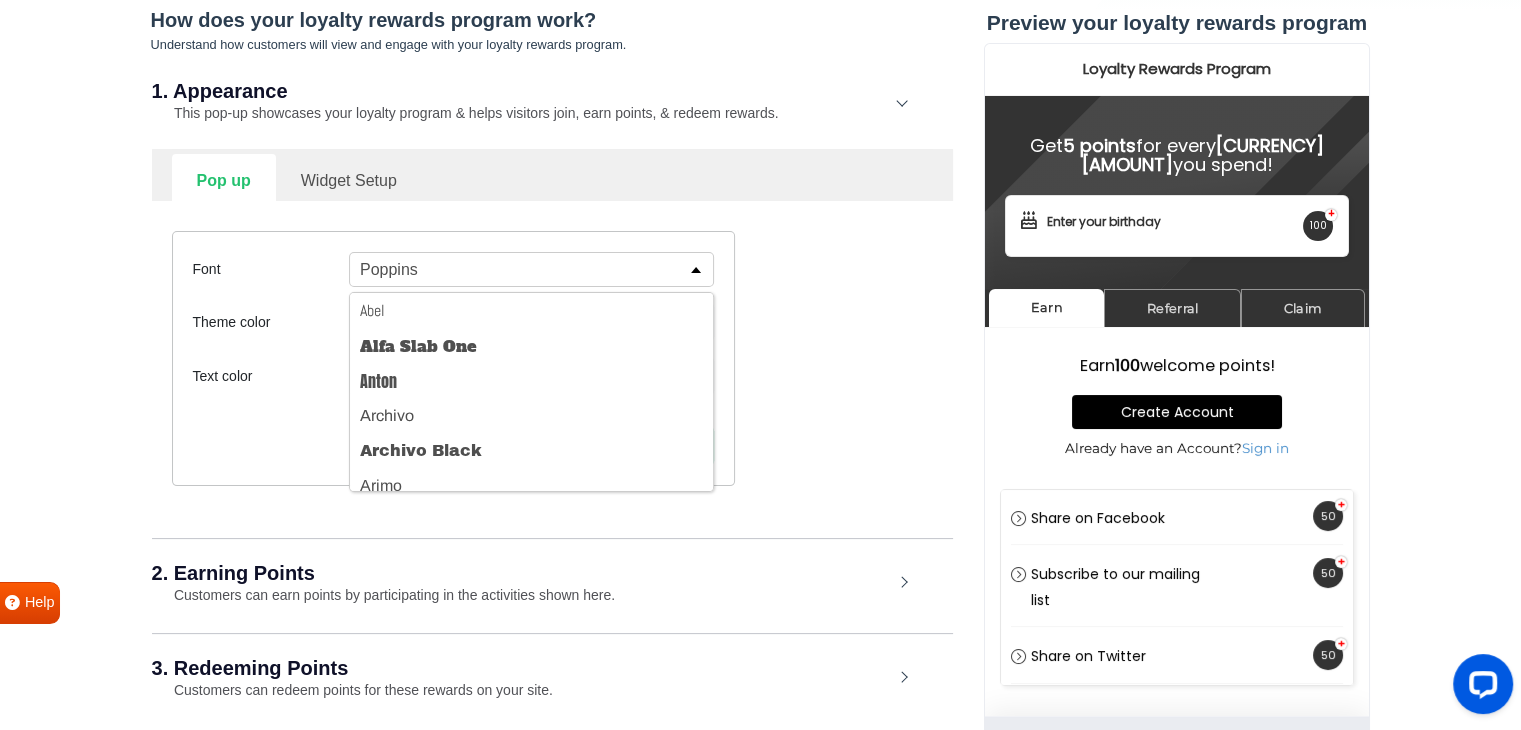 click on "Poppins" at bounding box center [531, 269] 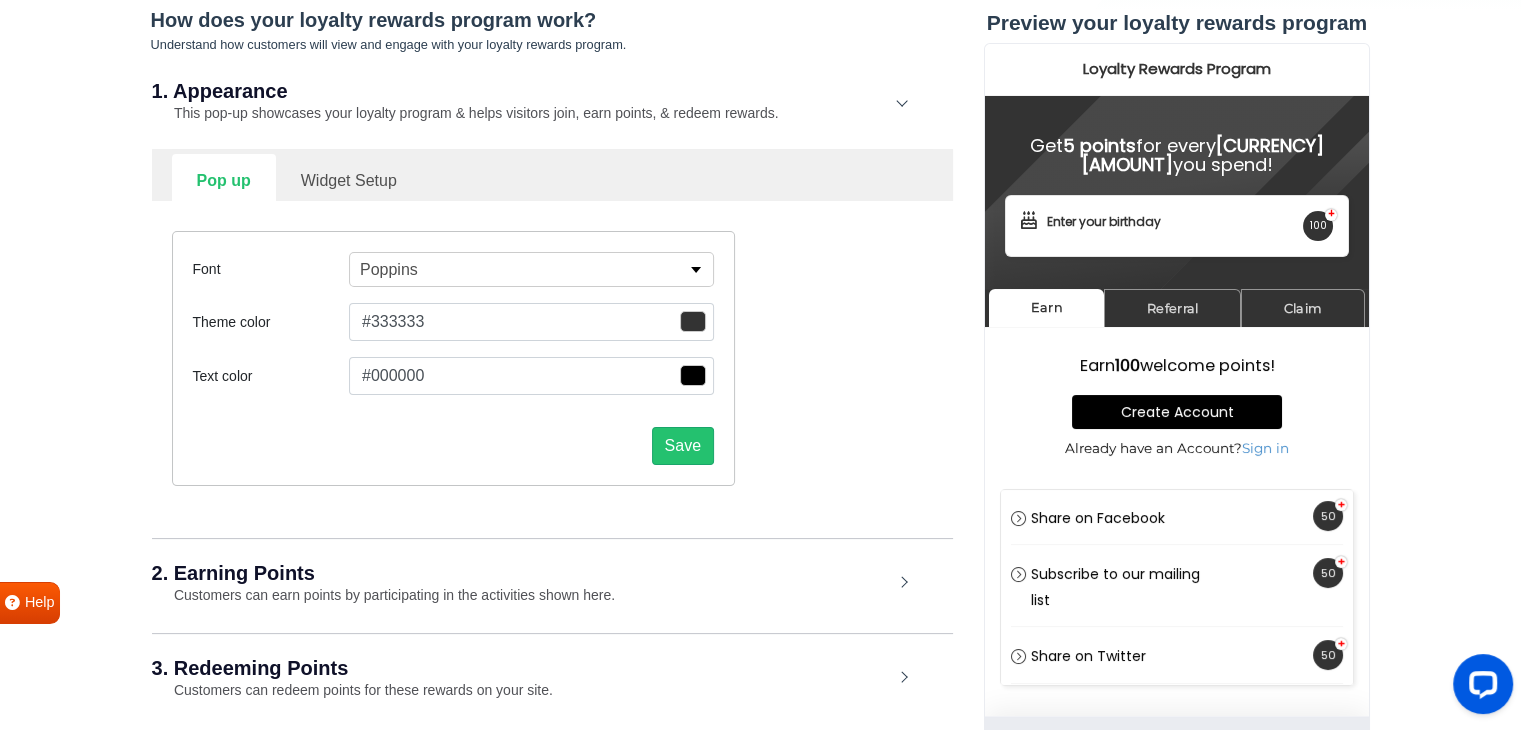 click on "Poppins" at bounding box center [531, 269] 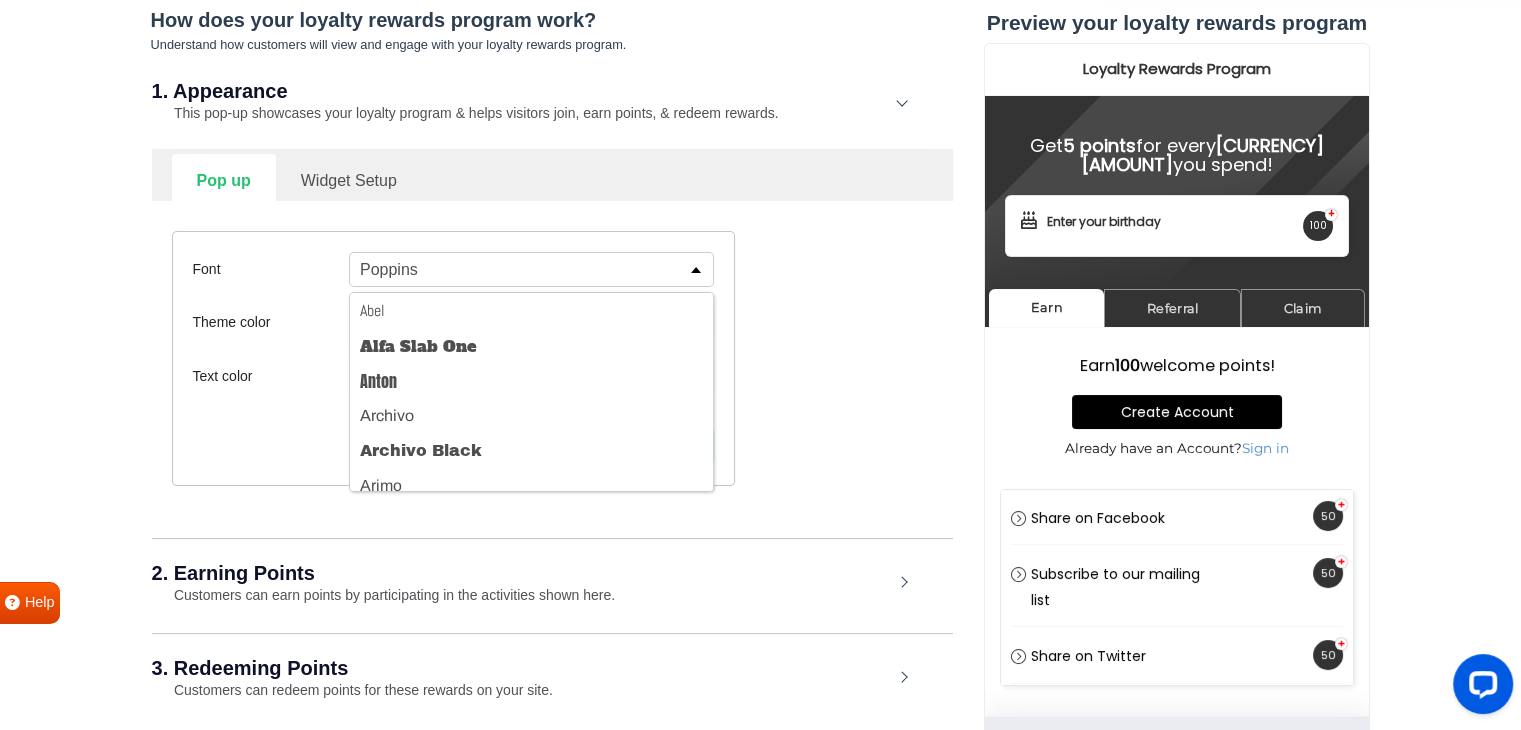 click on "Poppins" at bounding box center (531, 269) 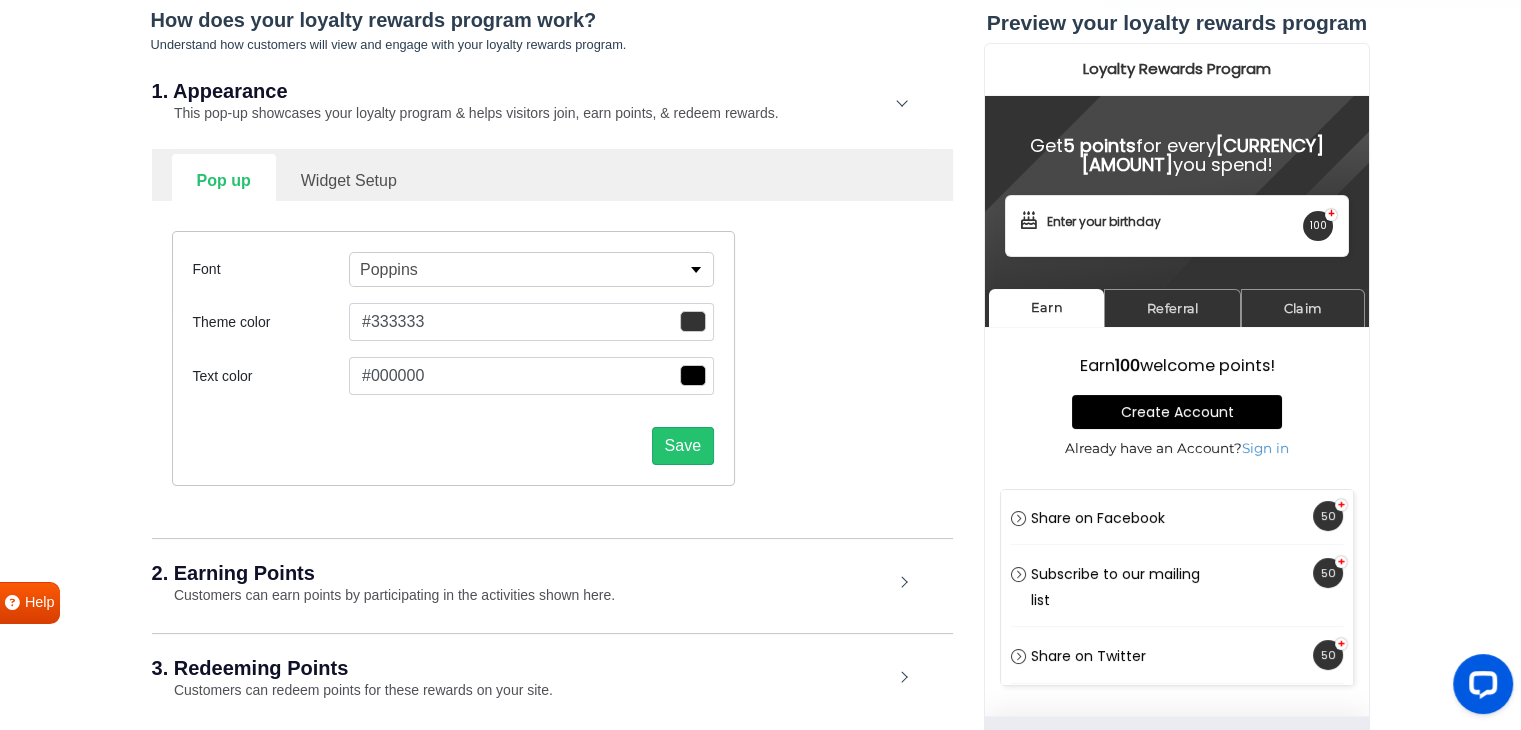 click on "Poppins" at bounding box center [531, 269] 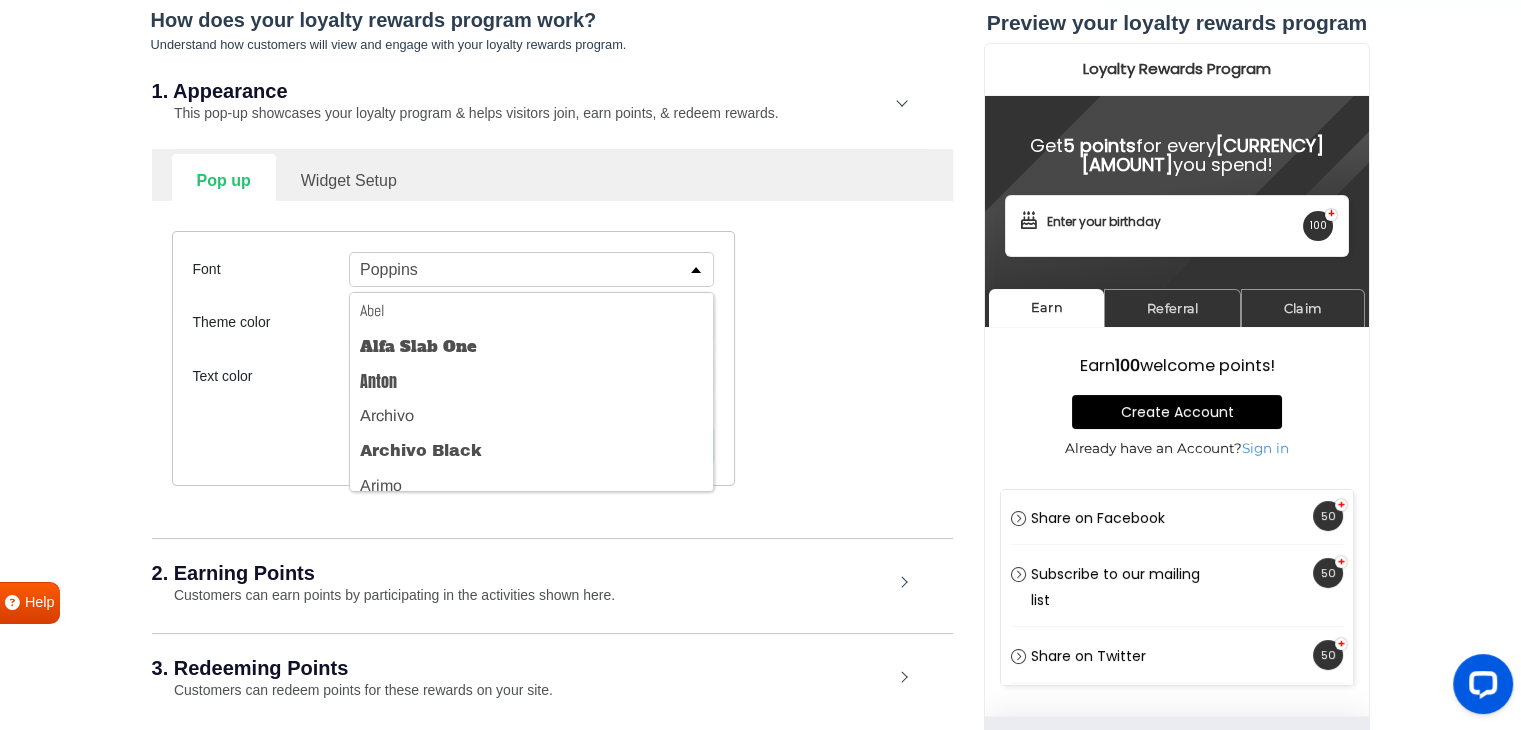 click on "Poppins" at bounding box center (531, 269) 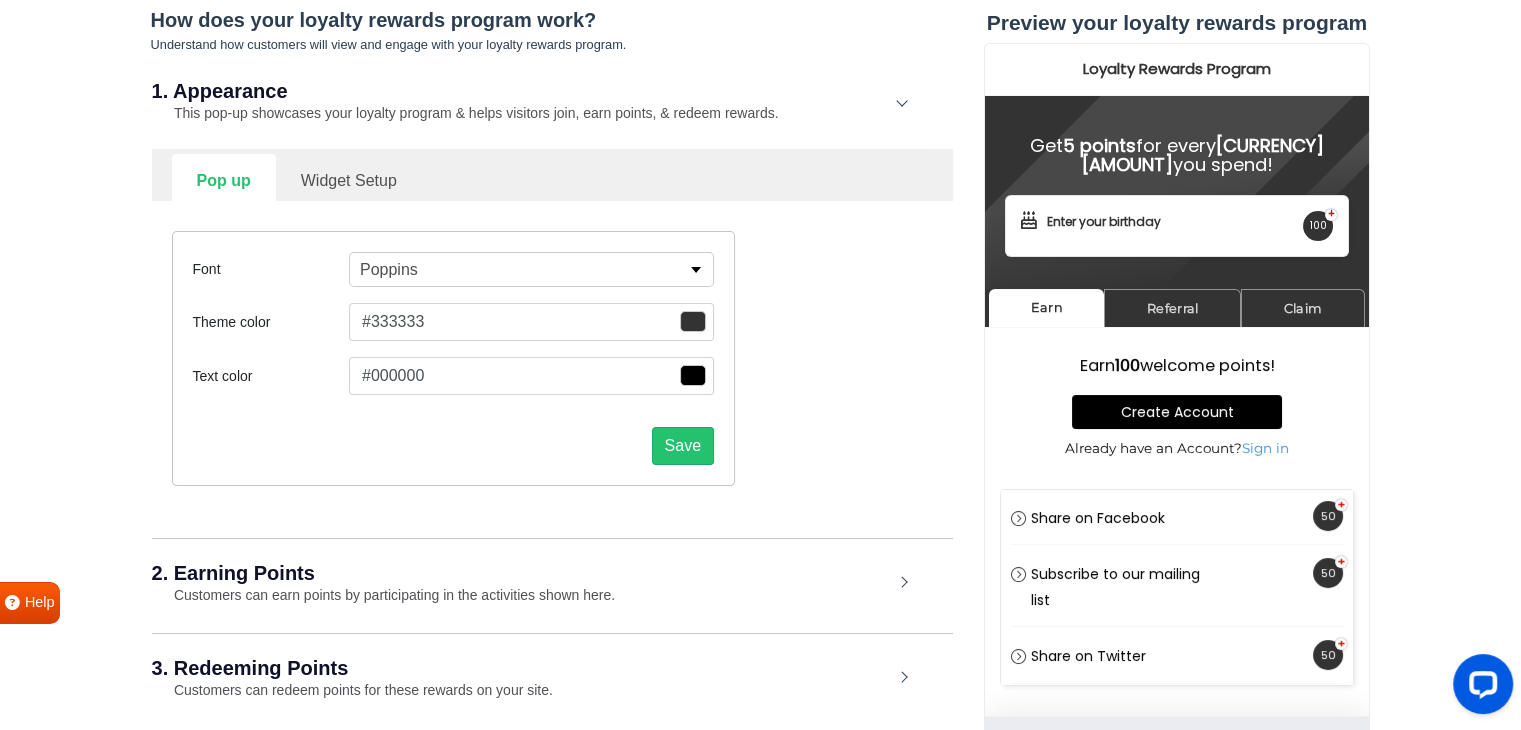 click on "Poppins" at bounding box center [531, 269] 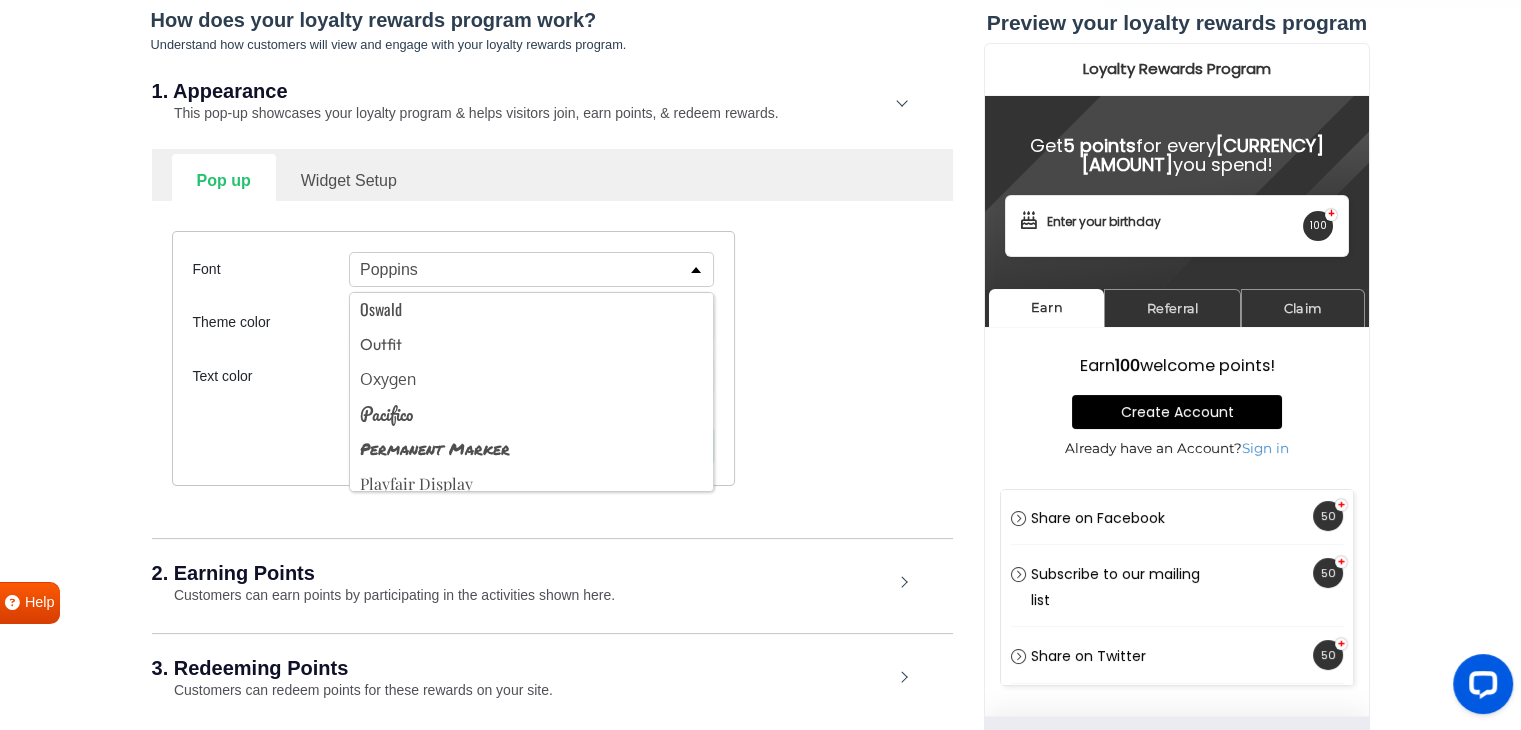 scroll, scrollTop: 2403, scrollLeft: 0, axis: vertical 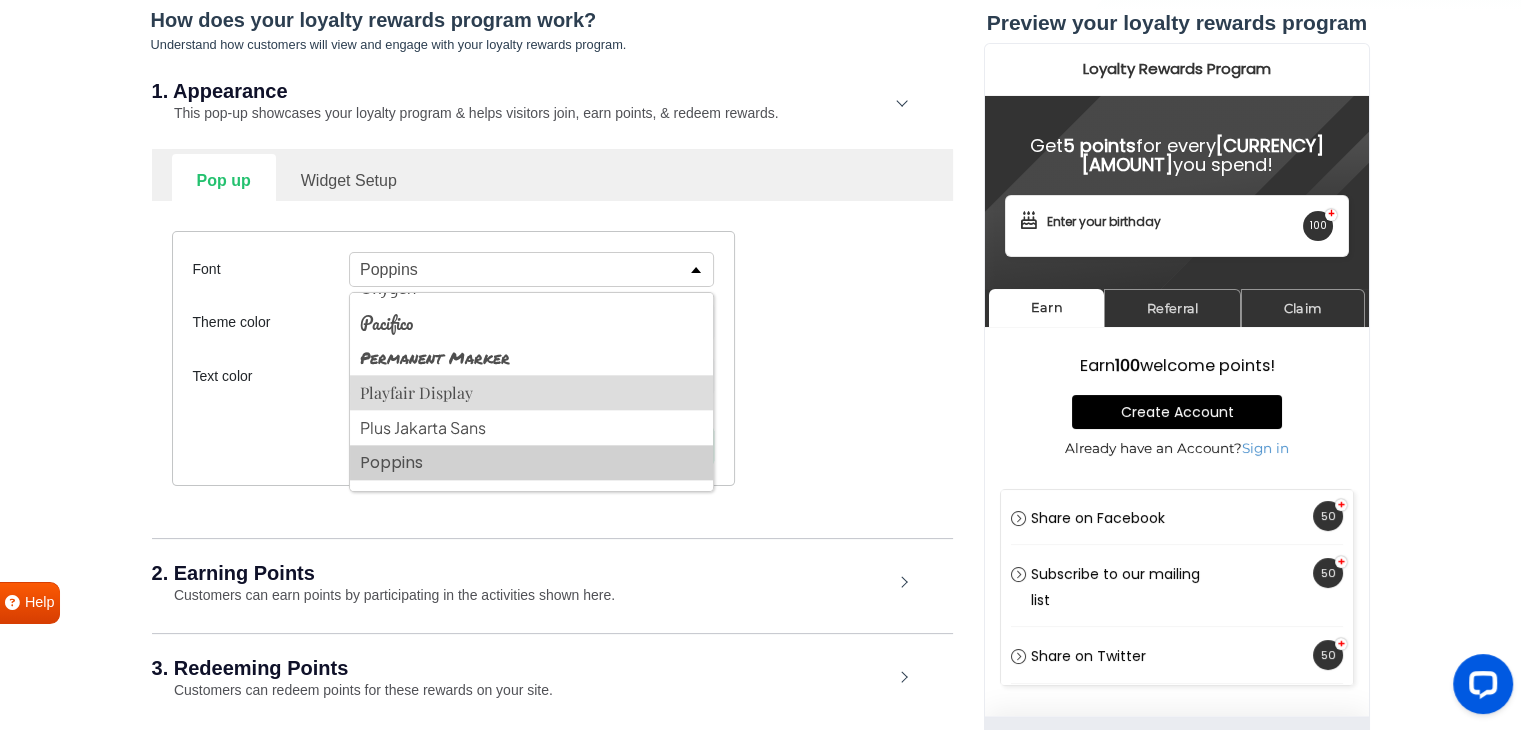click on "Playfair Display" at bounding box center (531, 392) 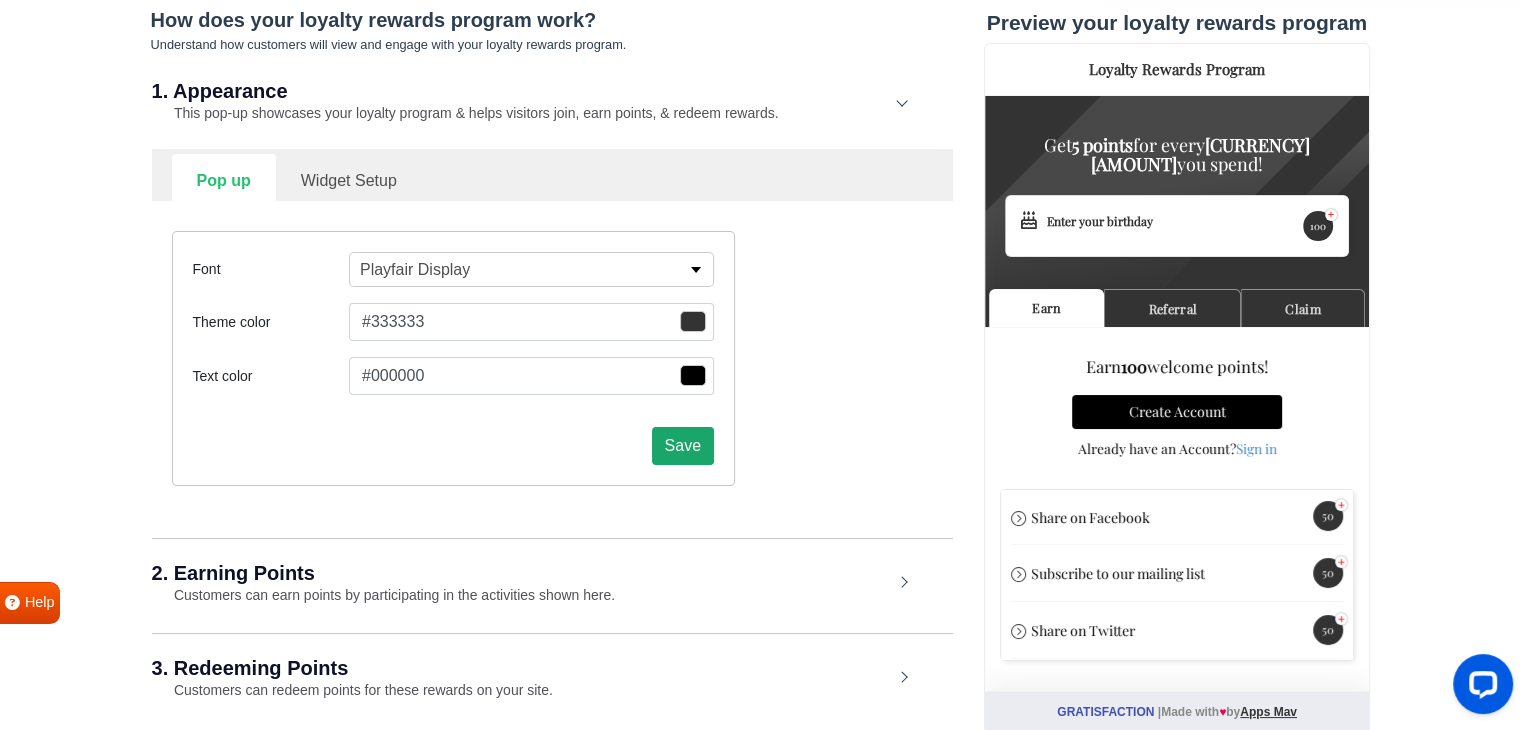 click on "Save" at bounding box center [683, 446] 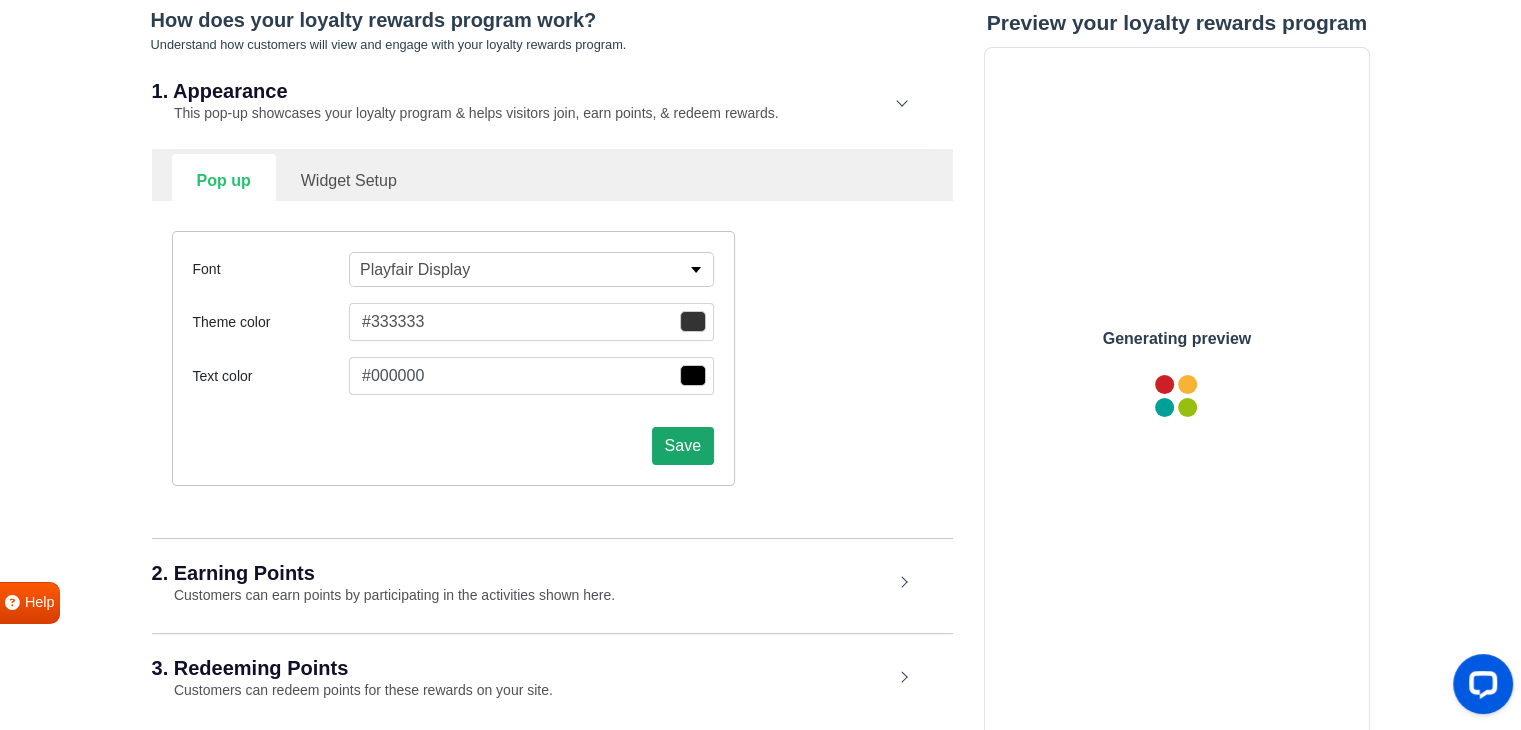 scroll, scrollTop: 0, scrollLeft: 0, axis: both 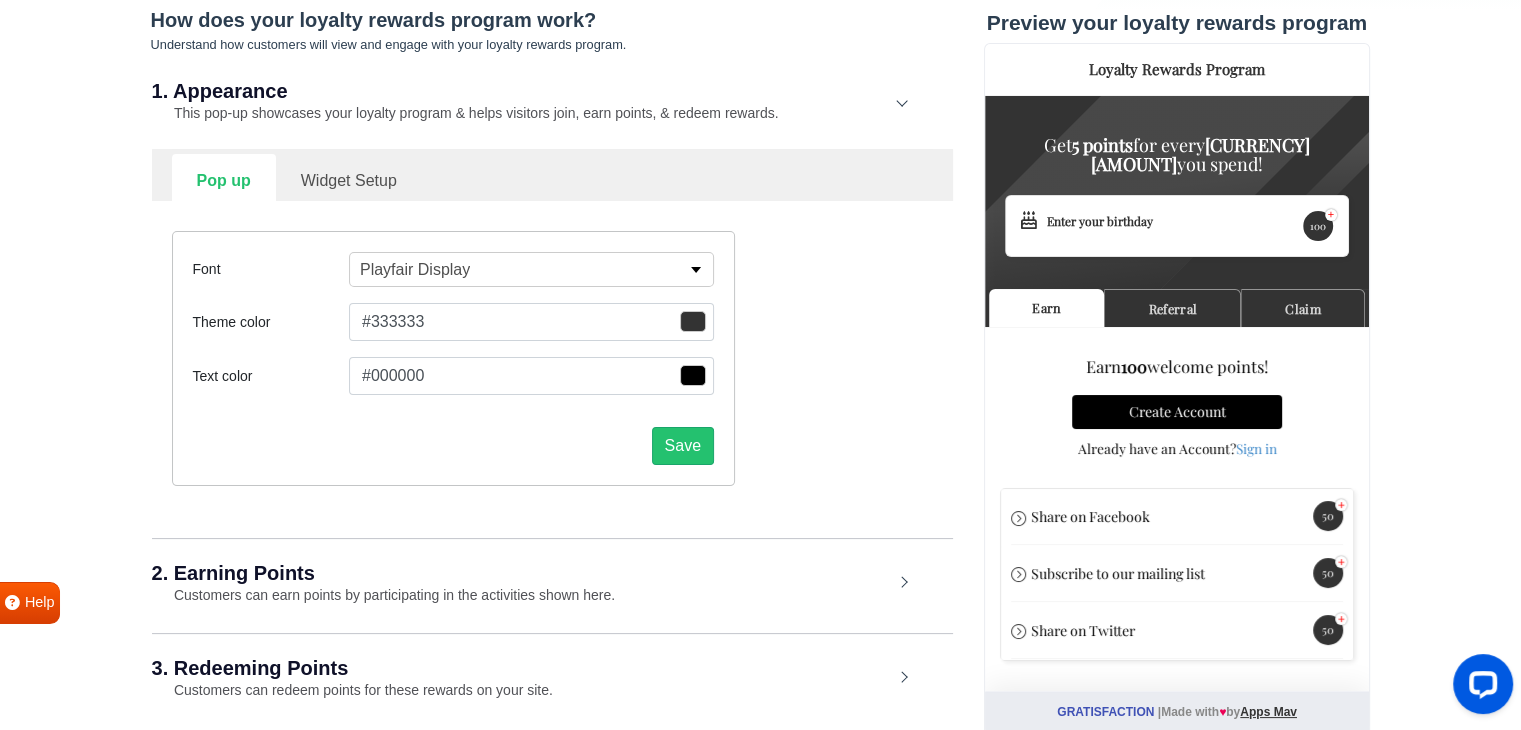 click on "Widget Setup" at bounding box center (349, 178) 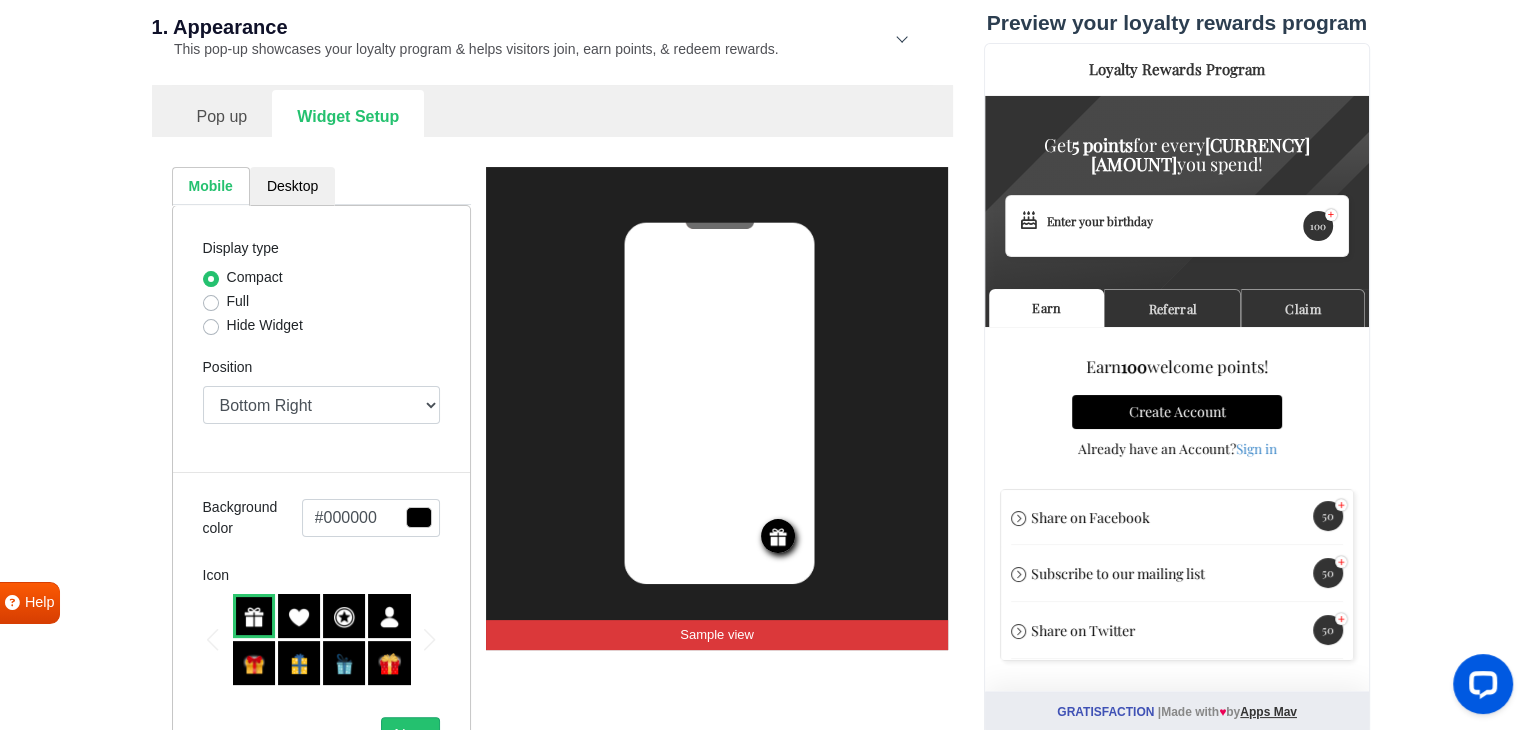 scroll, scrollTop: 275, scrollLeft: 0, axis: vertical 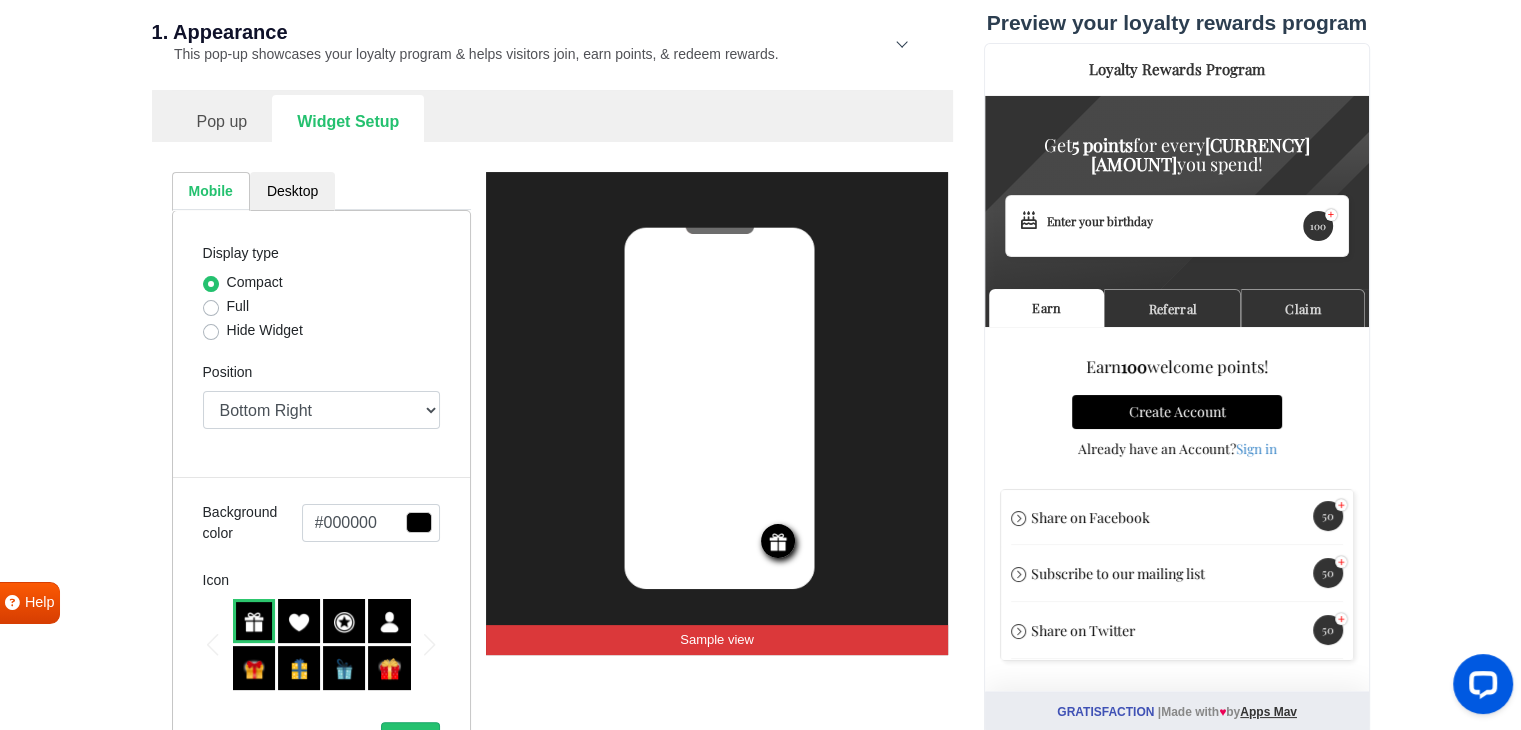 click on "Pop up" at bounding box center [222, 119] 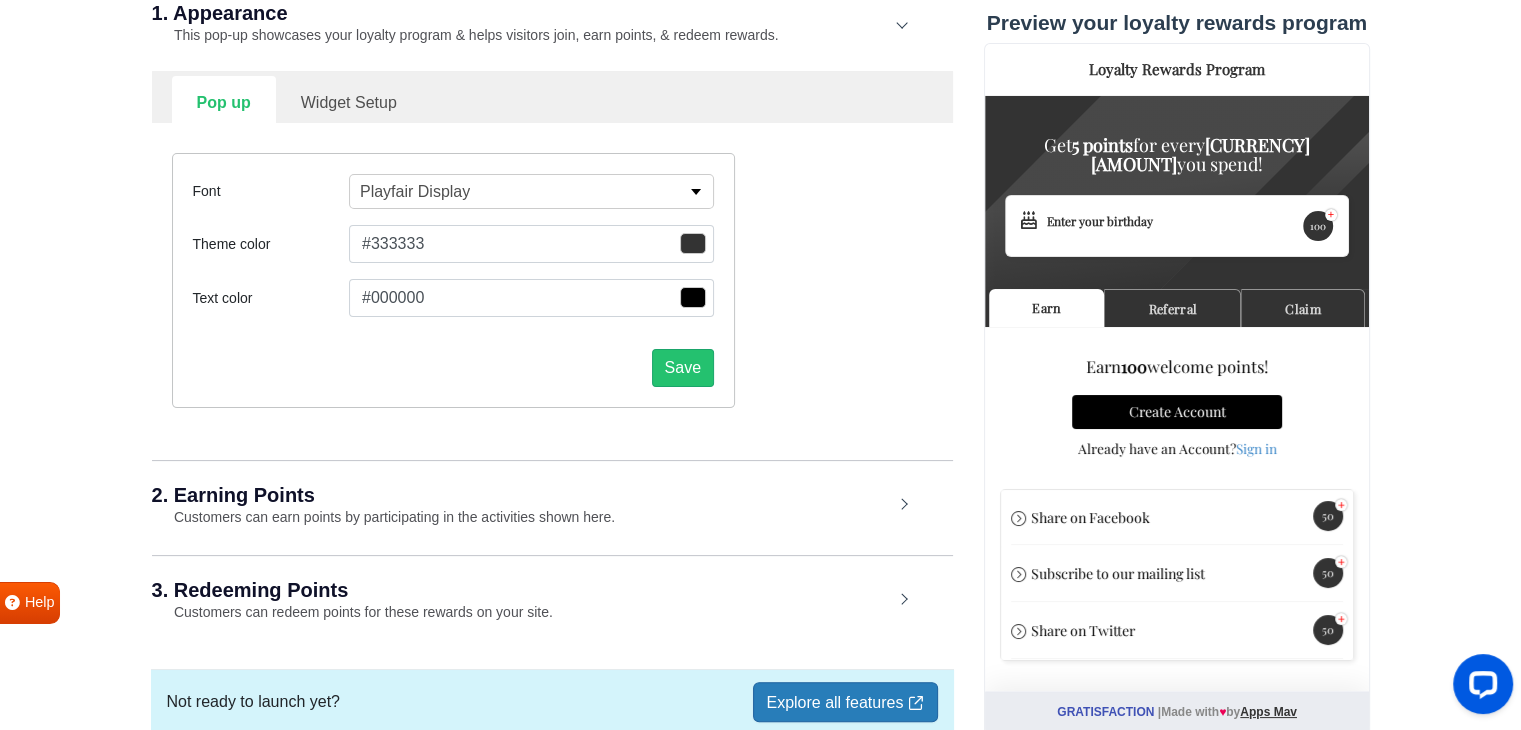 scroll, scrollTop: 282, scrollLeft: 0, axis: vertical 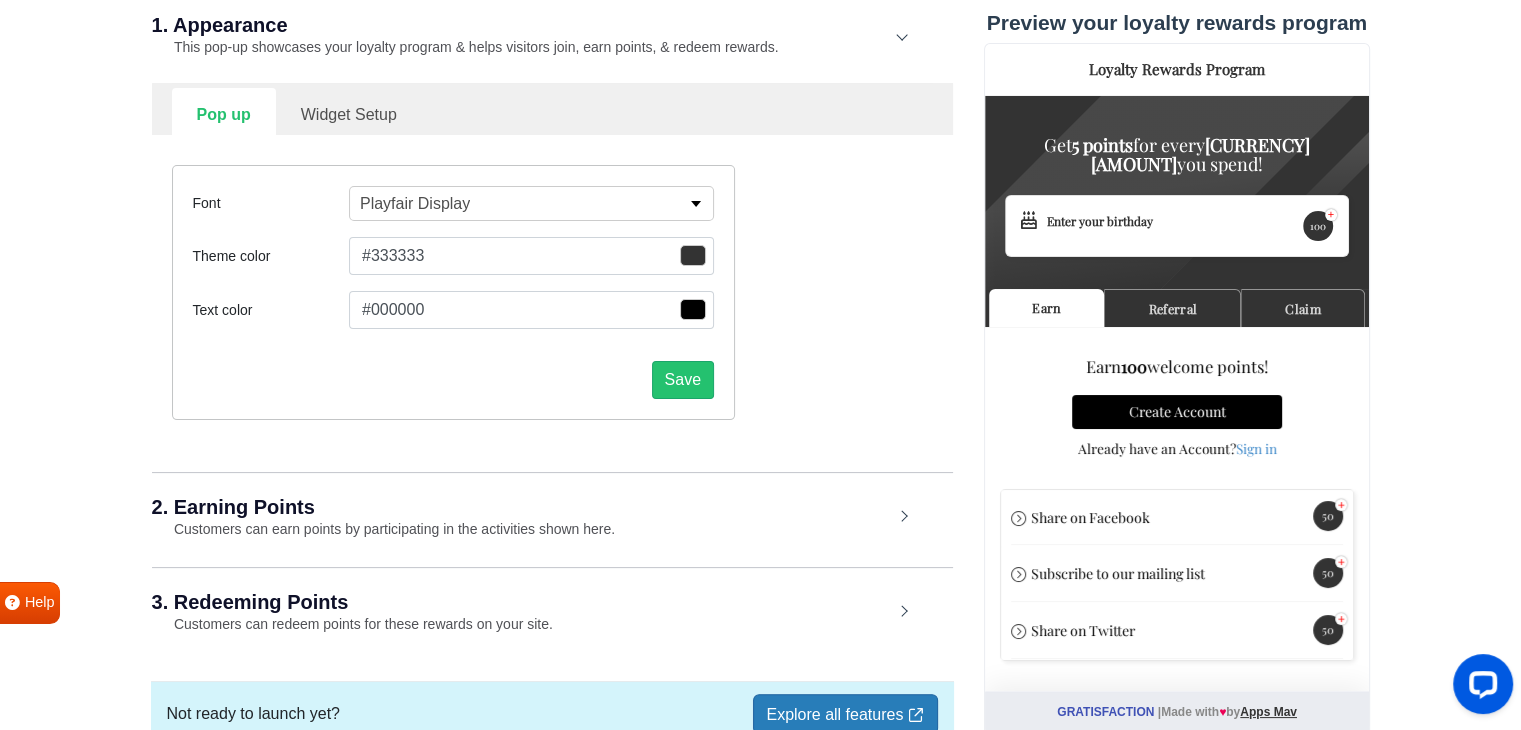 click on "Widget Setup" at bounding box center (349, 112) 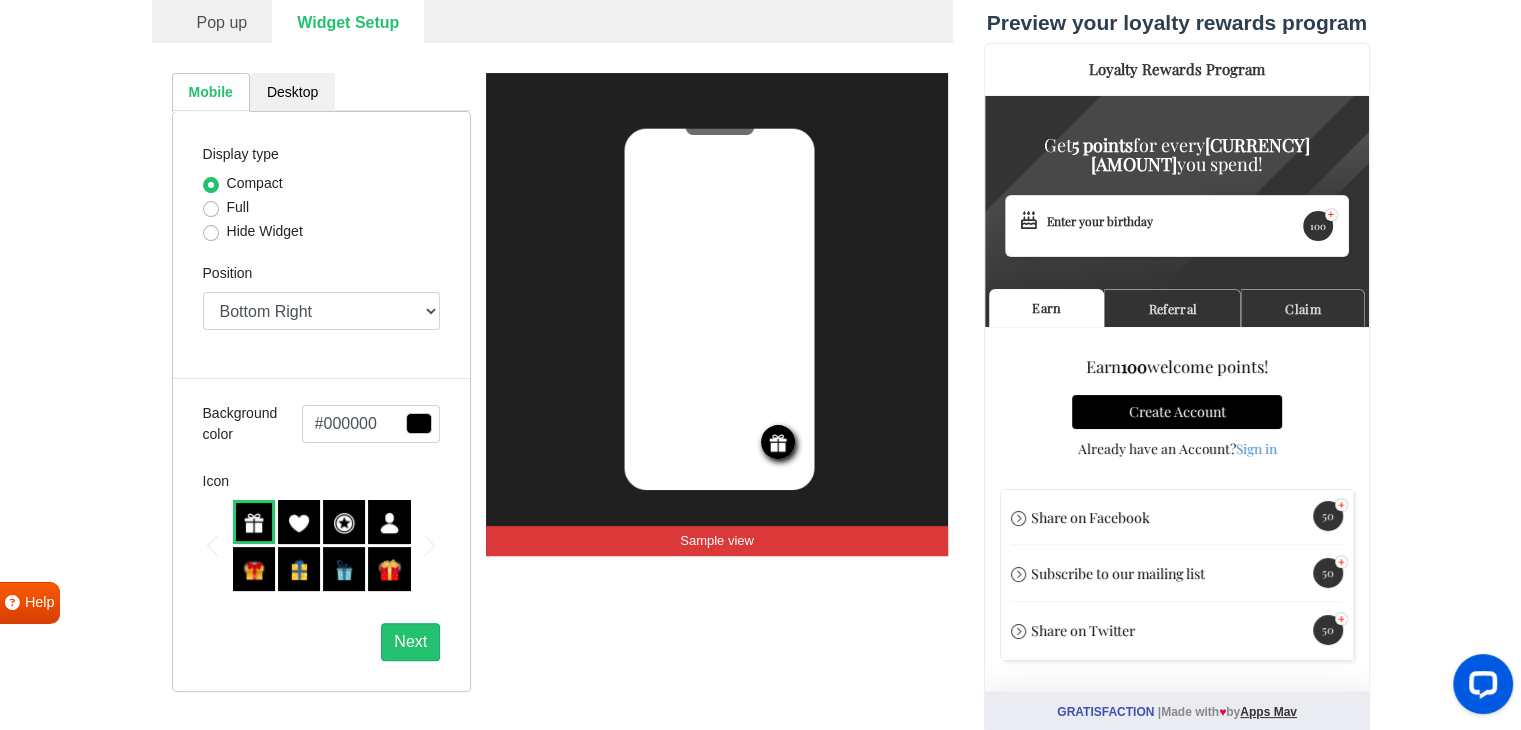 scroll, scrollTop: 372, scrollLeft: 0, axis: vertical 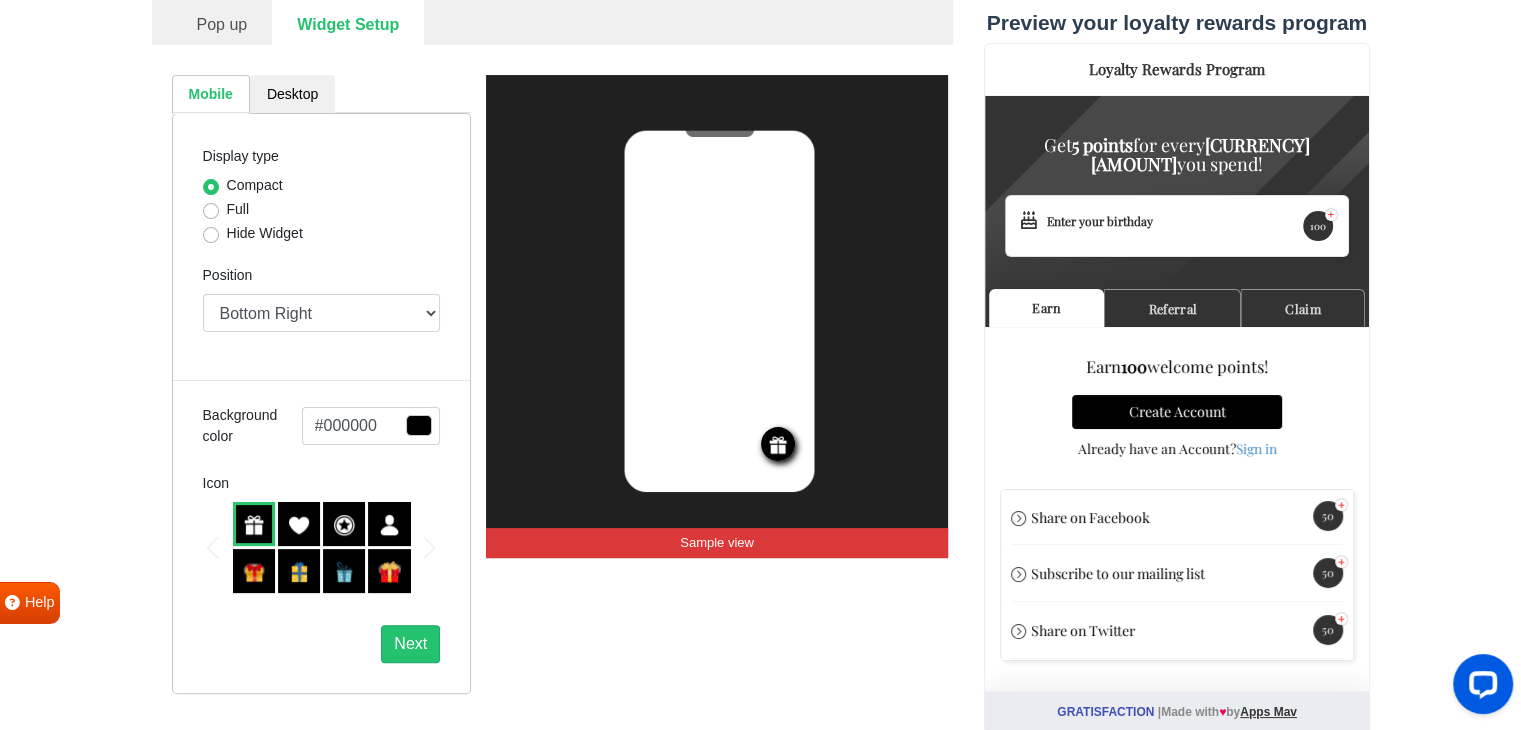 click at bounding box center (254, 572) 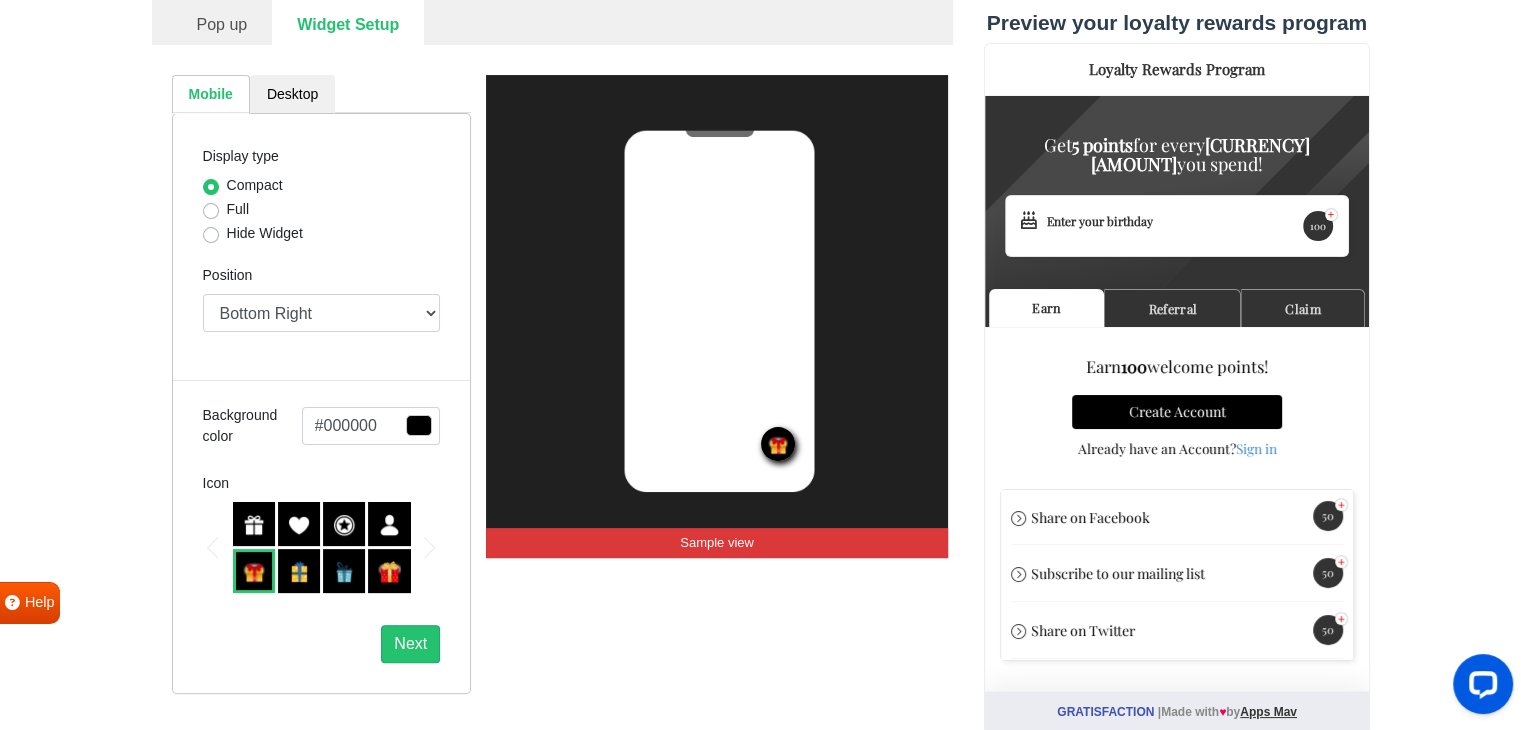click at bounding box center (389, 571) 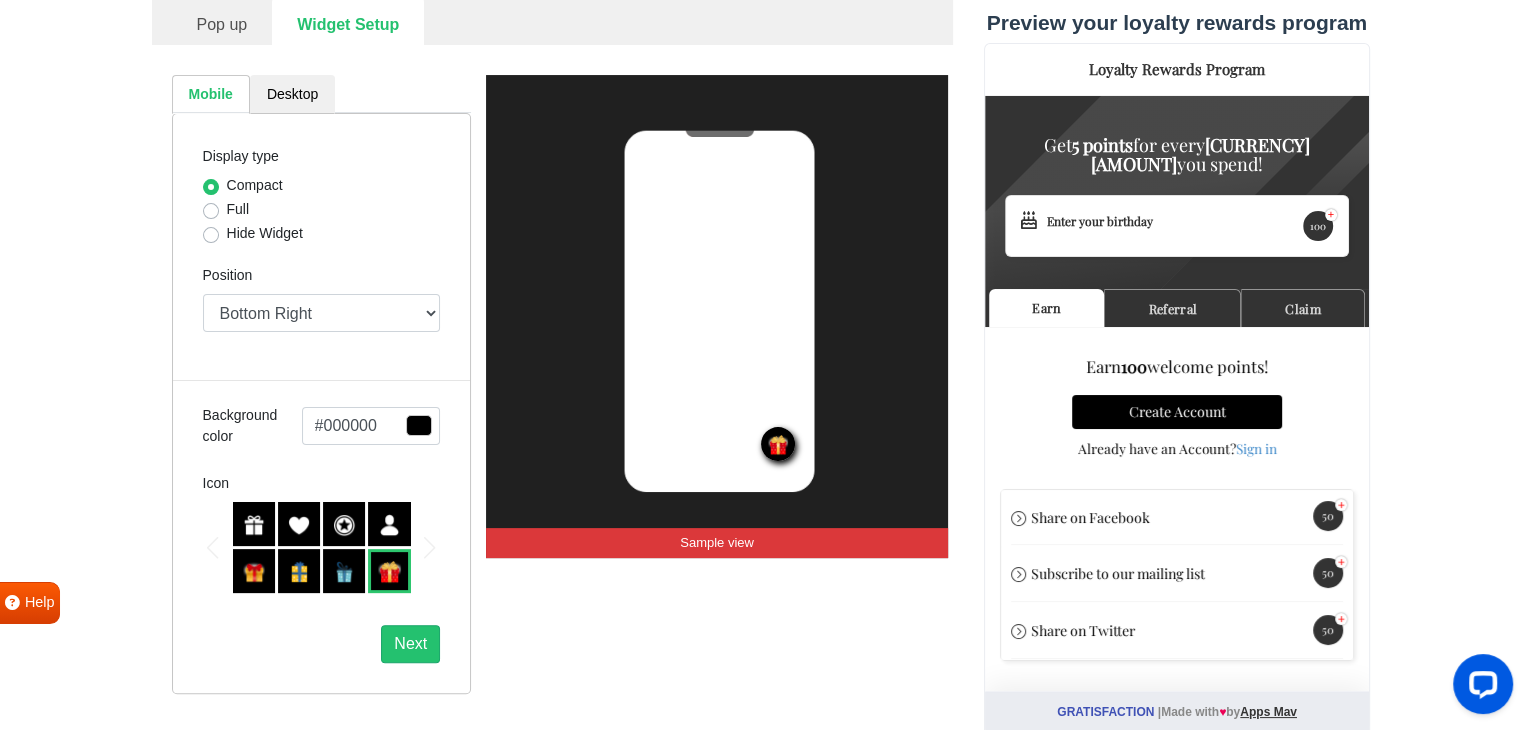 click at bounding box center (344, 572) 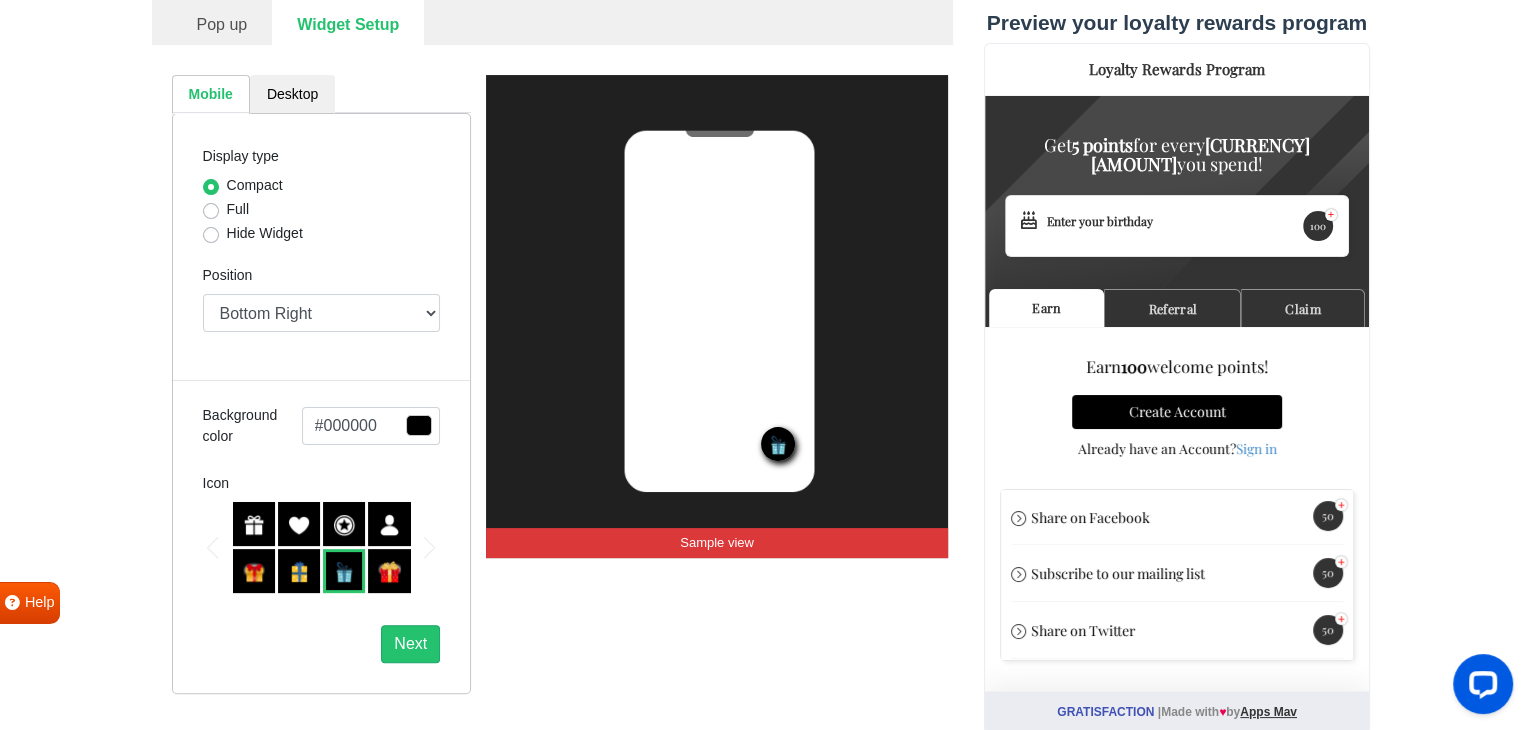 click at bounding box center [254, 525] 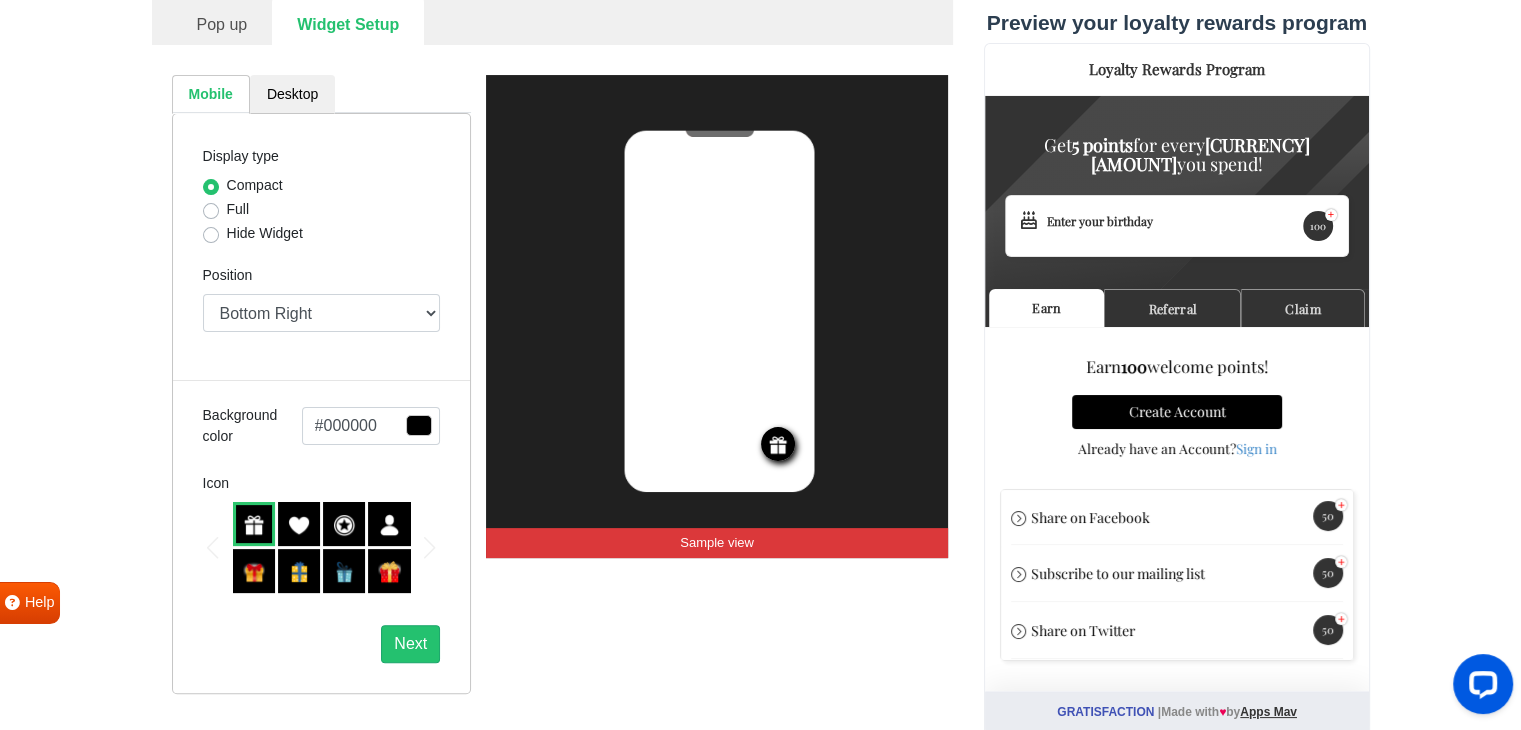 click at bounding box center (389, 572) 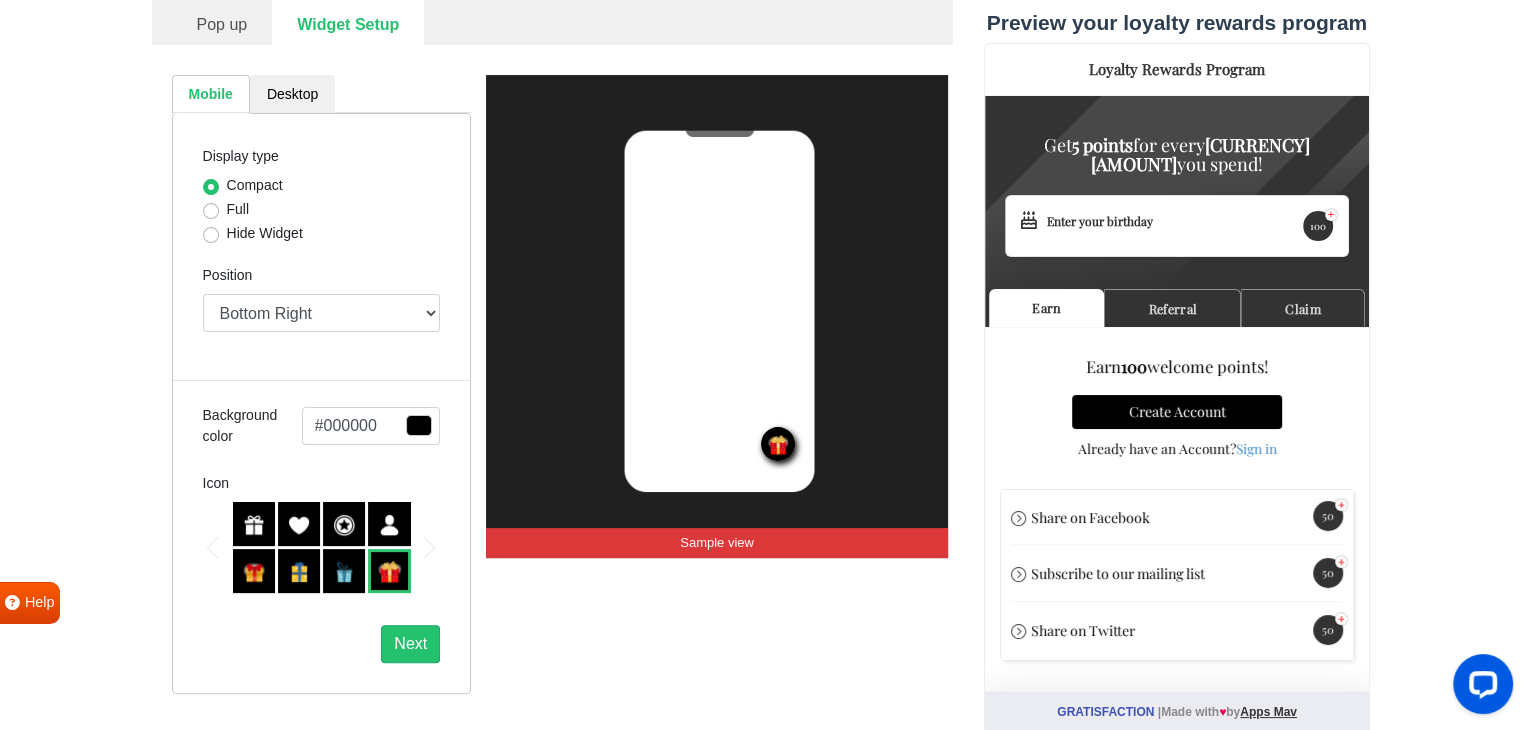 click at bounding box center (344, 572) 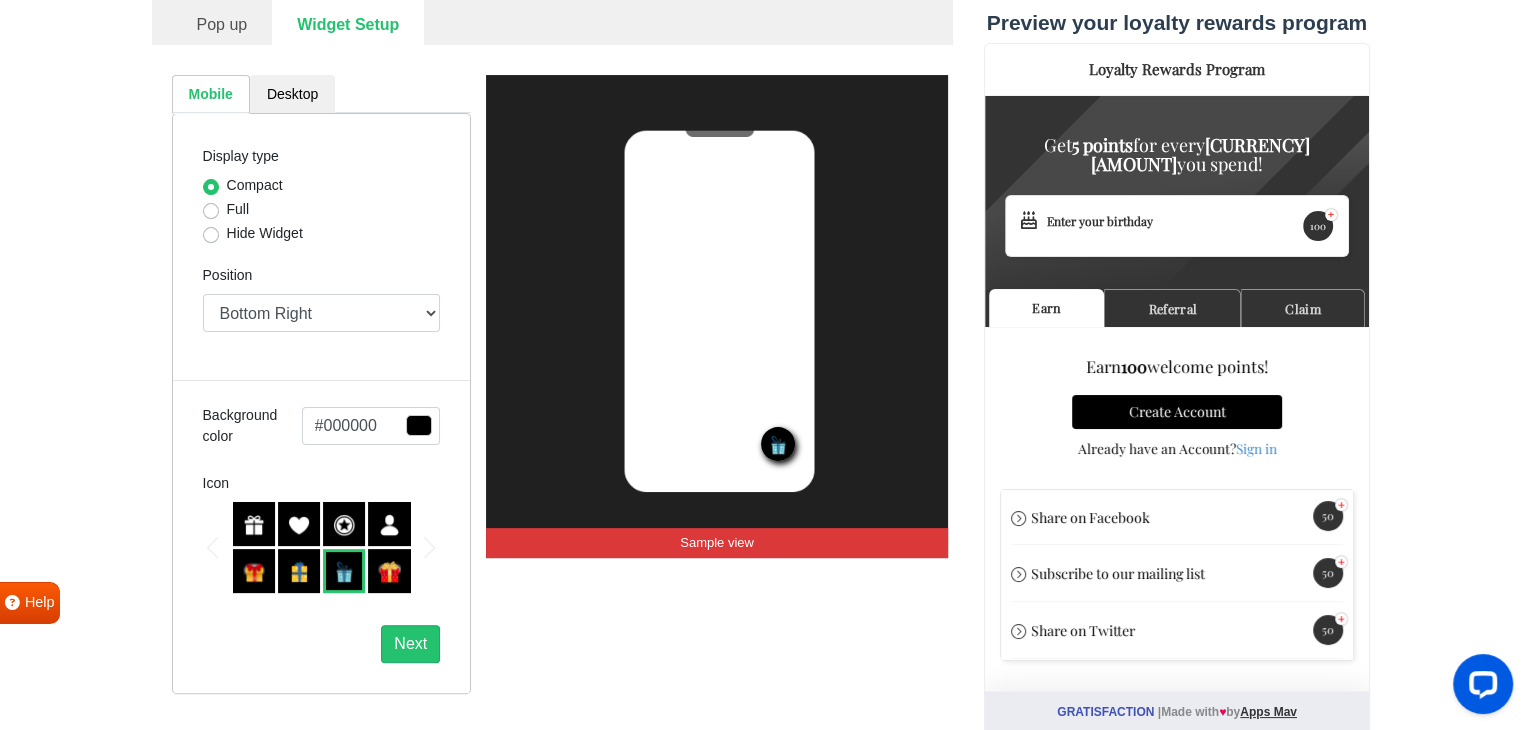 click at bounding box center (299, 572) 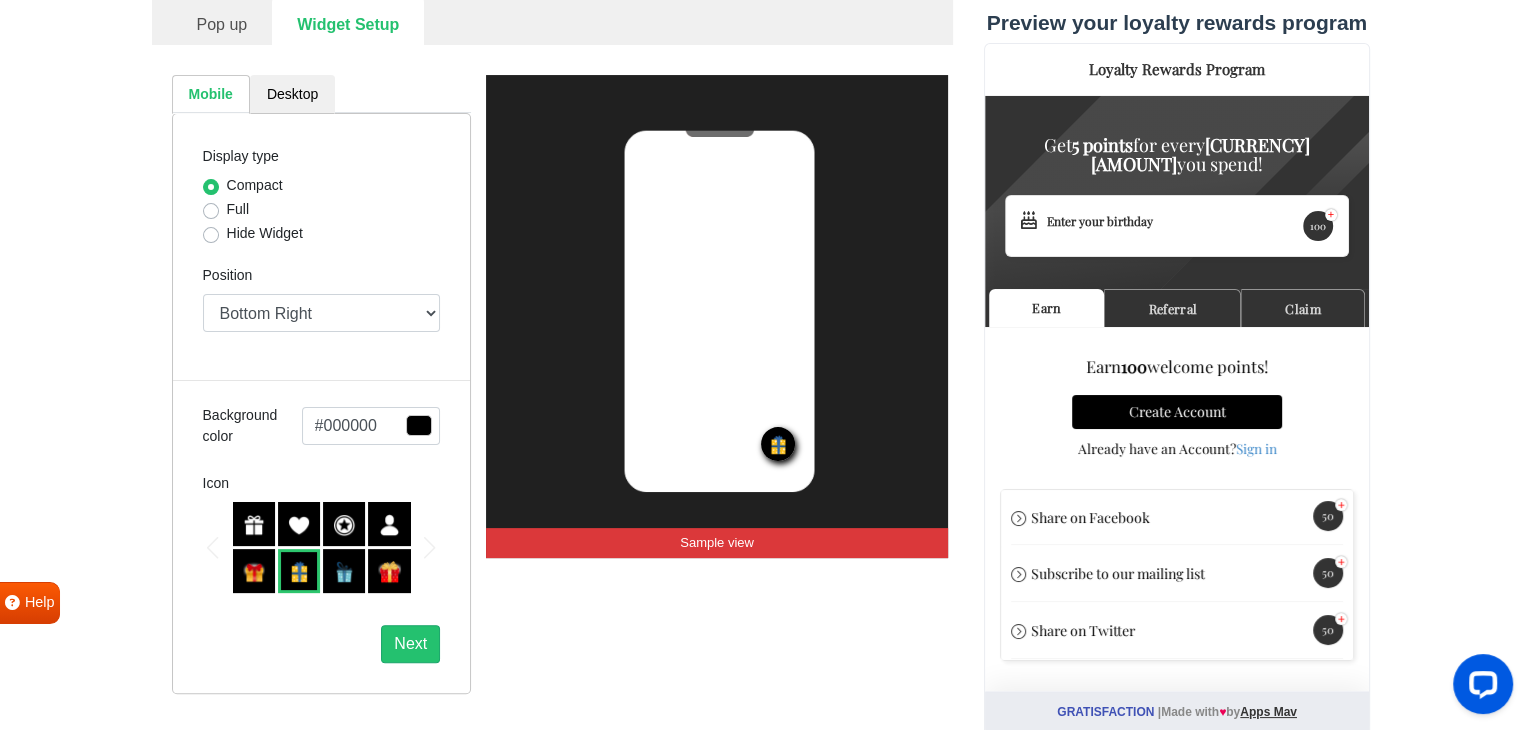 click at bounding box center [254, 572] 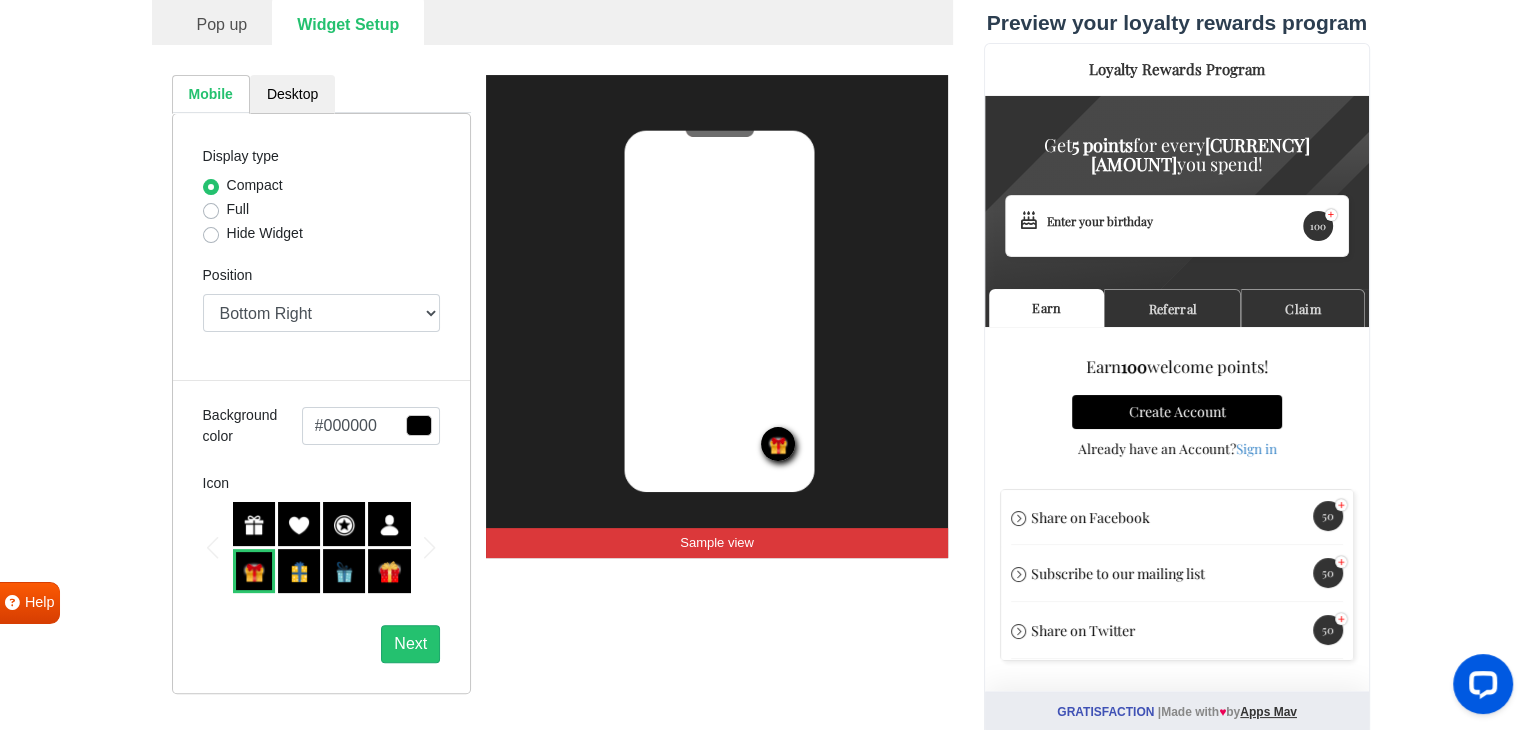 click at bounding box center [254, 524] 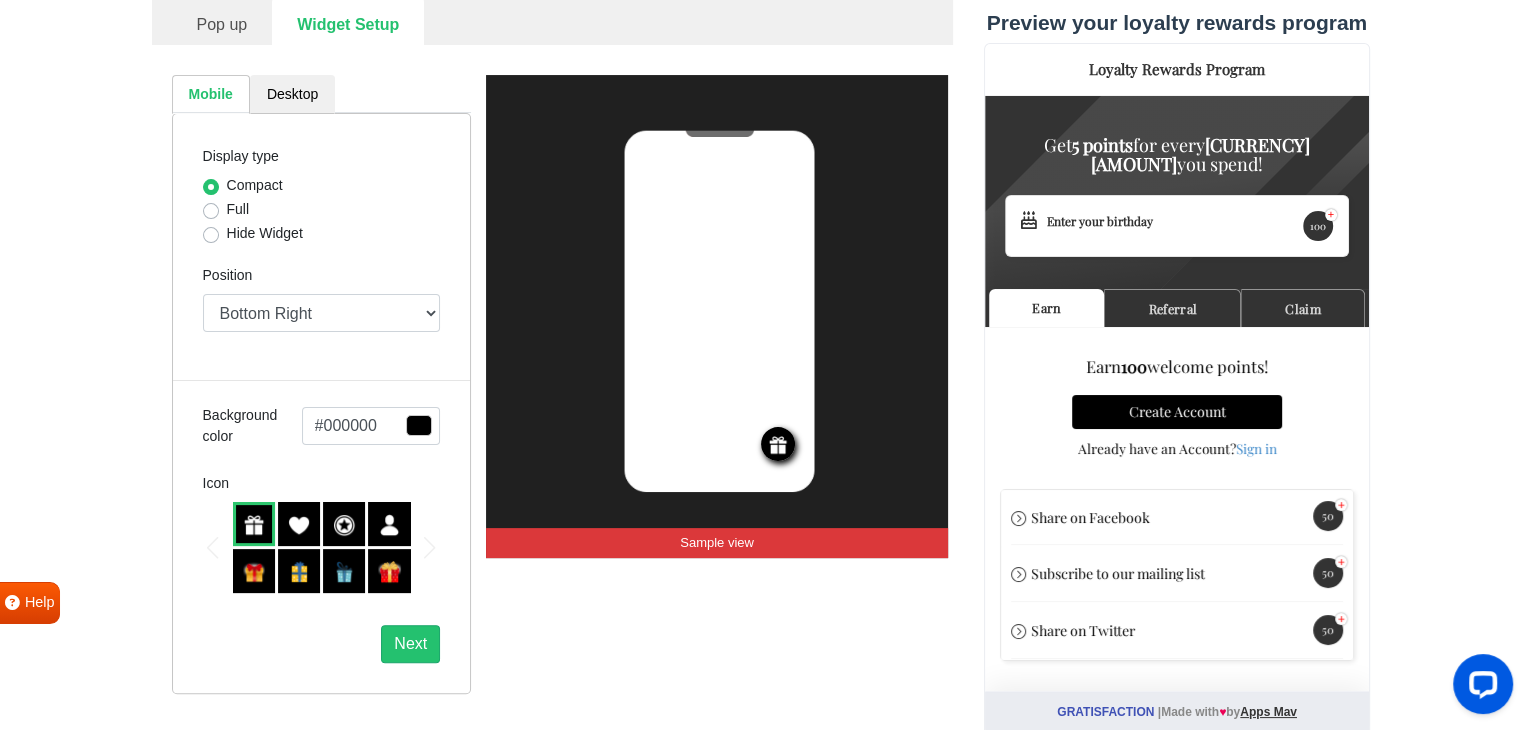 click at bounding box center [254, 572] 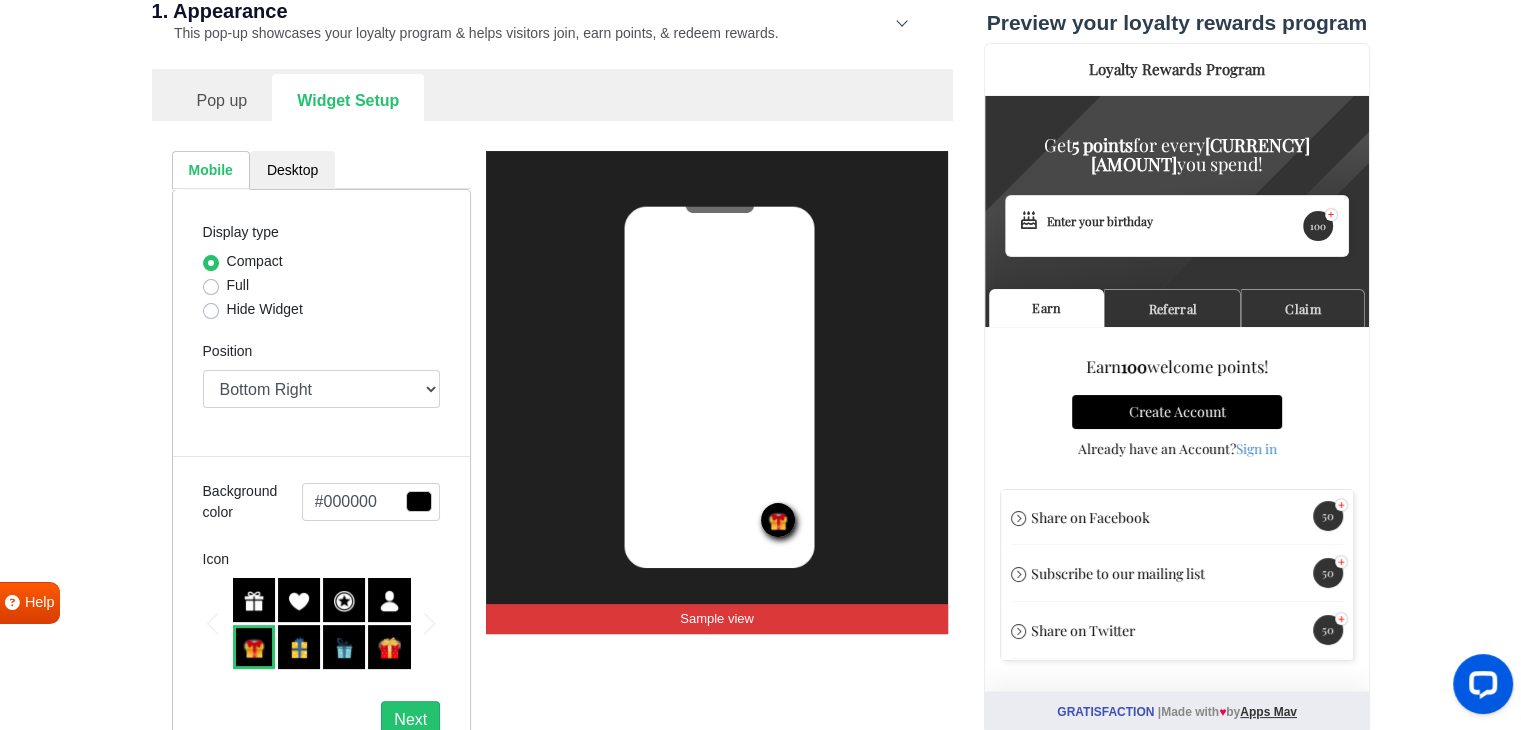 scroll, scrollTop: 288, scrollLeft: 0, axis: vertical 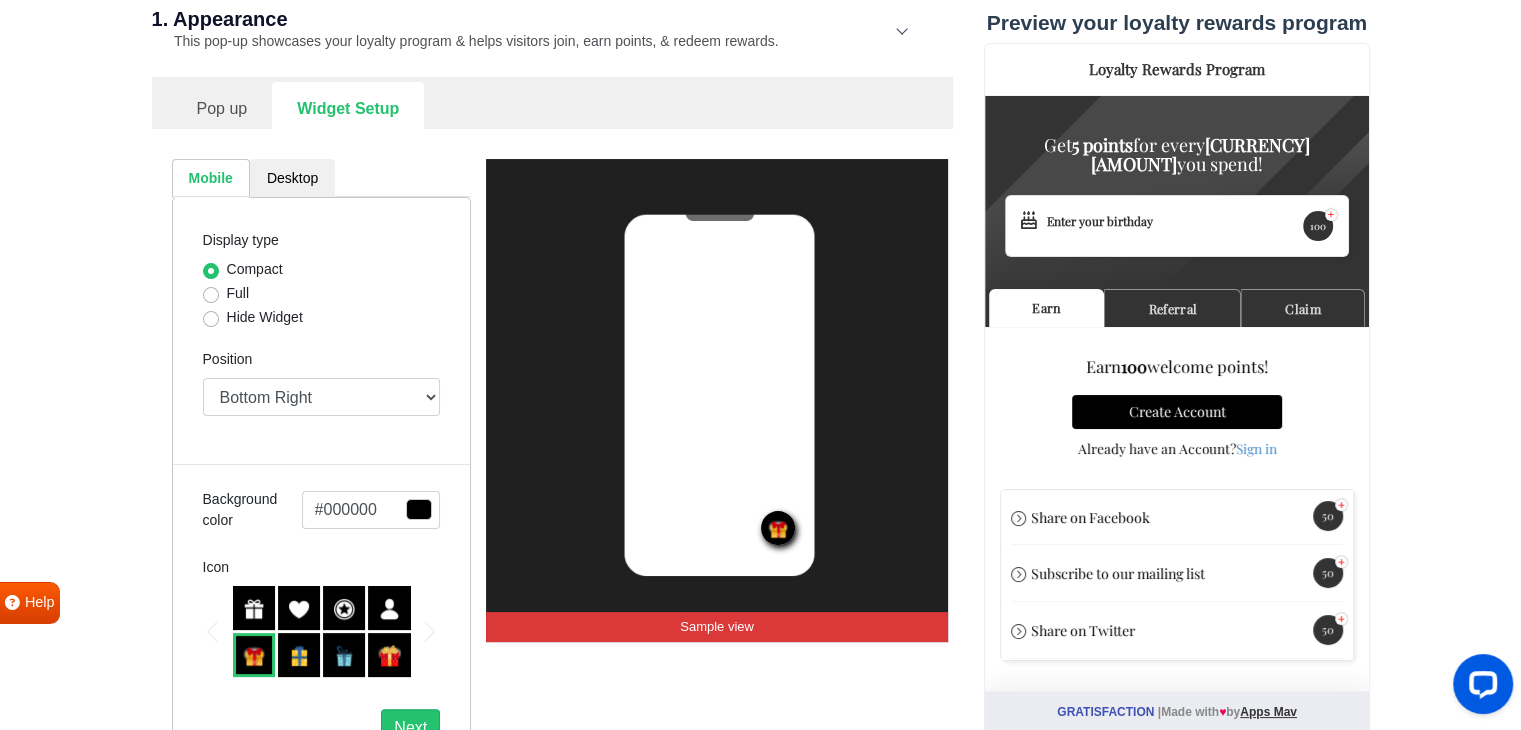click on "Full" at bounding box center (238, 293) 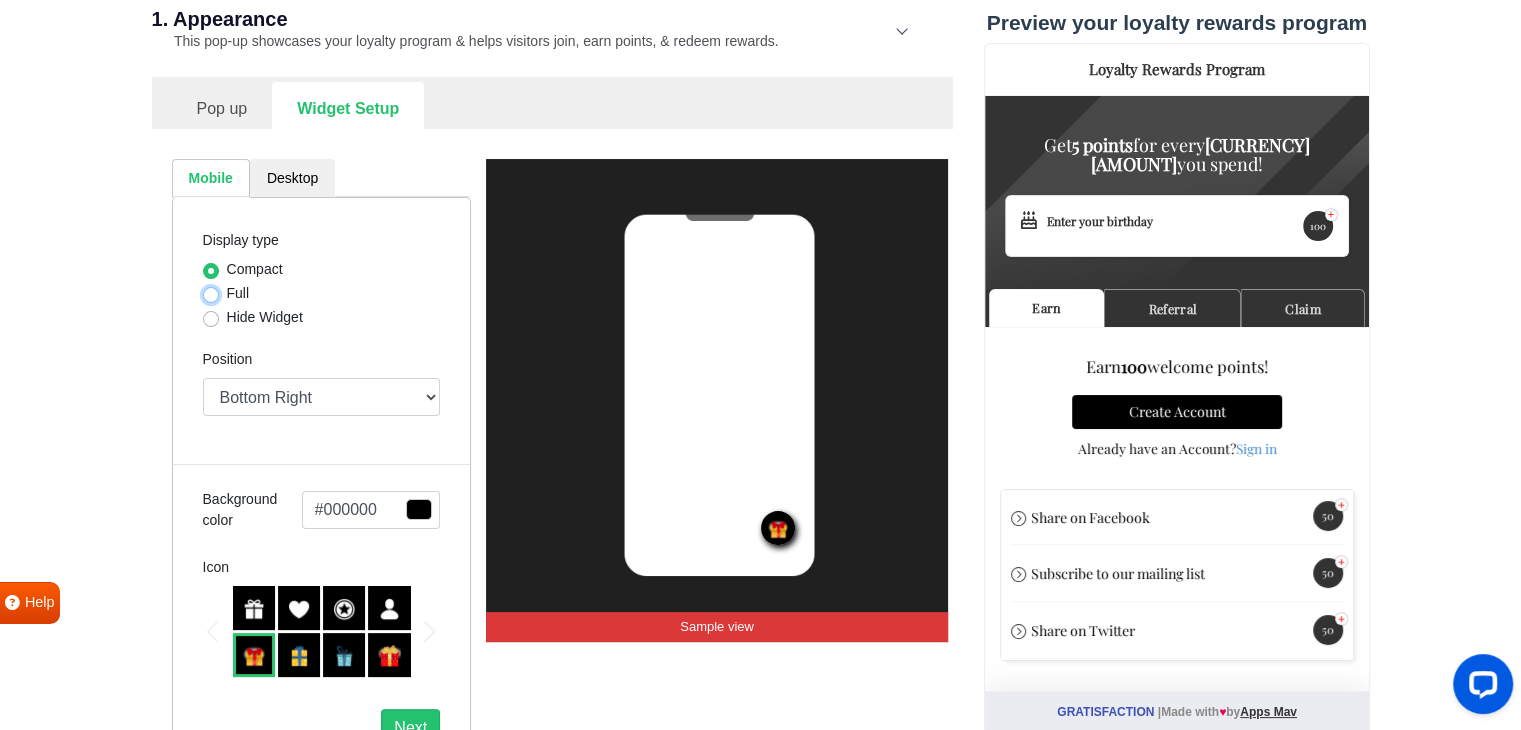 click on "Full" at bounding box center [211, 293] 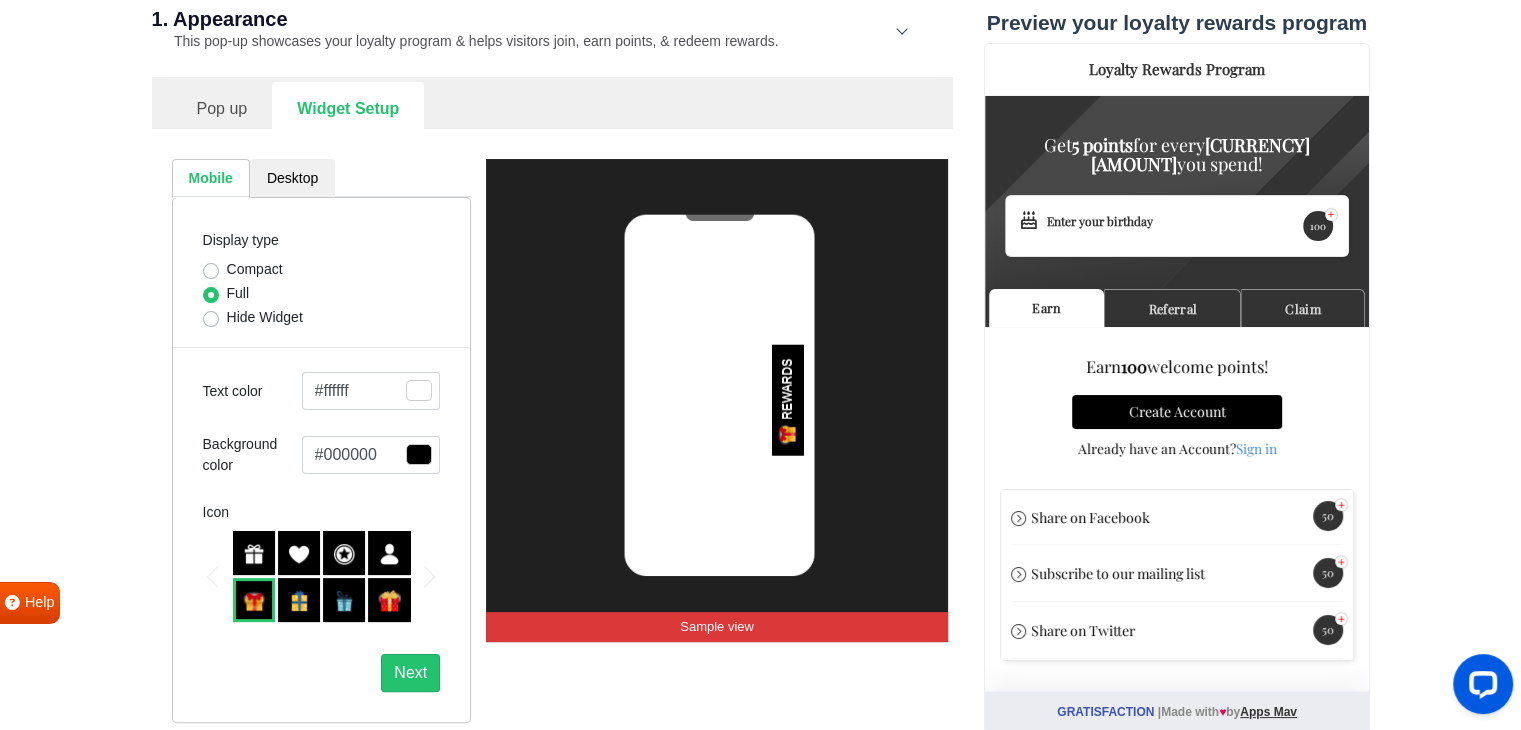 click on "Hide Widget" at bounding box center [265, 317] 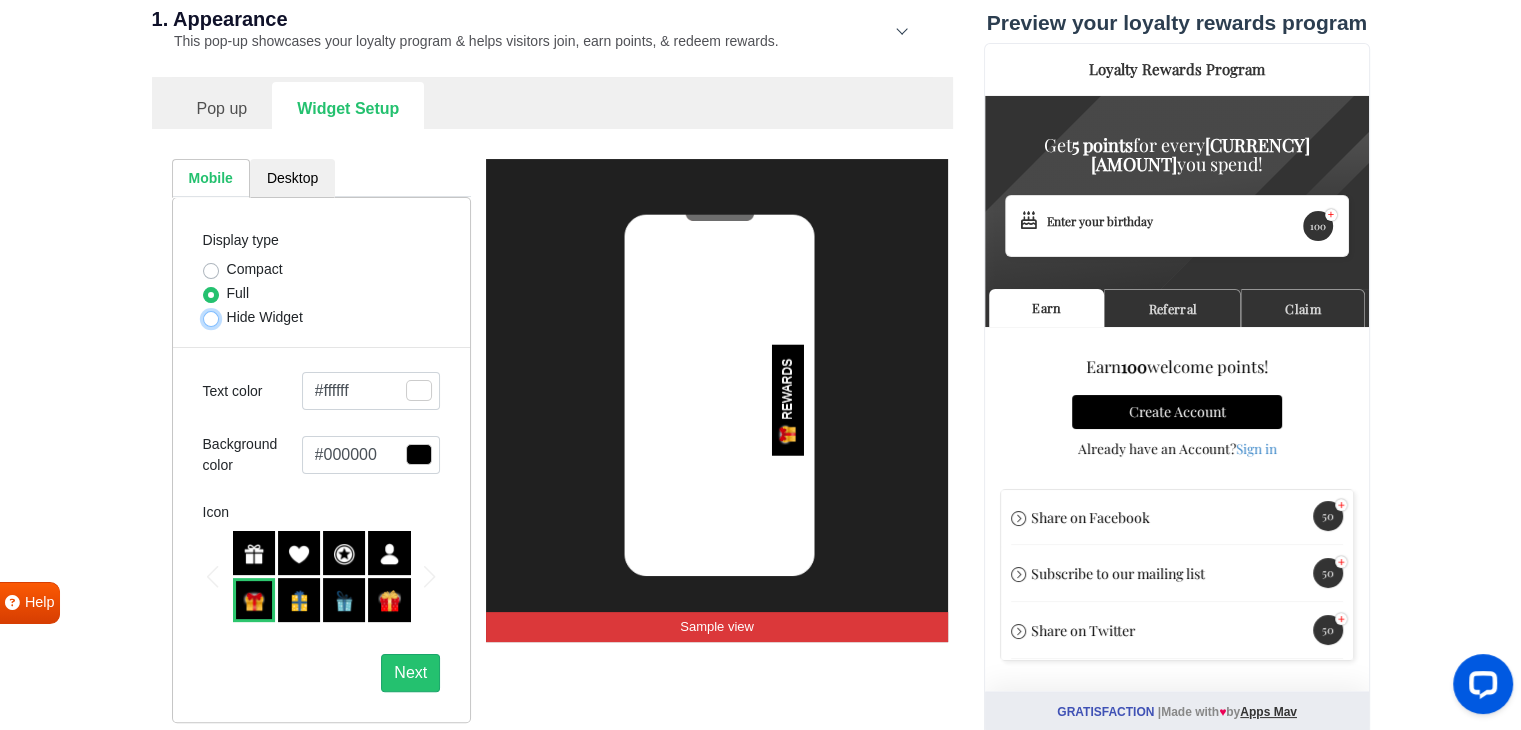 click on "Hide Widget" at bounding box center (211, 317) 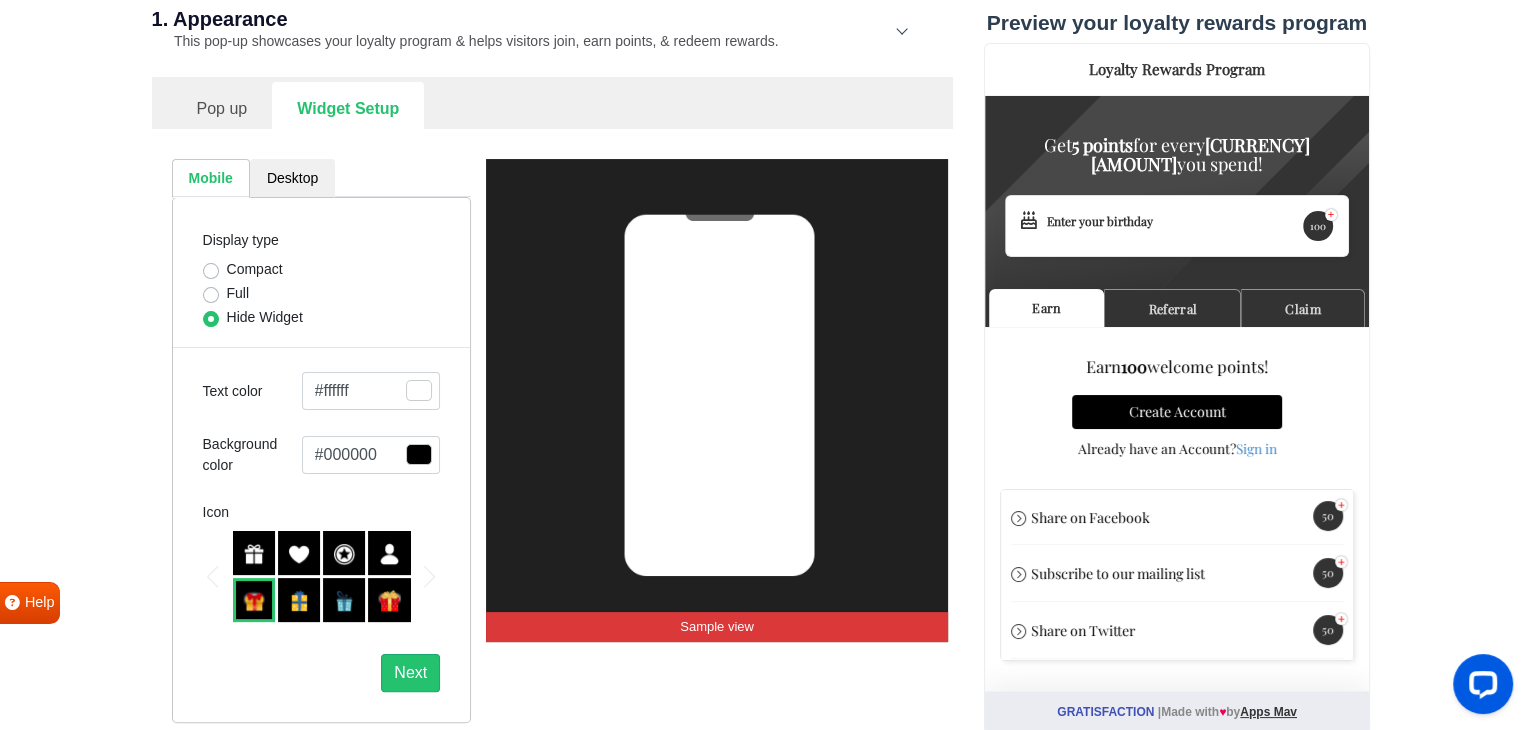click on "Full" at bounding box center [238, 293] 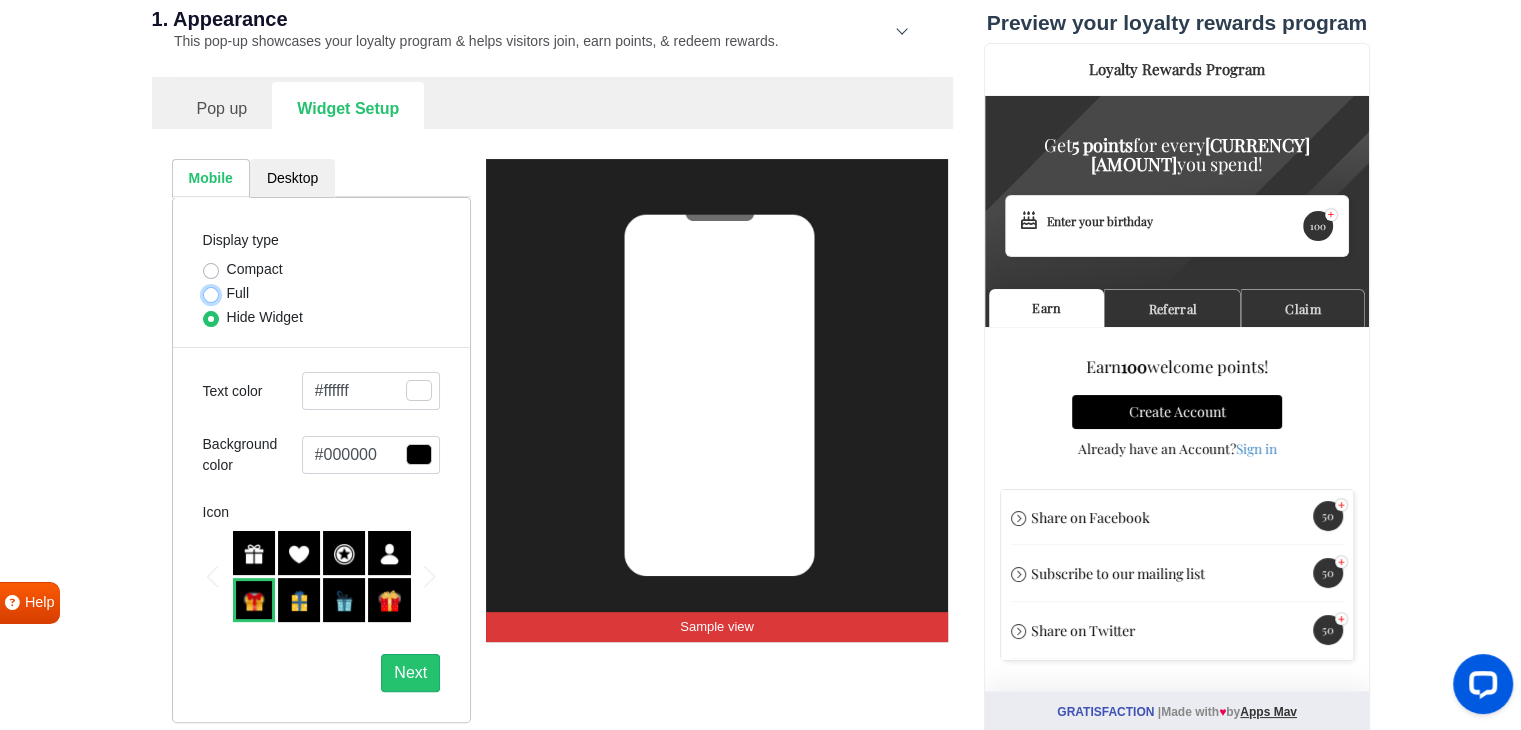 click on "Full" at bounding box center [211, 293] 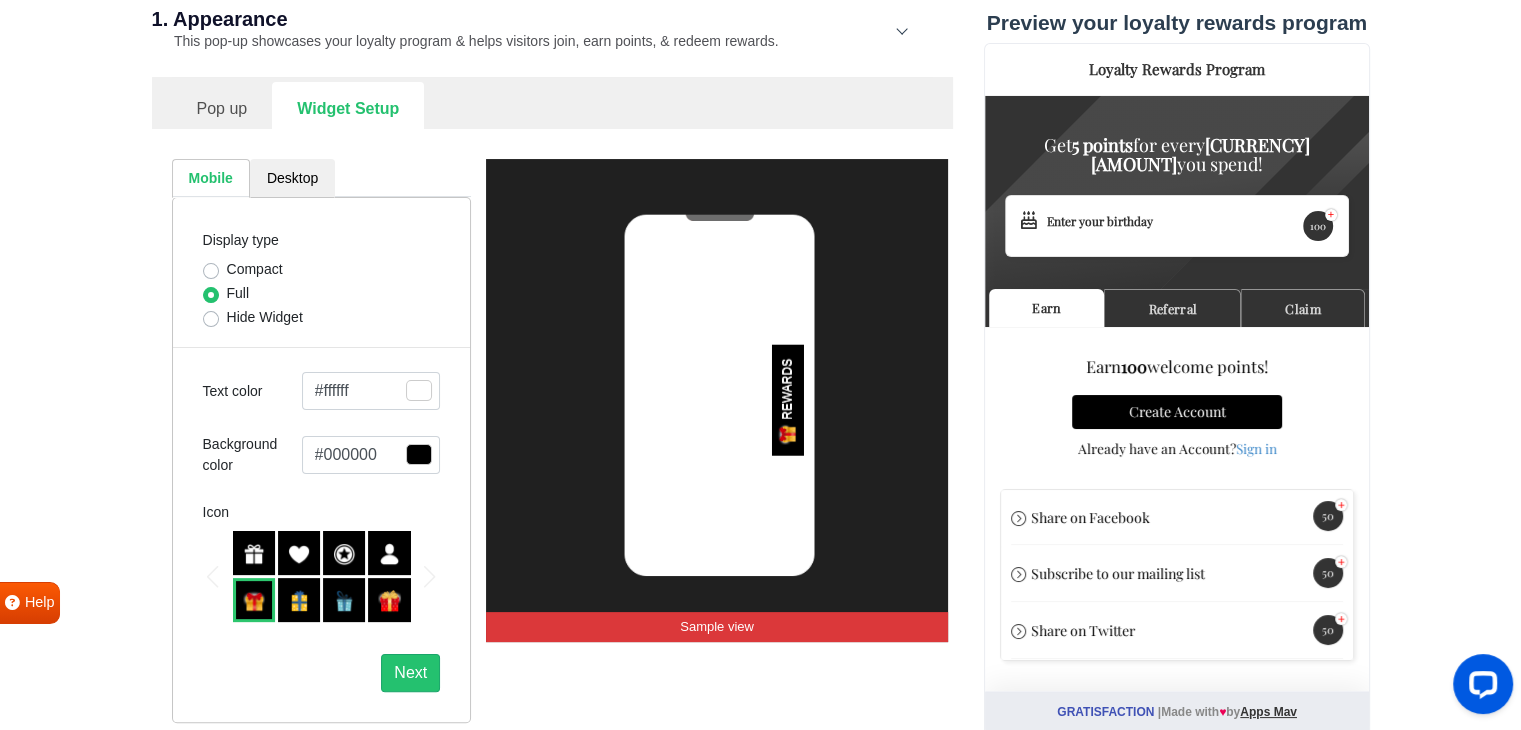 click at bounding box center (254, 554) 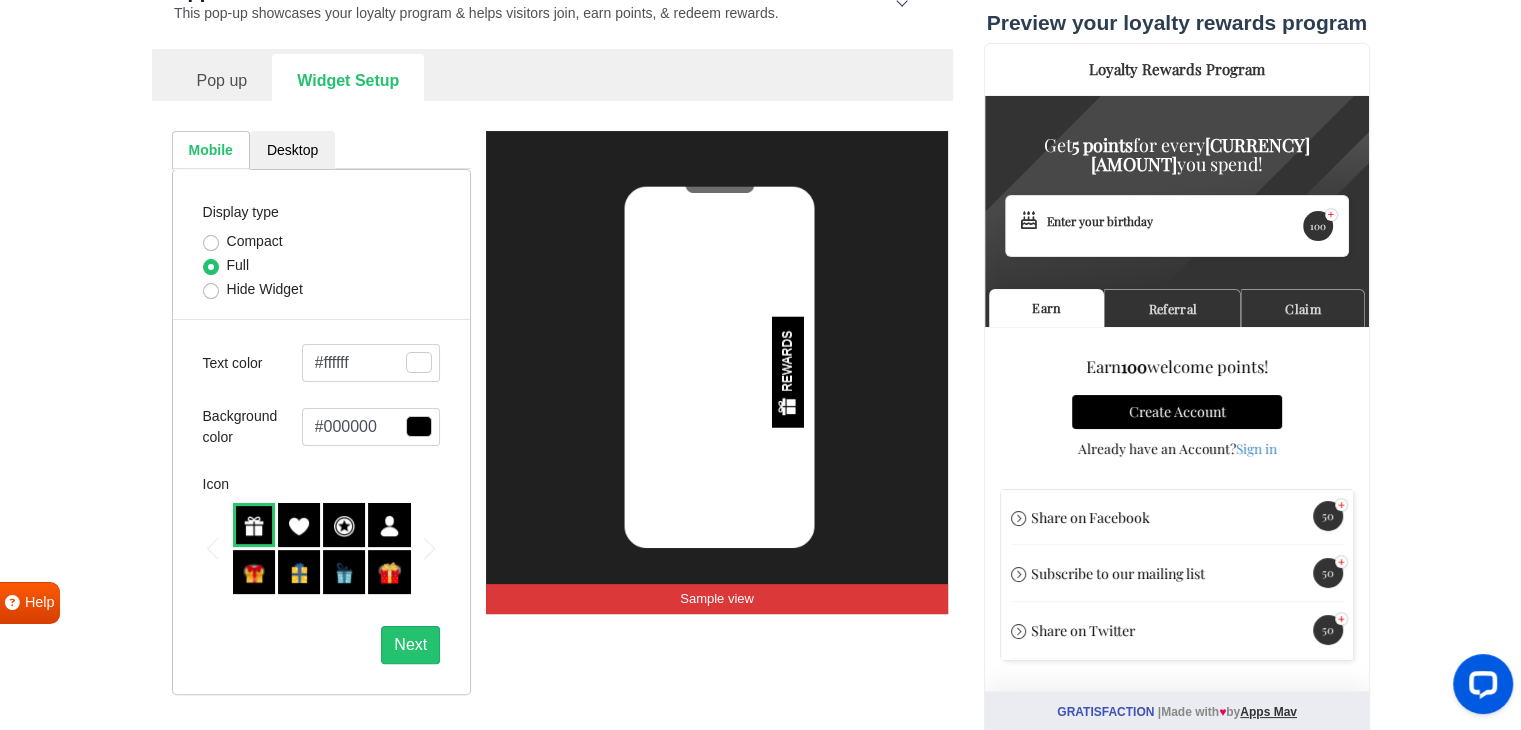 scroll, scrollTop: 307, scrollLeft: 0, axis: vertical 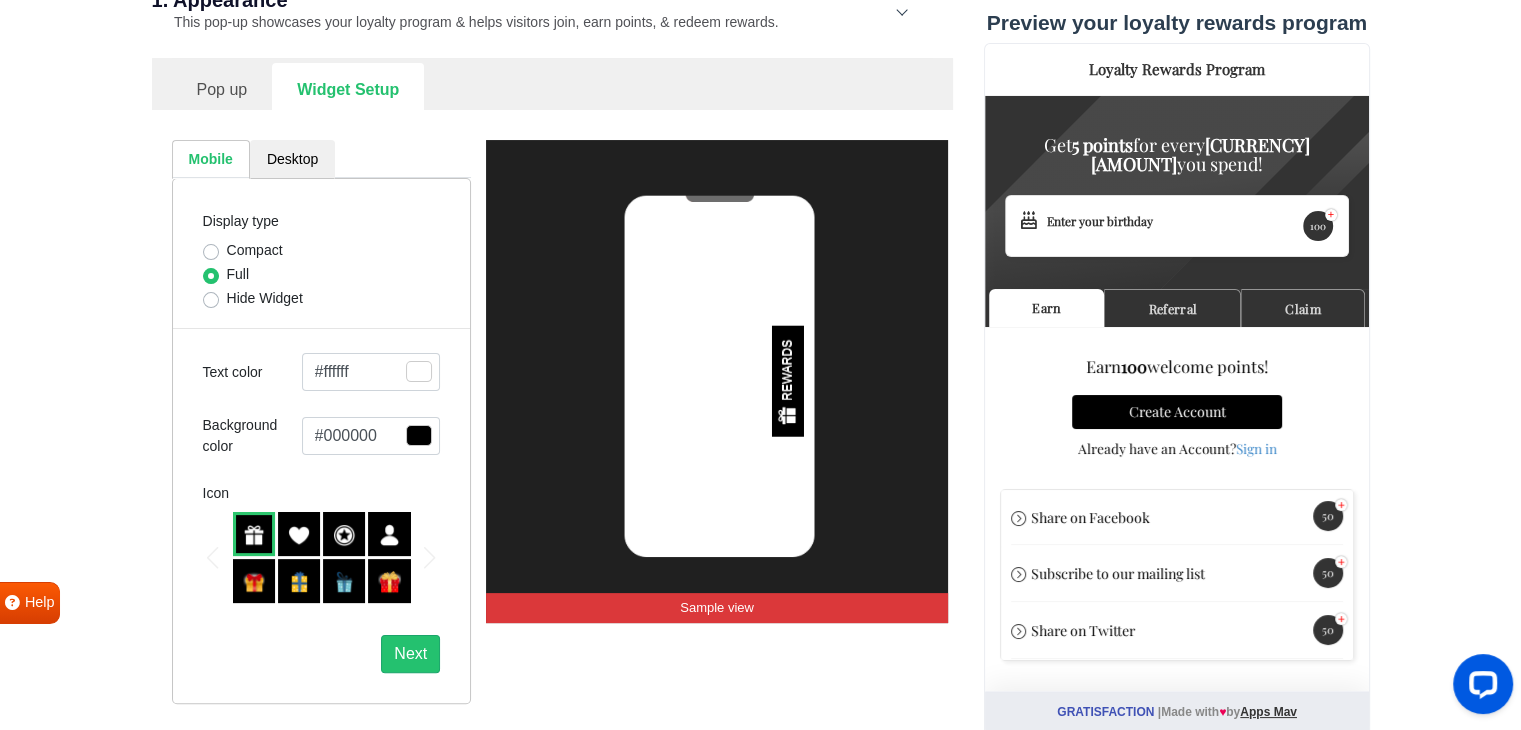 click on "Compact" at bounding box center [255, 250] 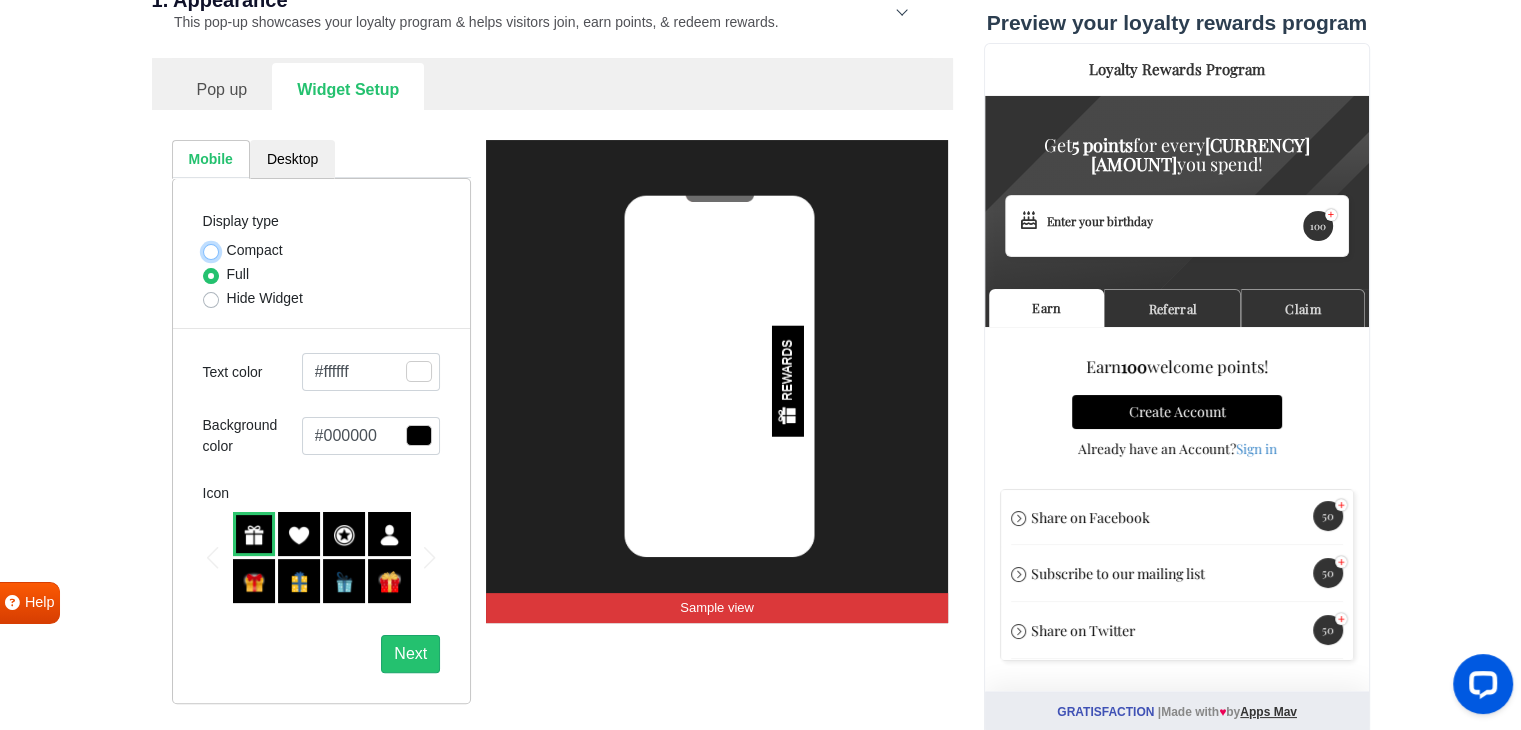click on "Compact" at bounding box center [211, 250] 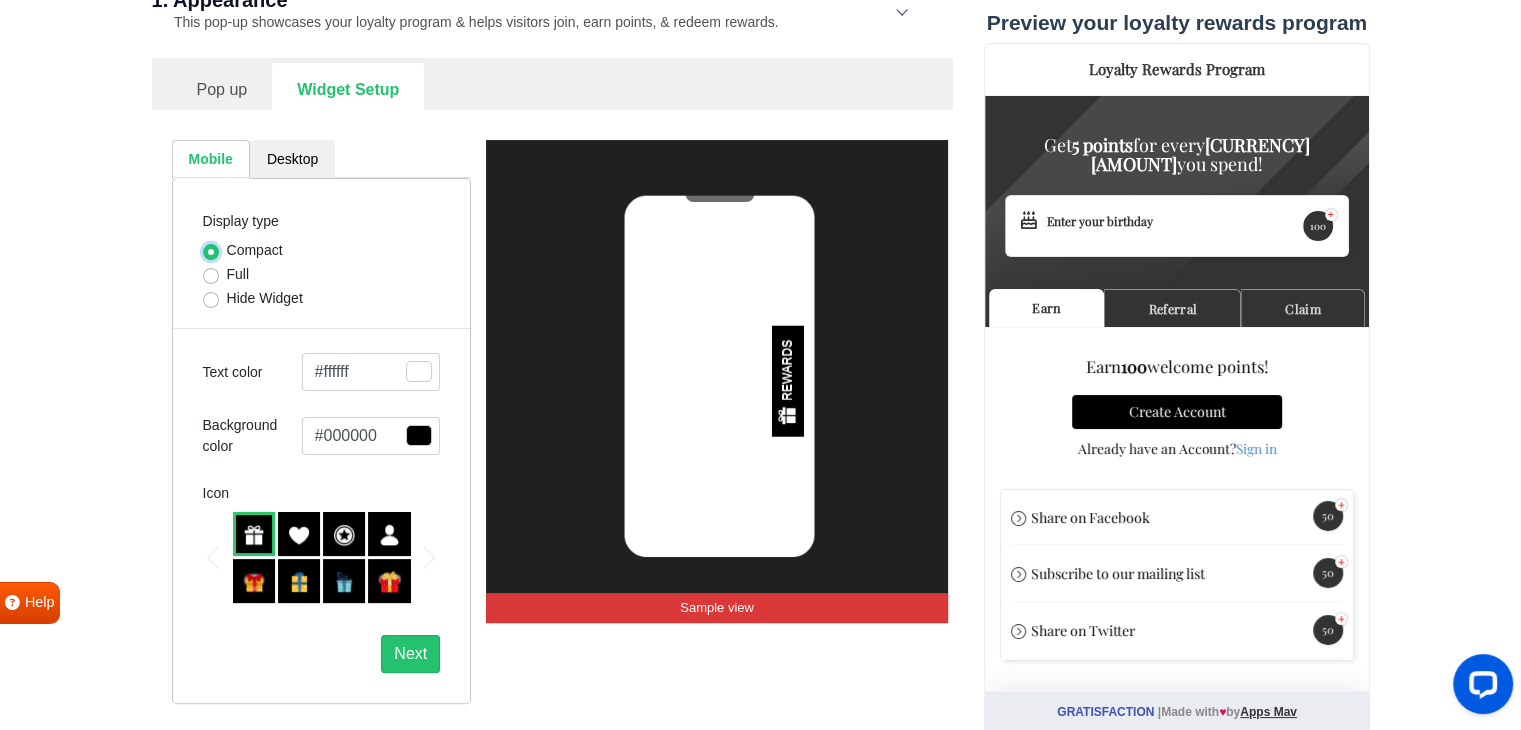 select on "right" 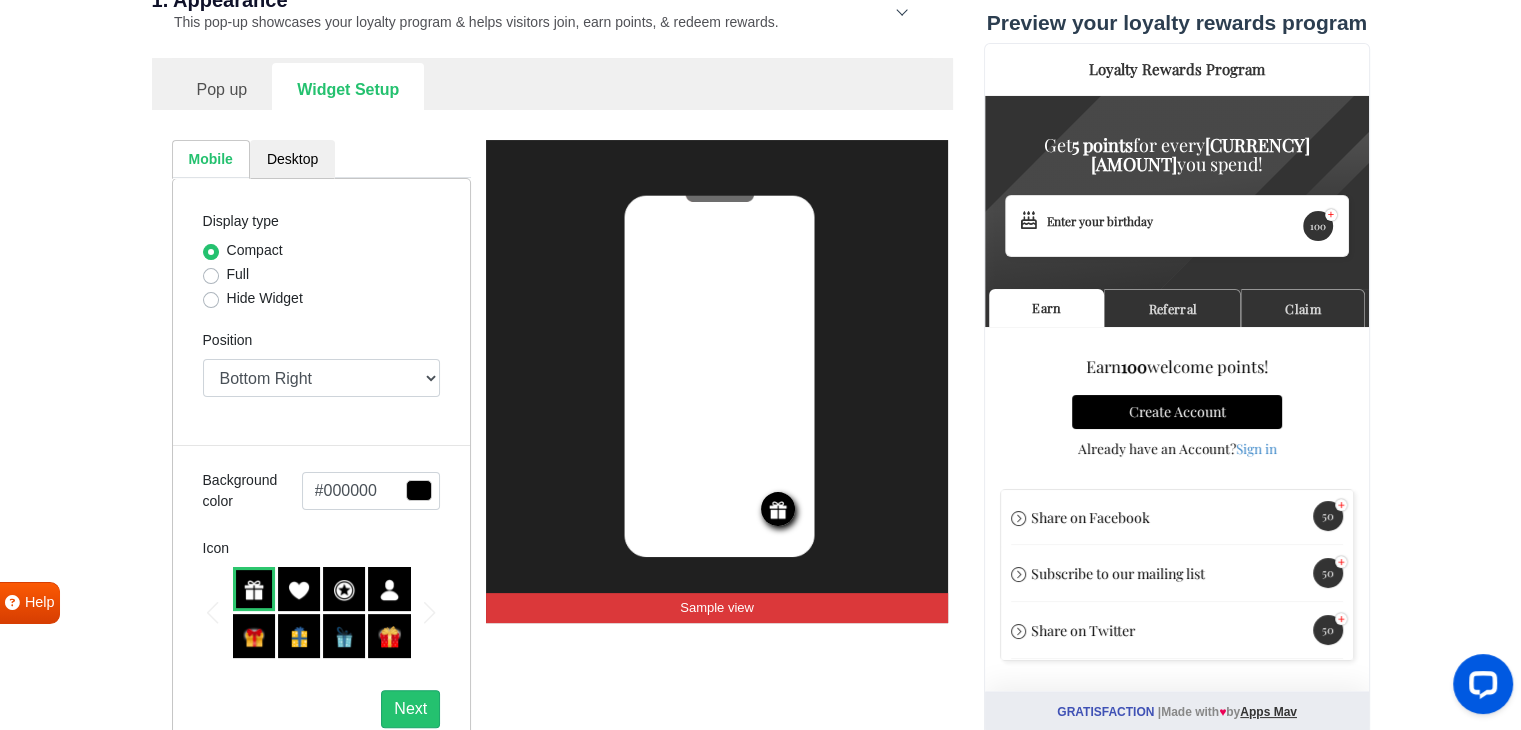click on "Full" at bounding box center [238, 274] 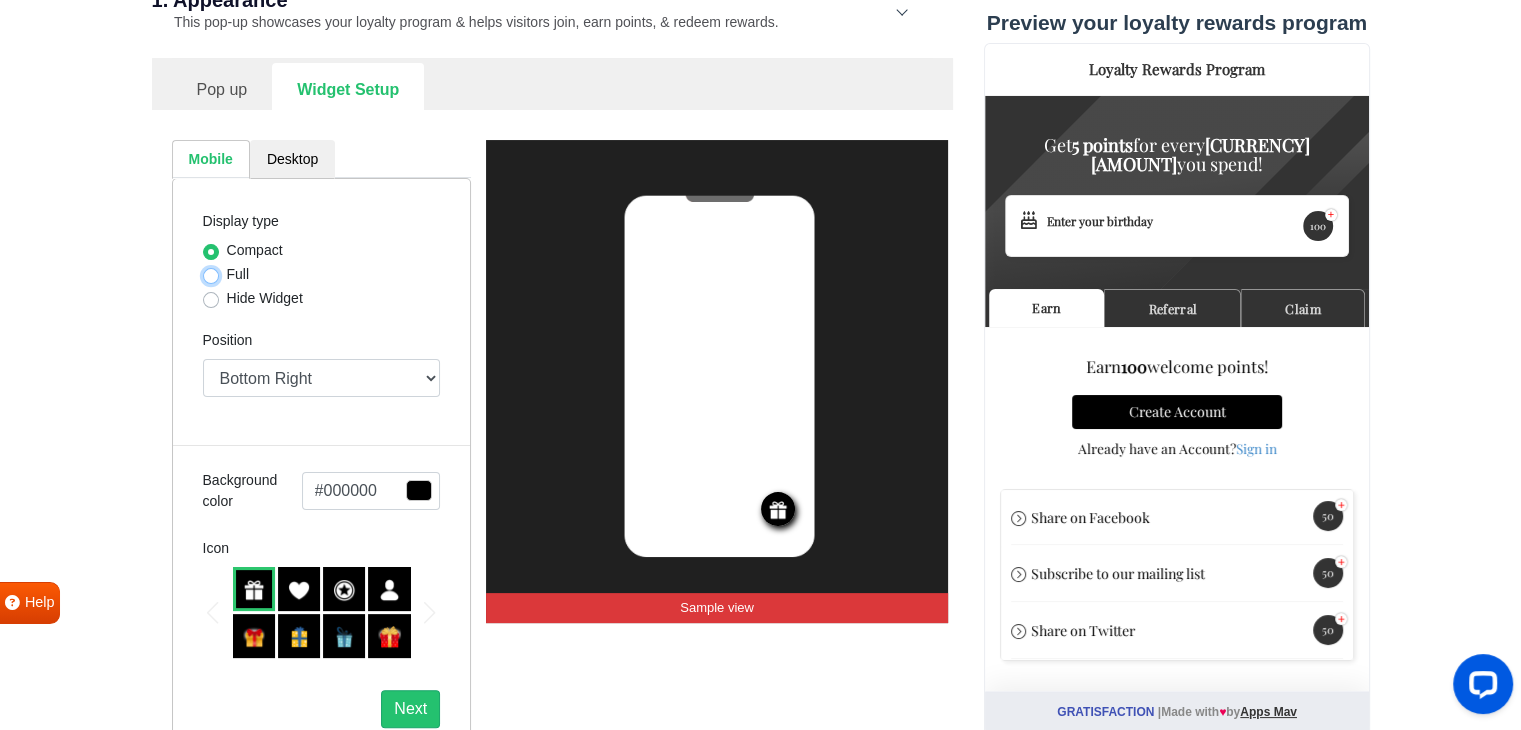 click on "Full" at bounding box center [211, 274] 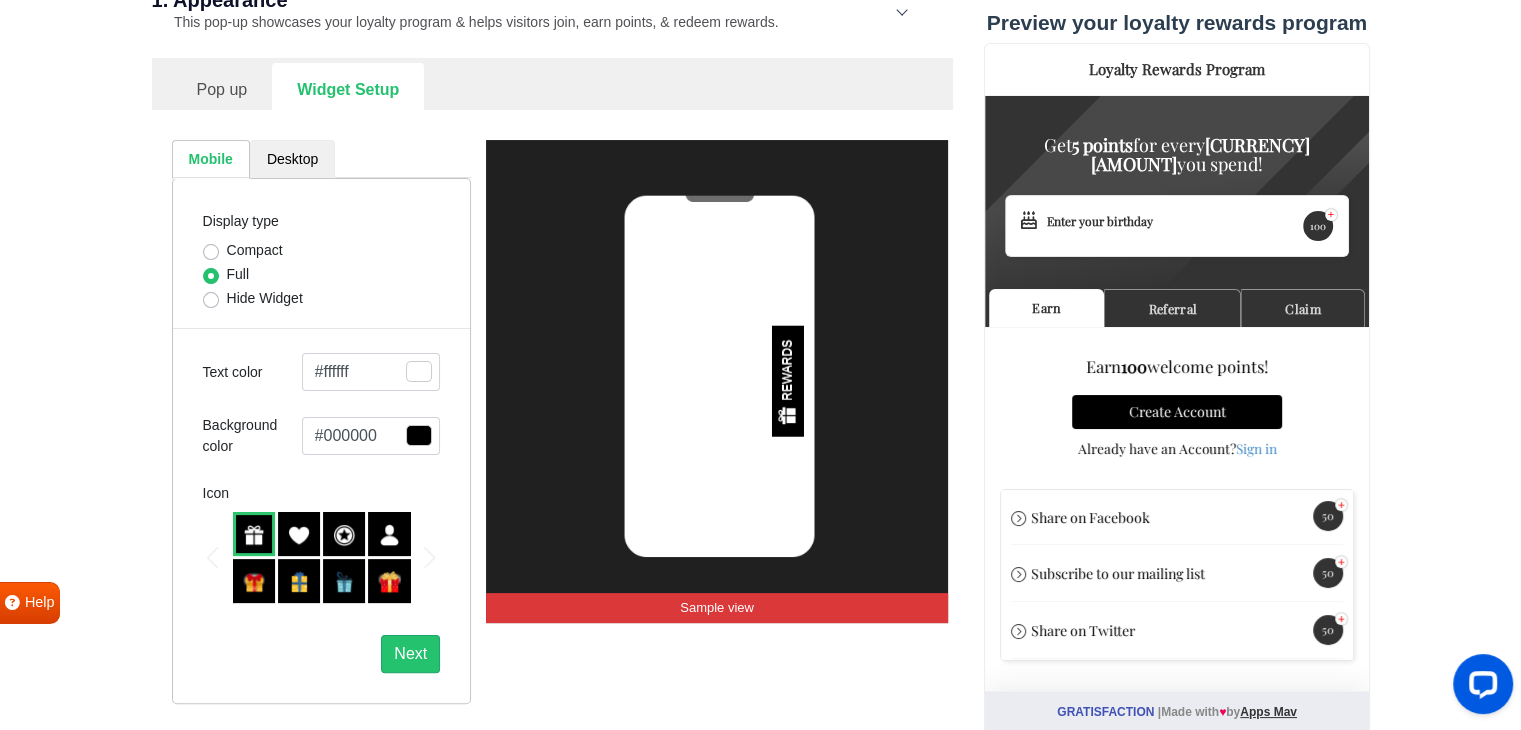 click on "Desktop" at bounding box center [292, 159] 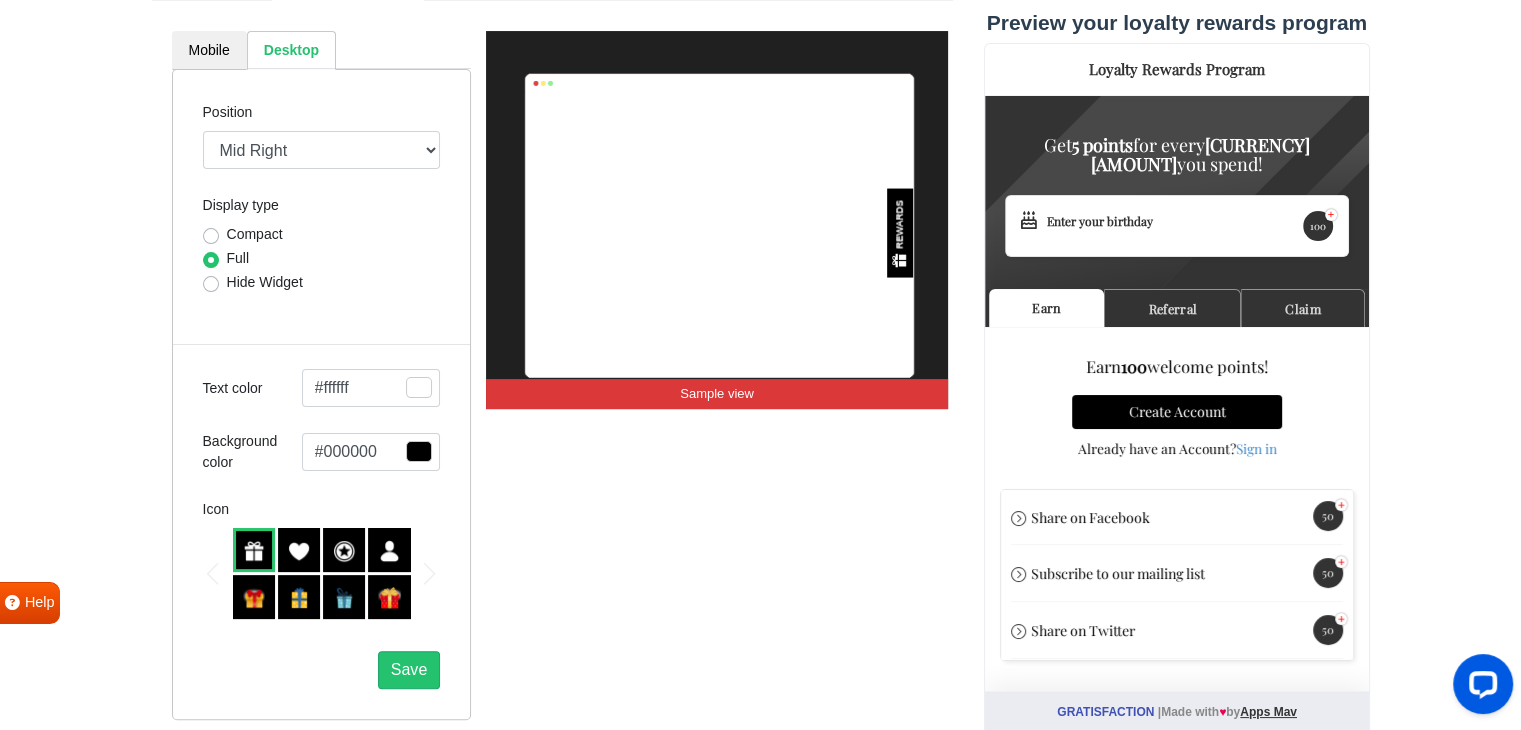 scroll, scrollTop: 415, scrollLeft: 0, axis: vertical 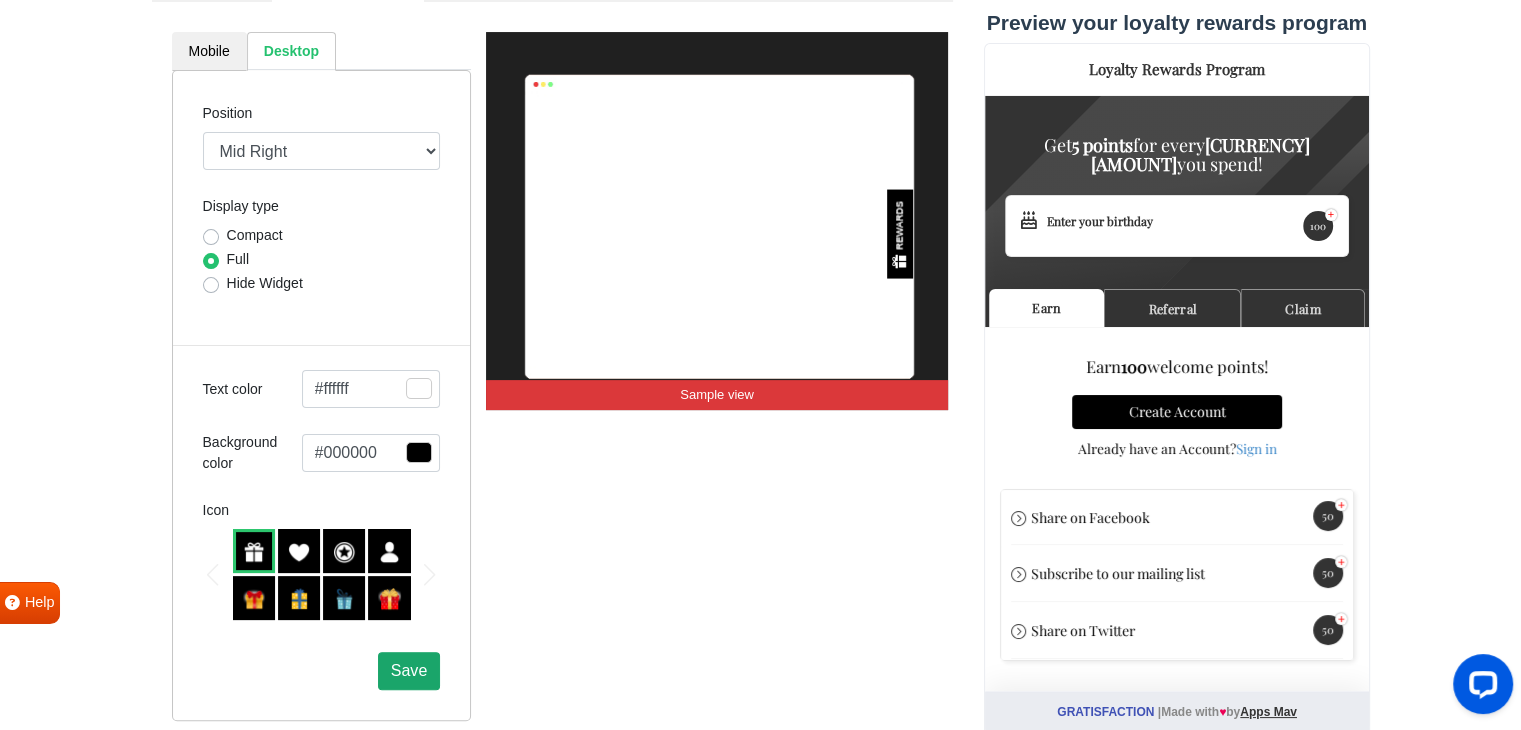 click on "Save" at bounding box center [409, 671] 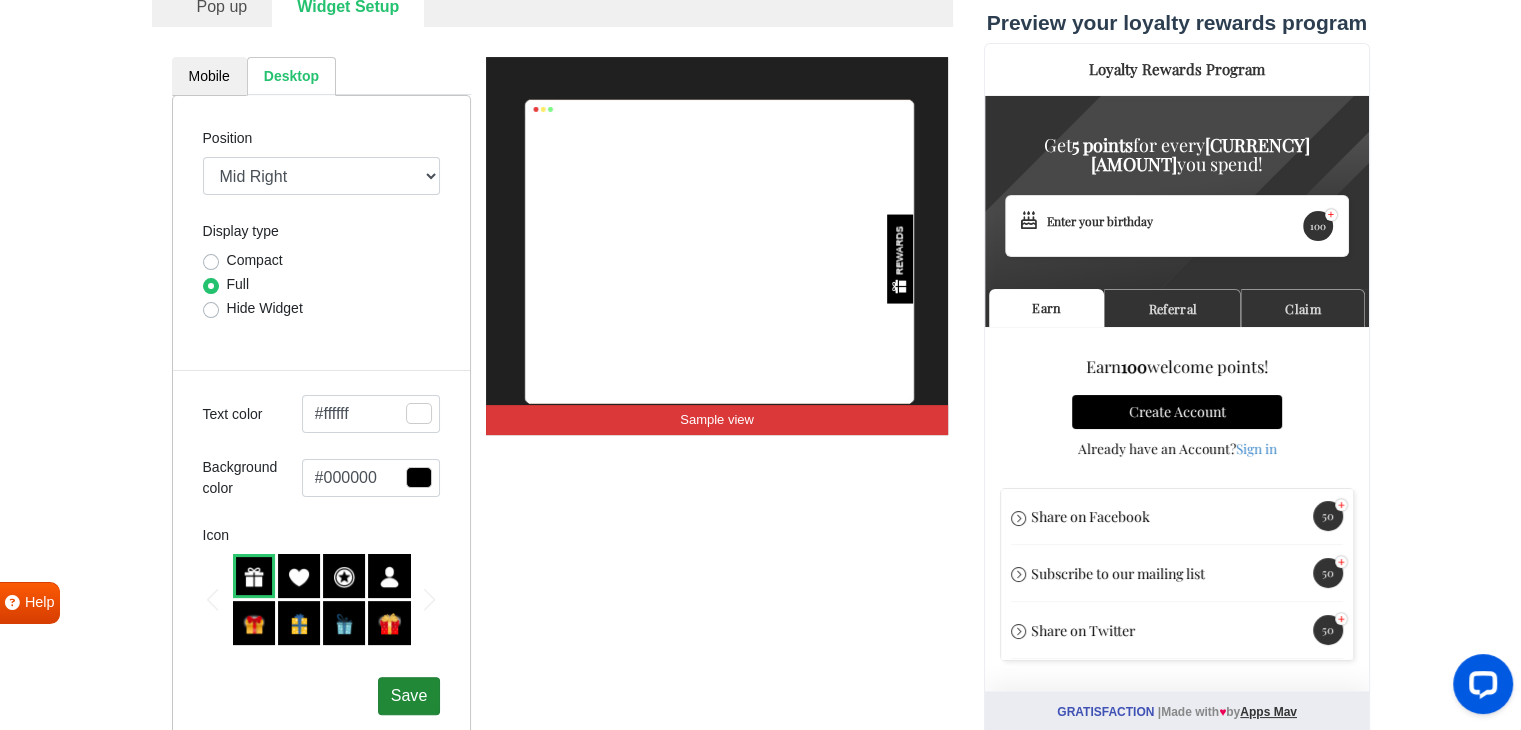 scroll, scrollTop: 380, scrollLeft: 0, axis: vertical 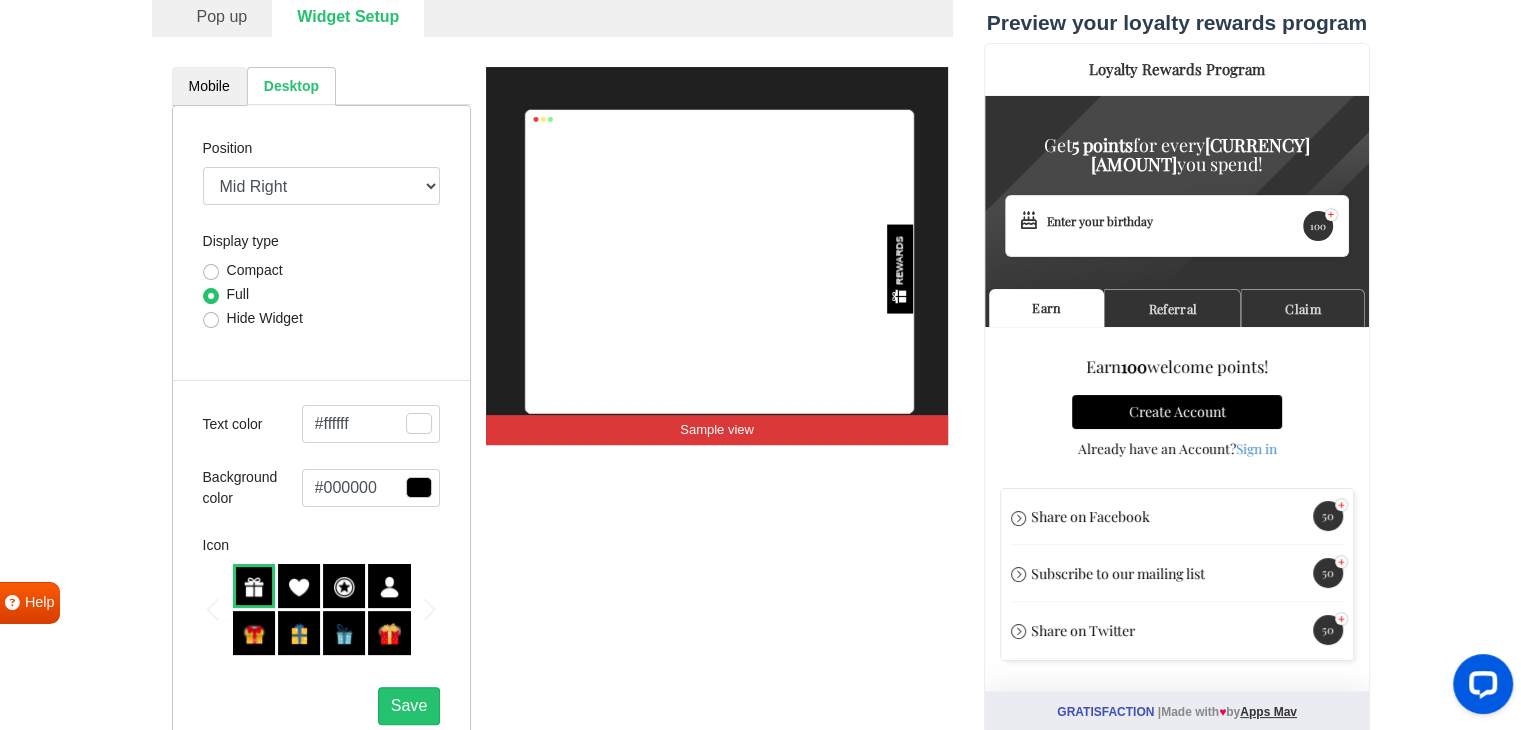 click on "Mobile" at bounding box center [209, 86] 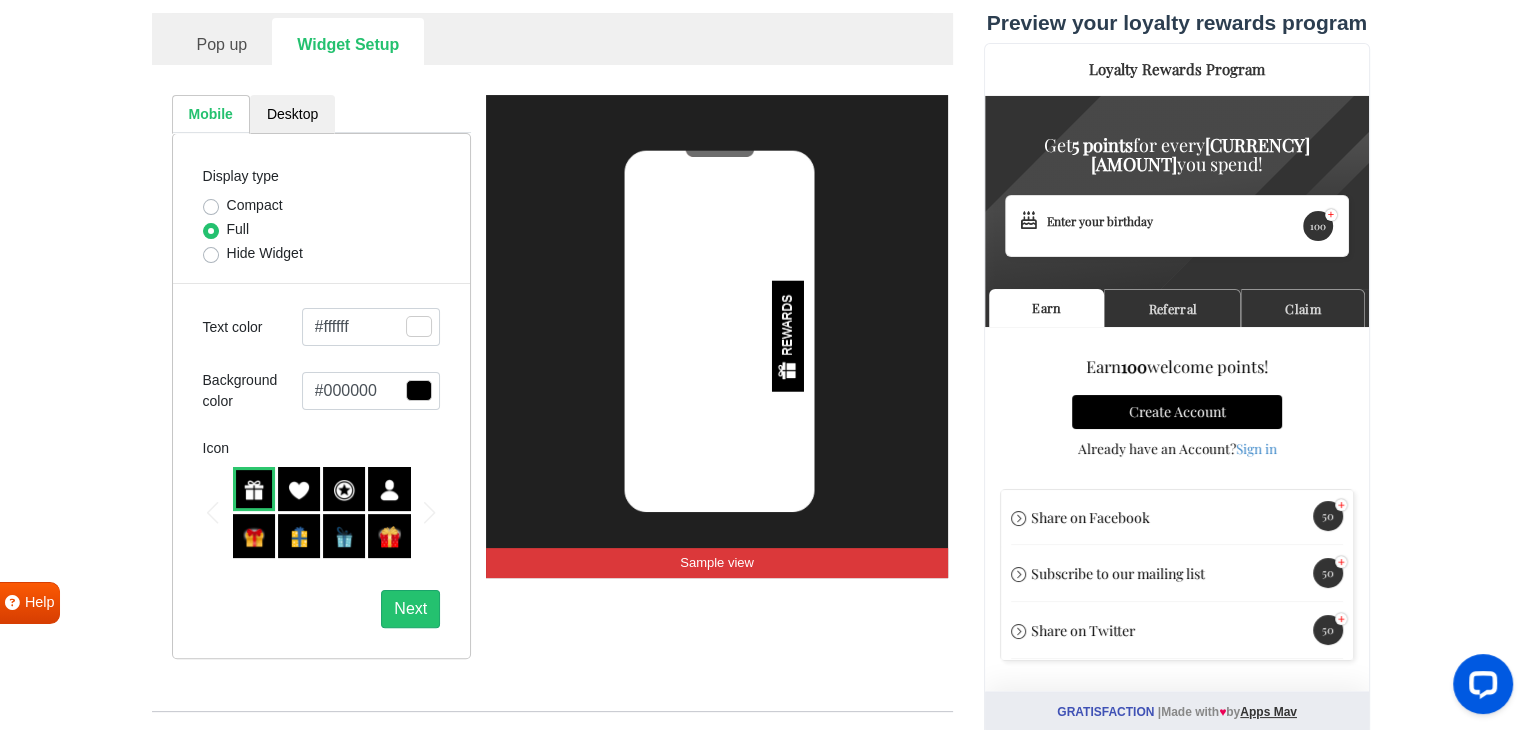 scroll, scrollTop: 380, scrollLeft: 0, axis: vertical 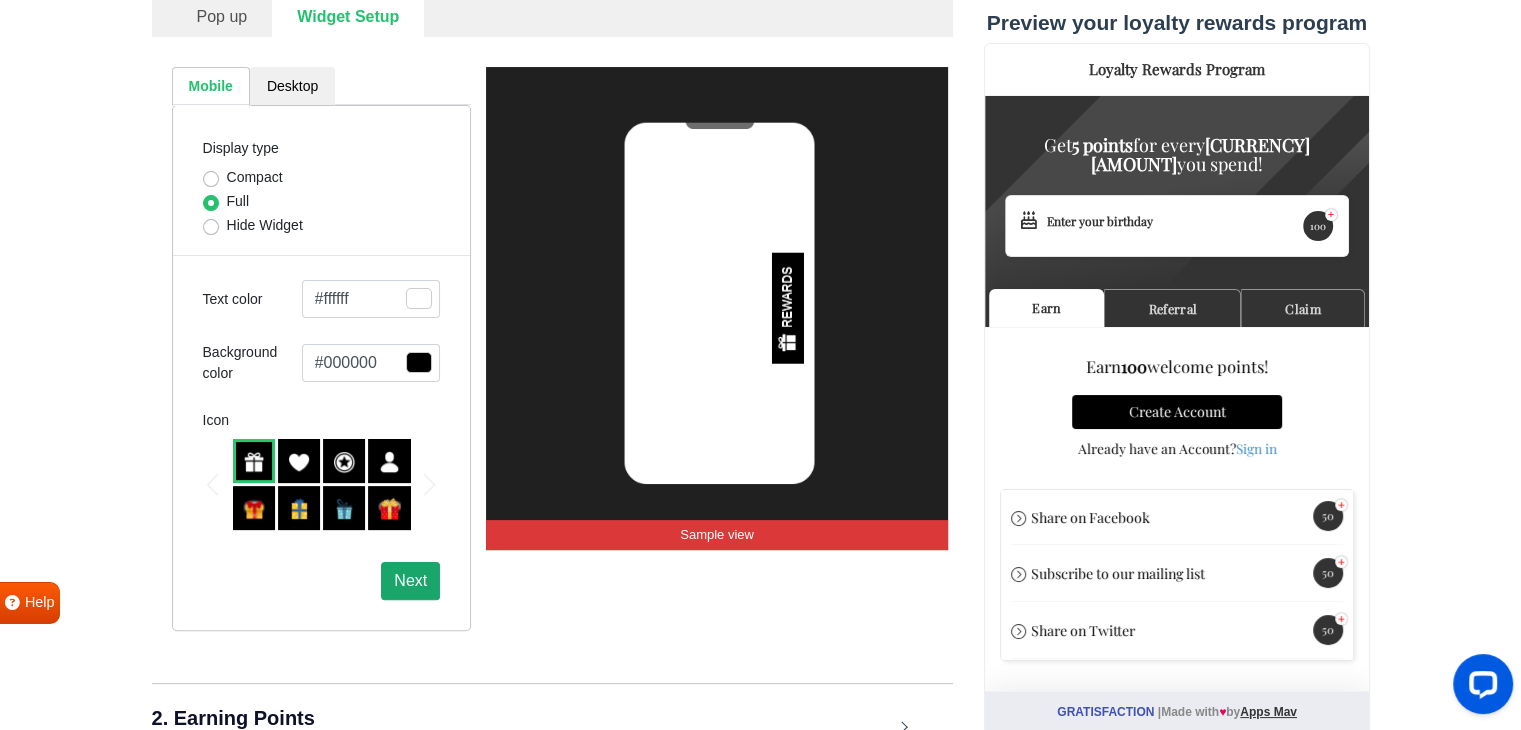 click on "Next" at bounding box center (410, 581) 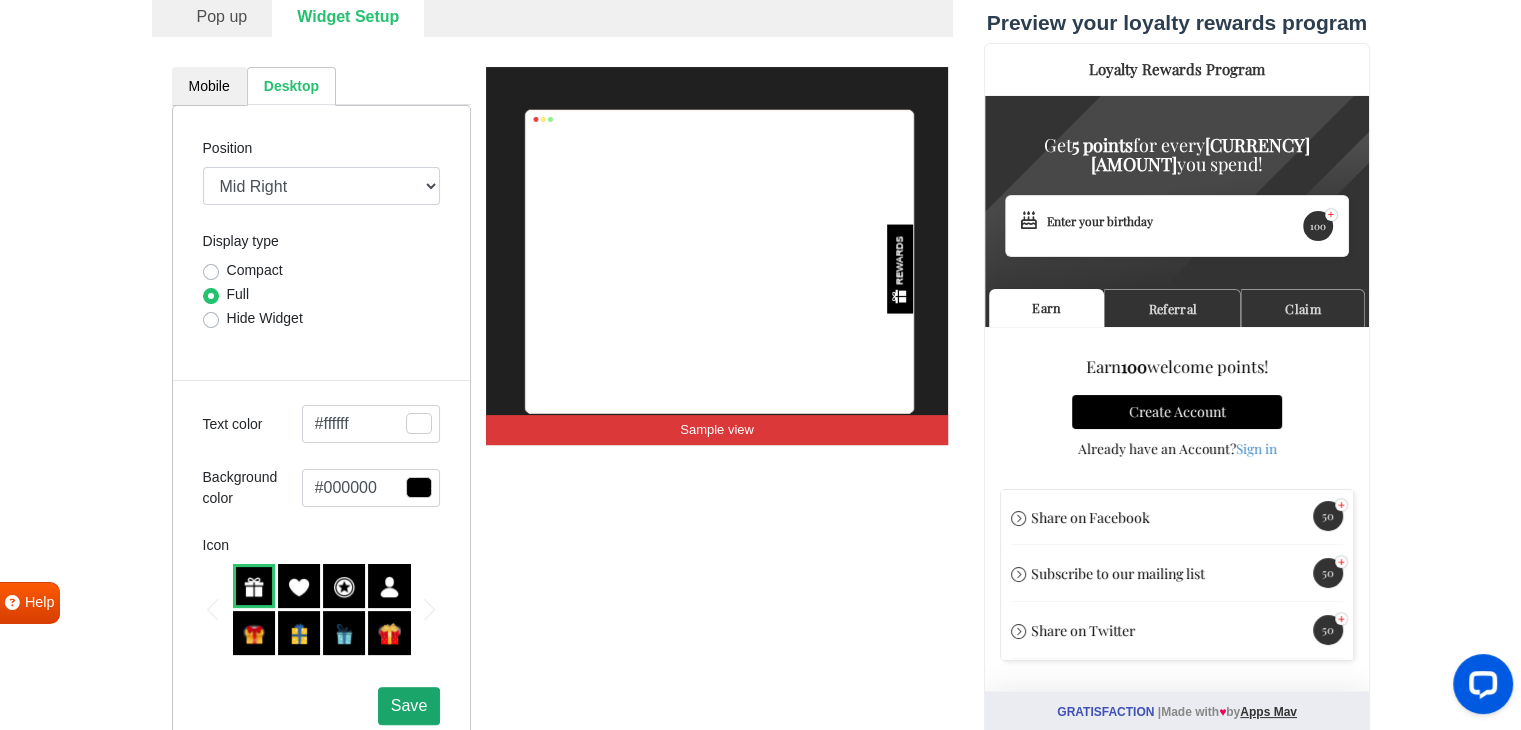 click on "Save" at bounding box center [409, 706] 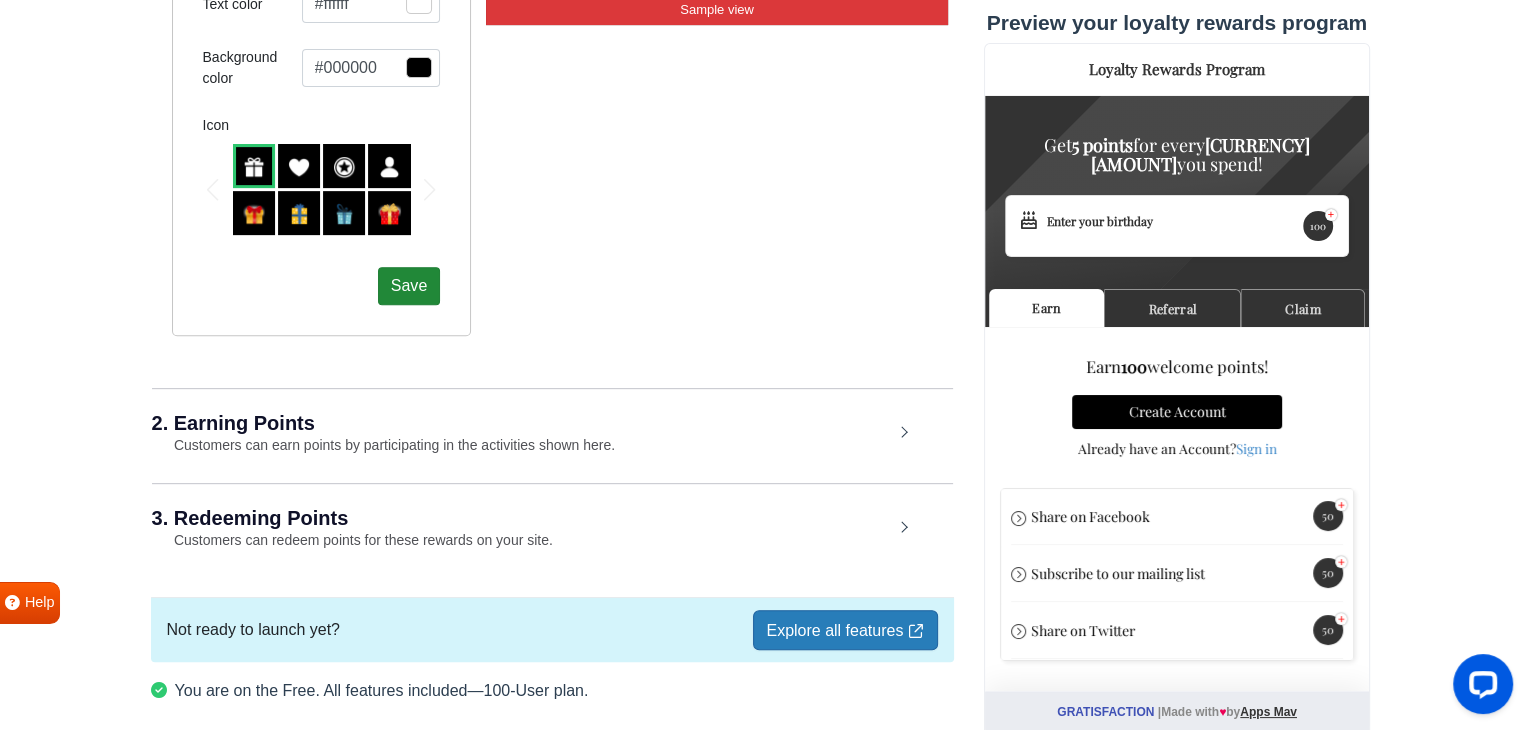 scroll, scrollTop: 886, scrollLeft: 0, axis: vertical 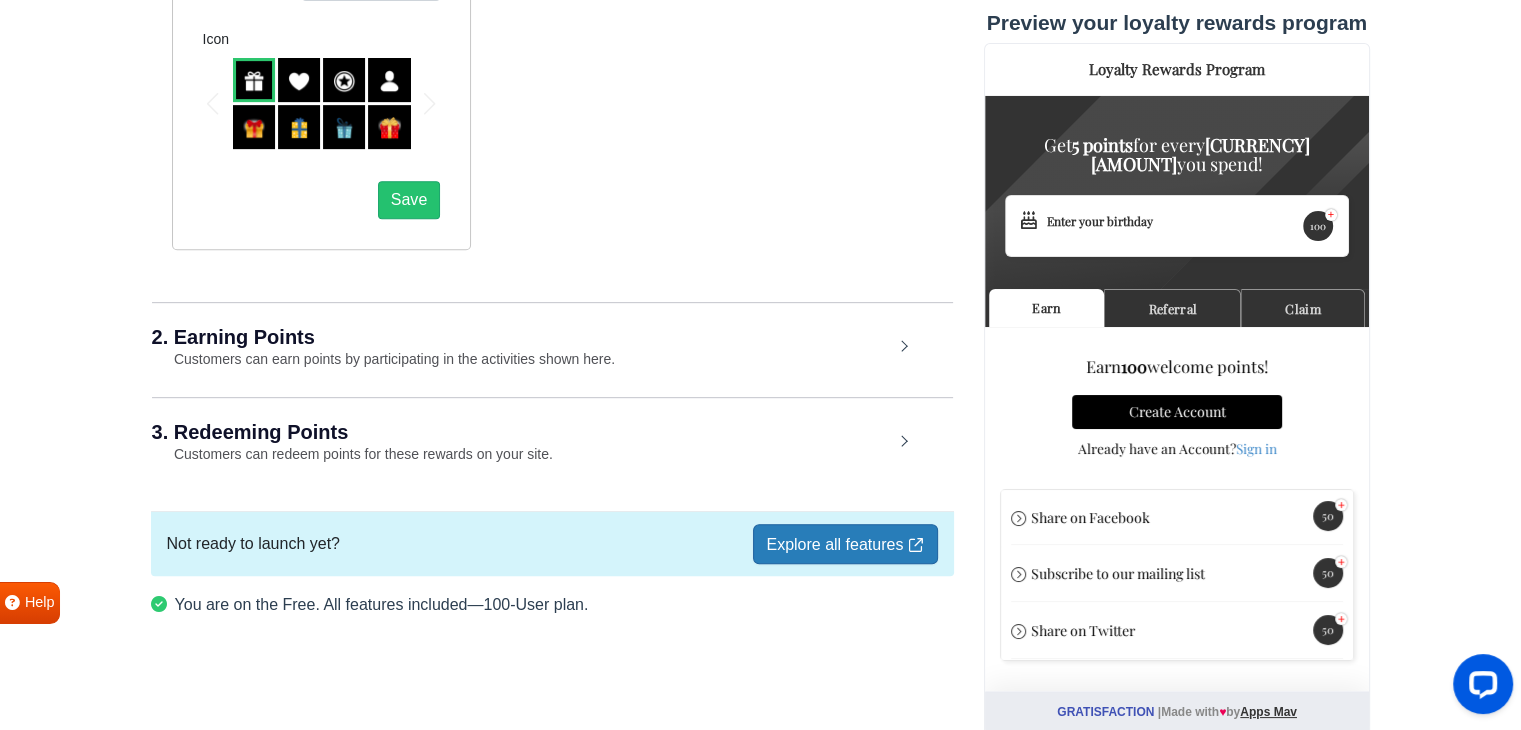 click on "2. Earning Points Customers can earn points by participating in the activities shown here." at bounding box center [552, 348] 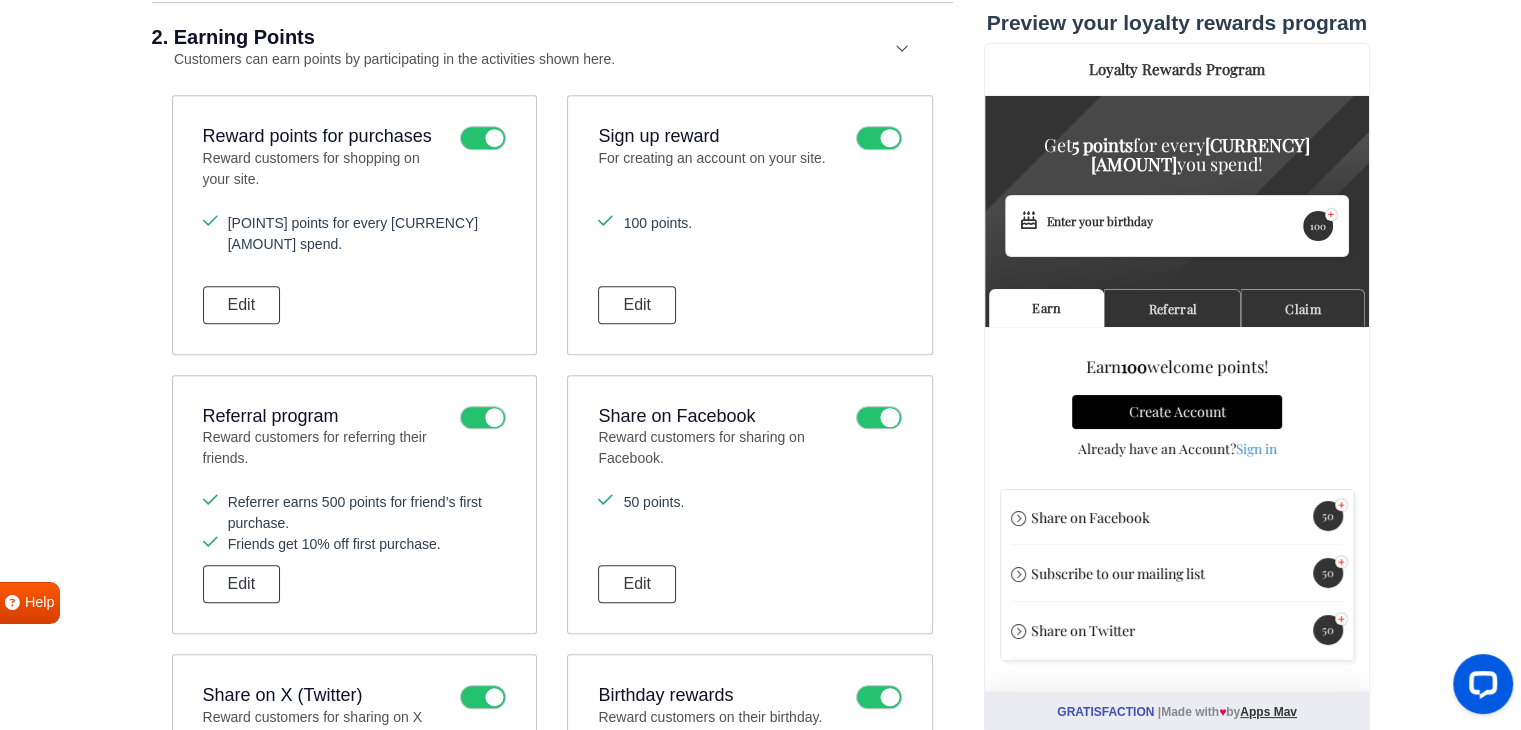 scroll, scrollTop: 1187, scrollLeft: 0, axis: vertical 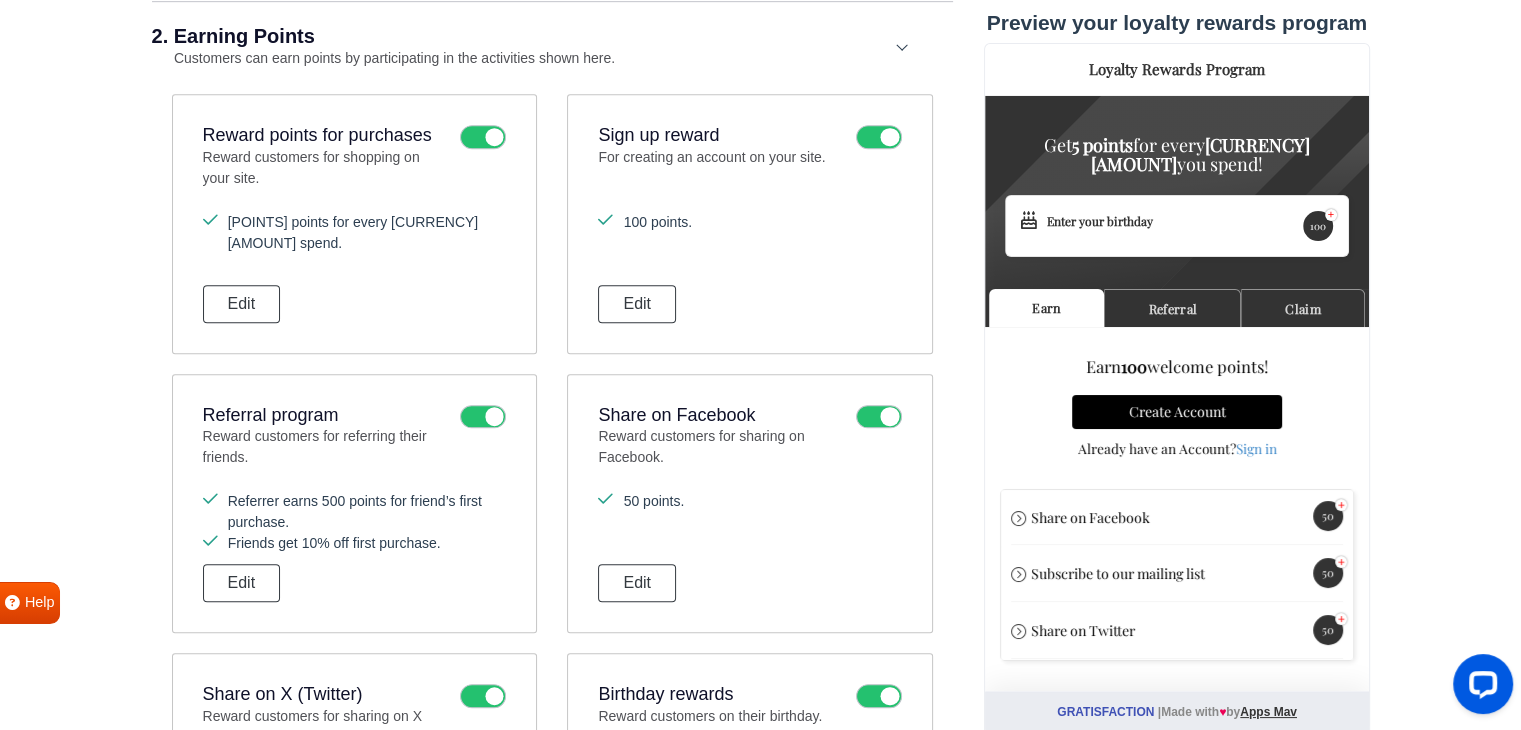 click at bounding box center [879, 137] 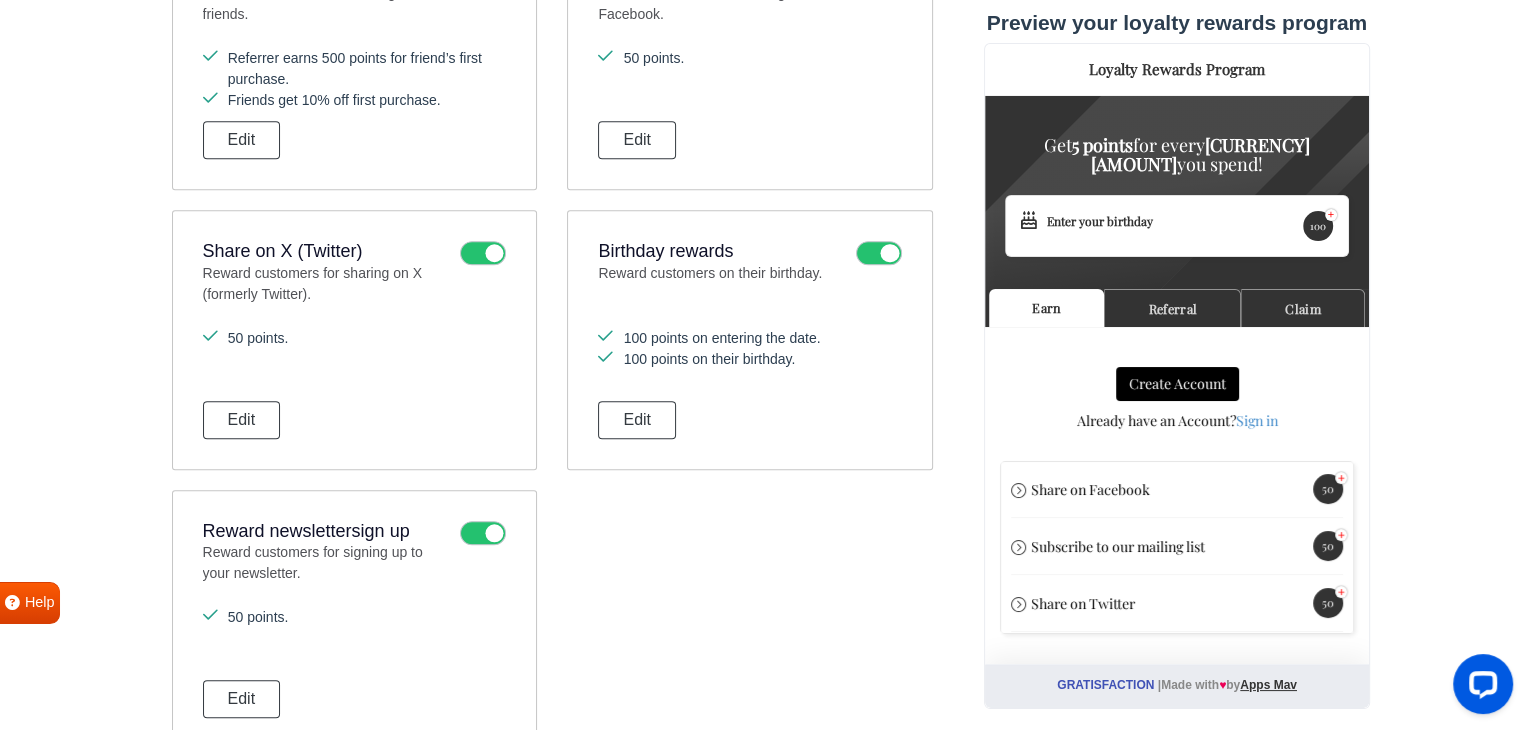 scroll, scrollTop: 1628, scrollLeft: 0, axis: vertical 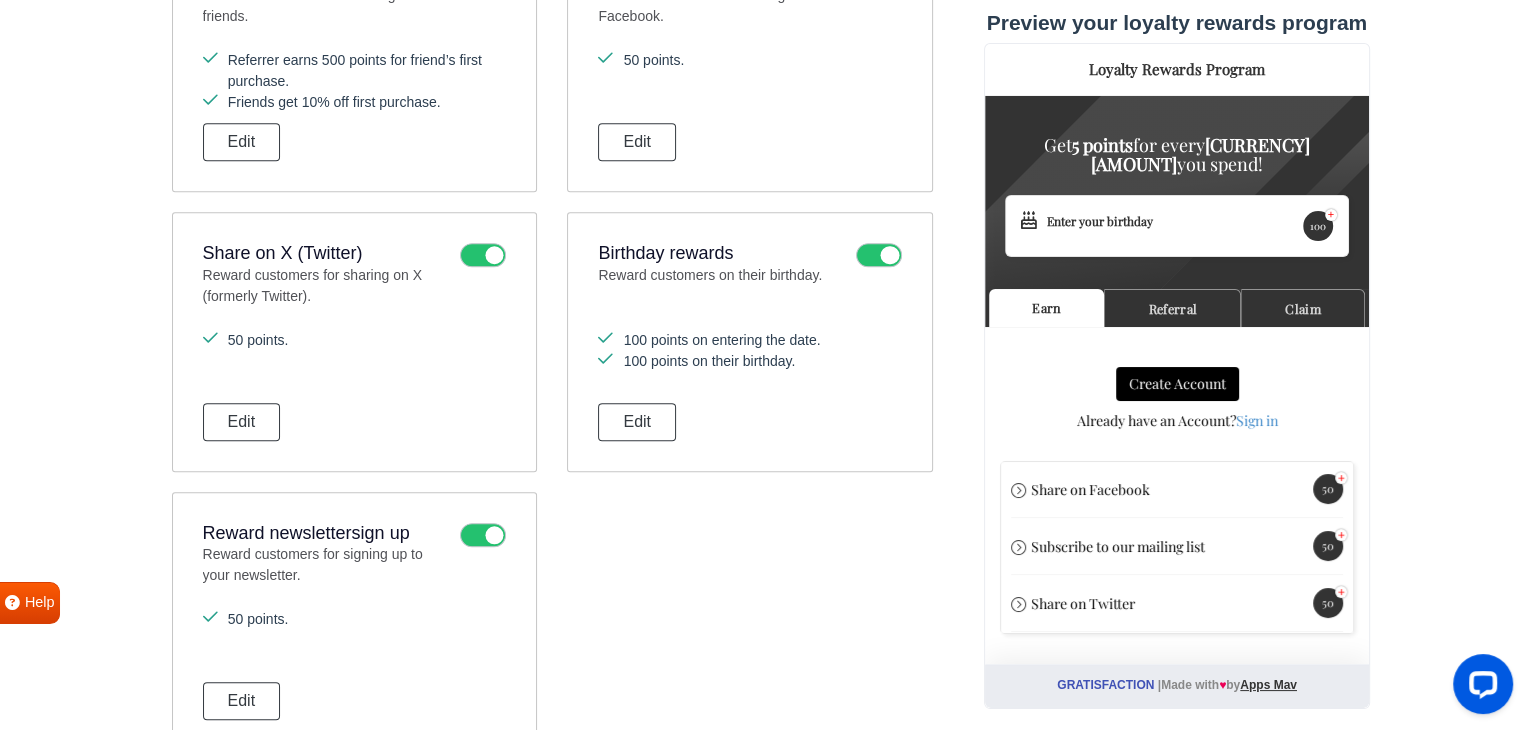 click at bounding box center (483, 535) 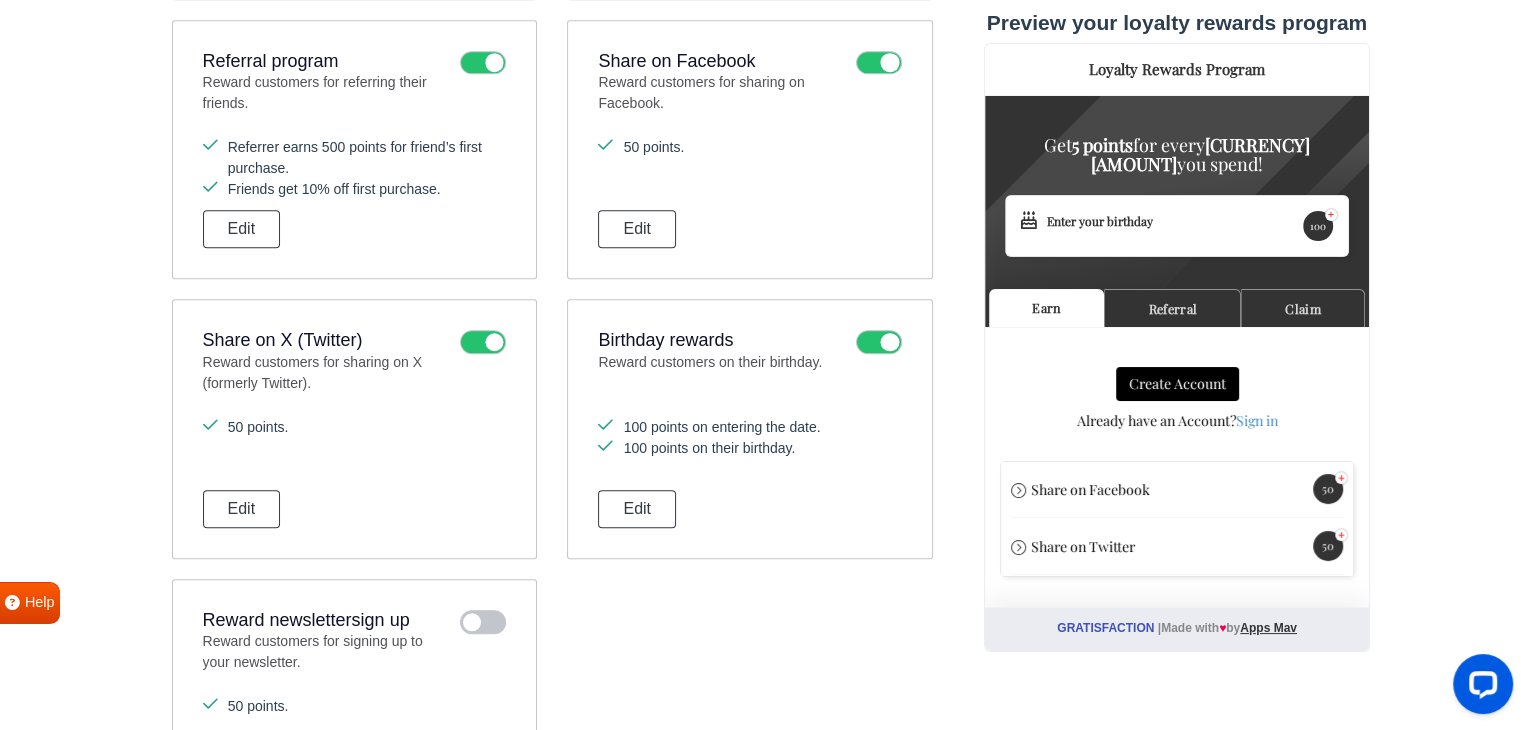 scroll, scrollTop: 1540, scrollLeft: 0, axis: vertical 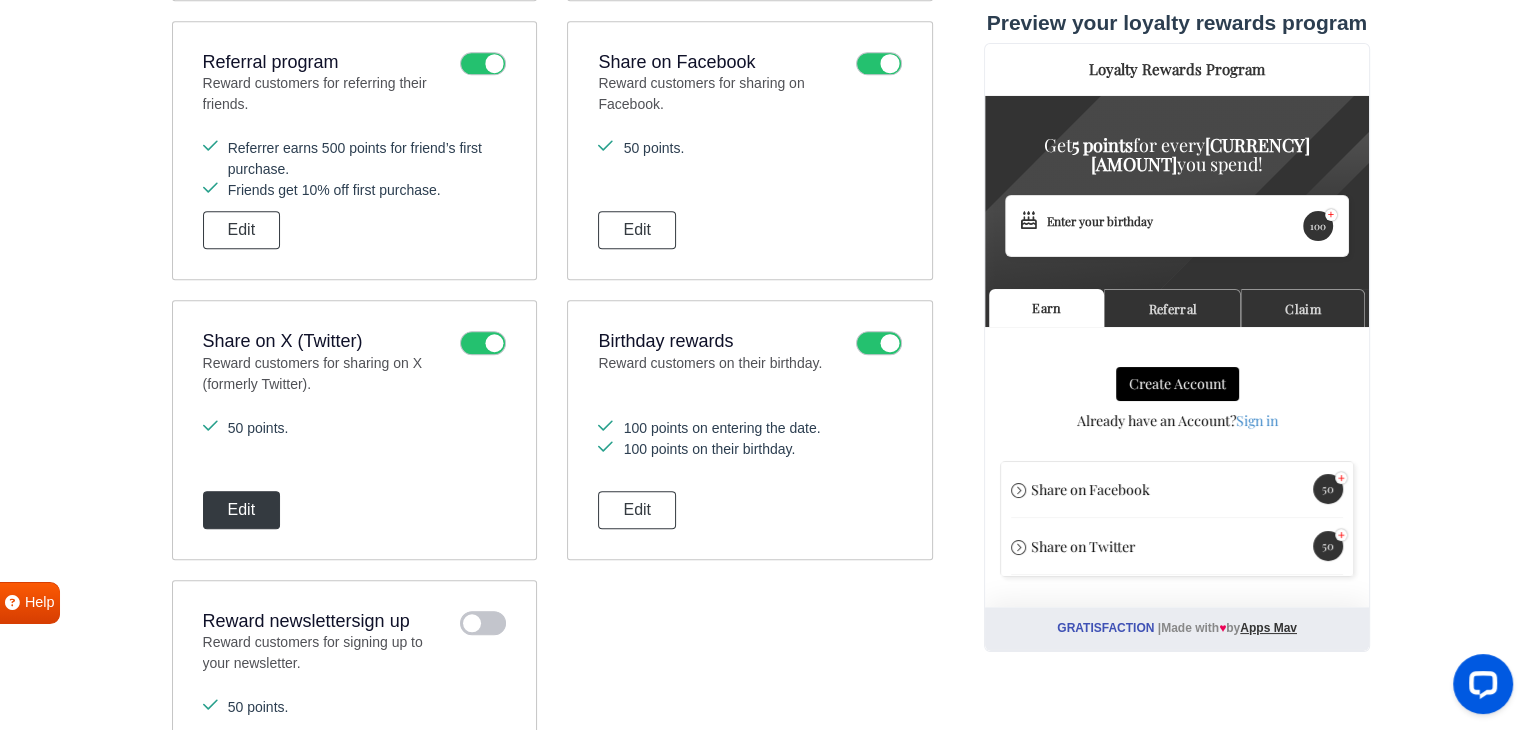 click on "Edit" at bounding box center [242, 510] 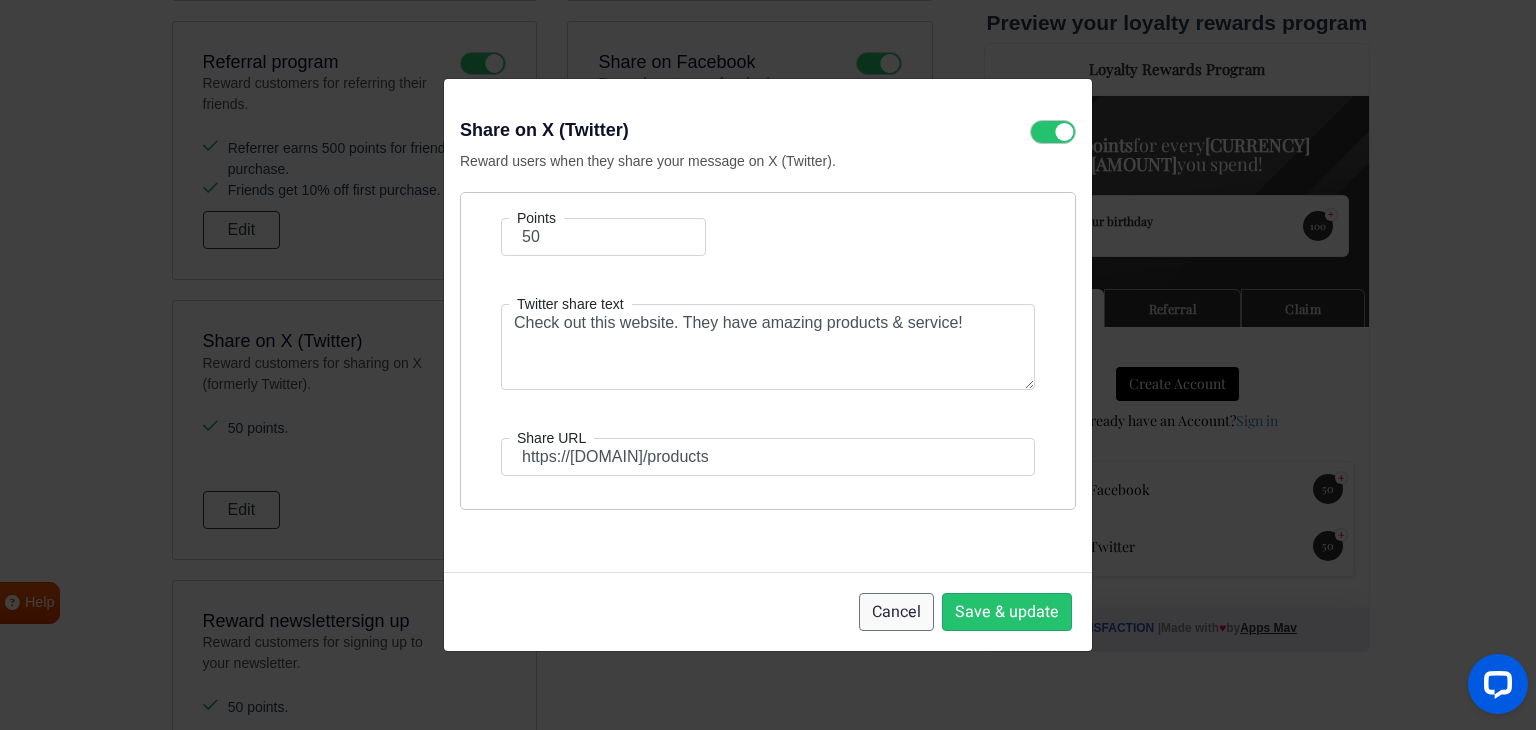 click on "Cancel" at bounding box center [896, 612] 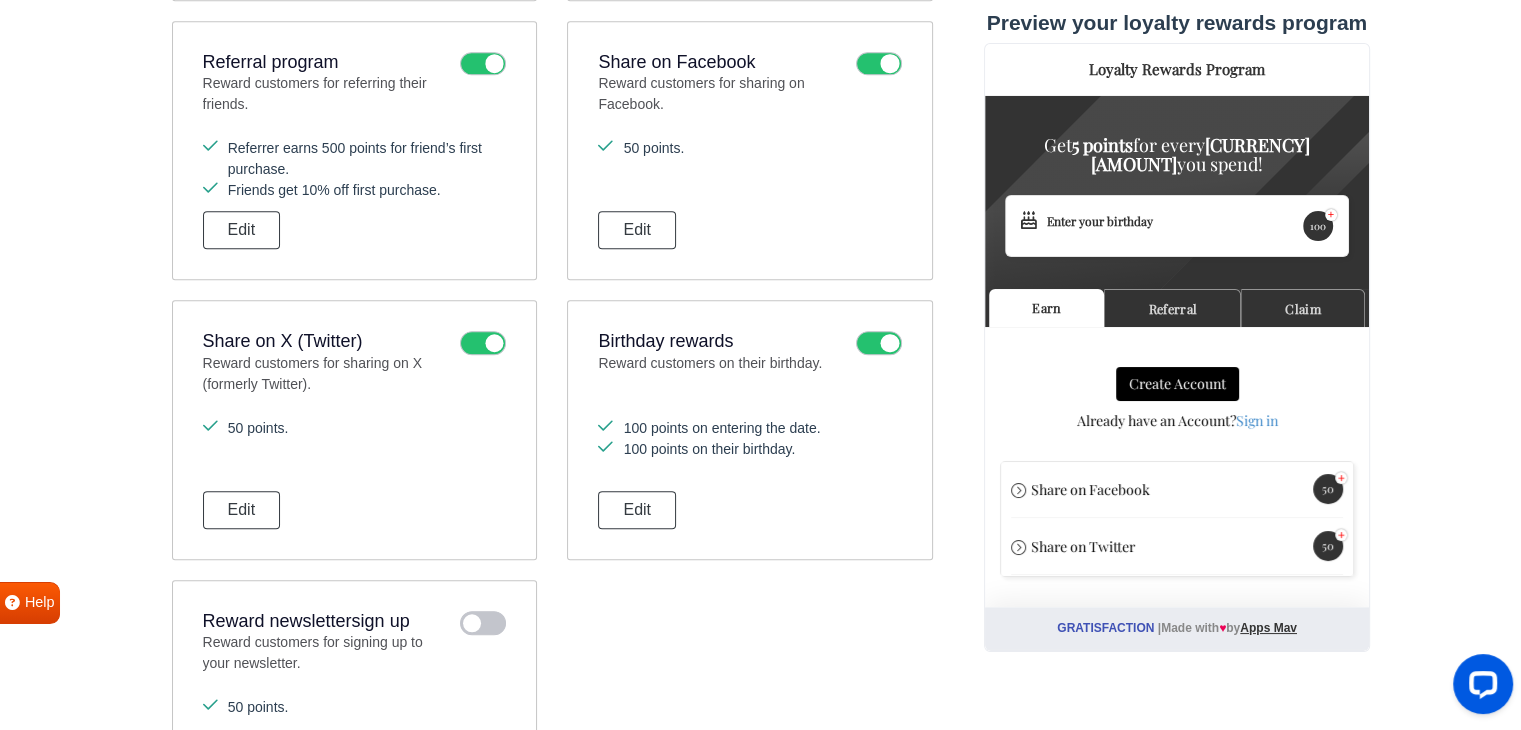 click at bounding box center [483, 343] 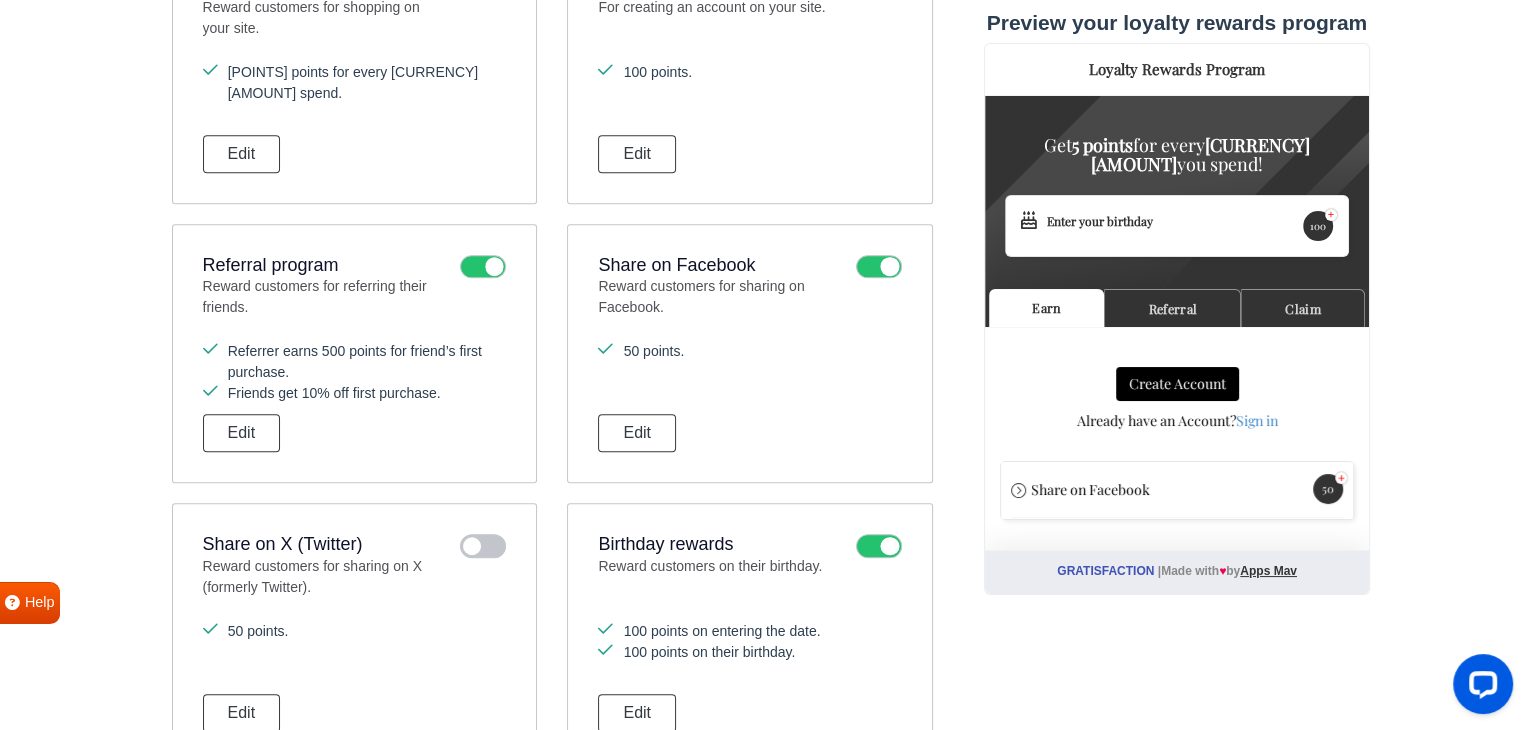 scroll, scrollTop: 1338, scrollLeft: 0, axis: vertical 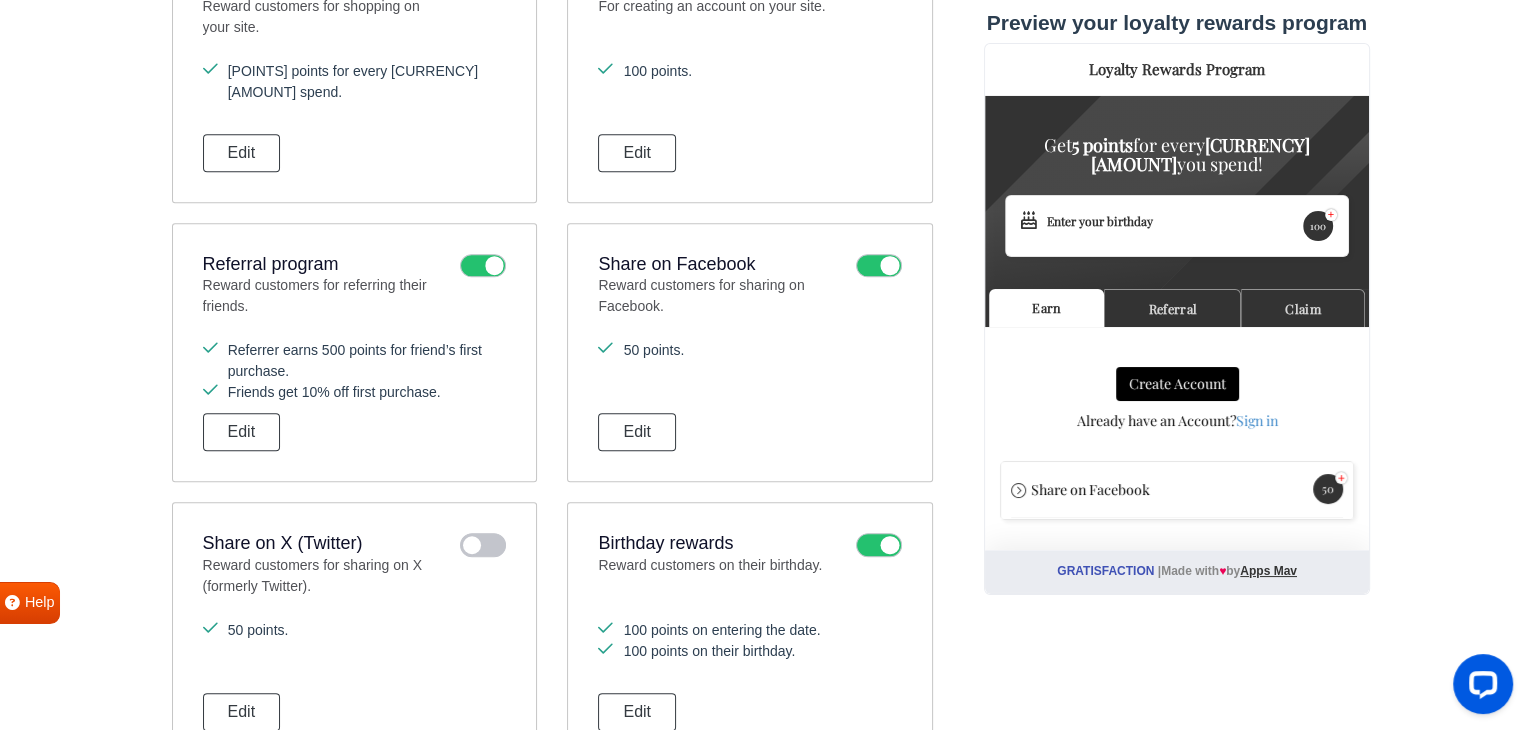 click at bounding box center (879, 266) 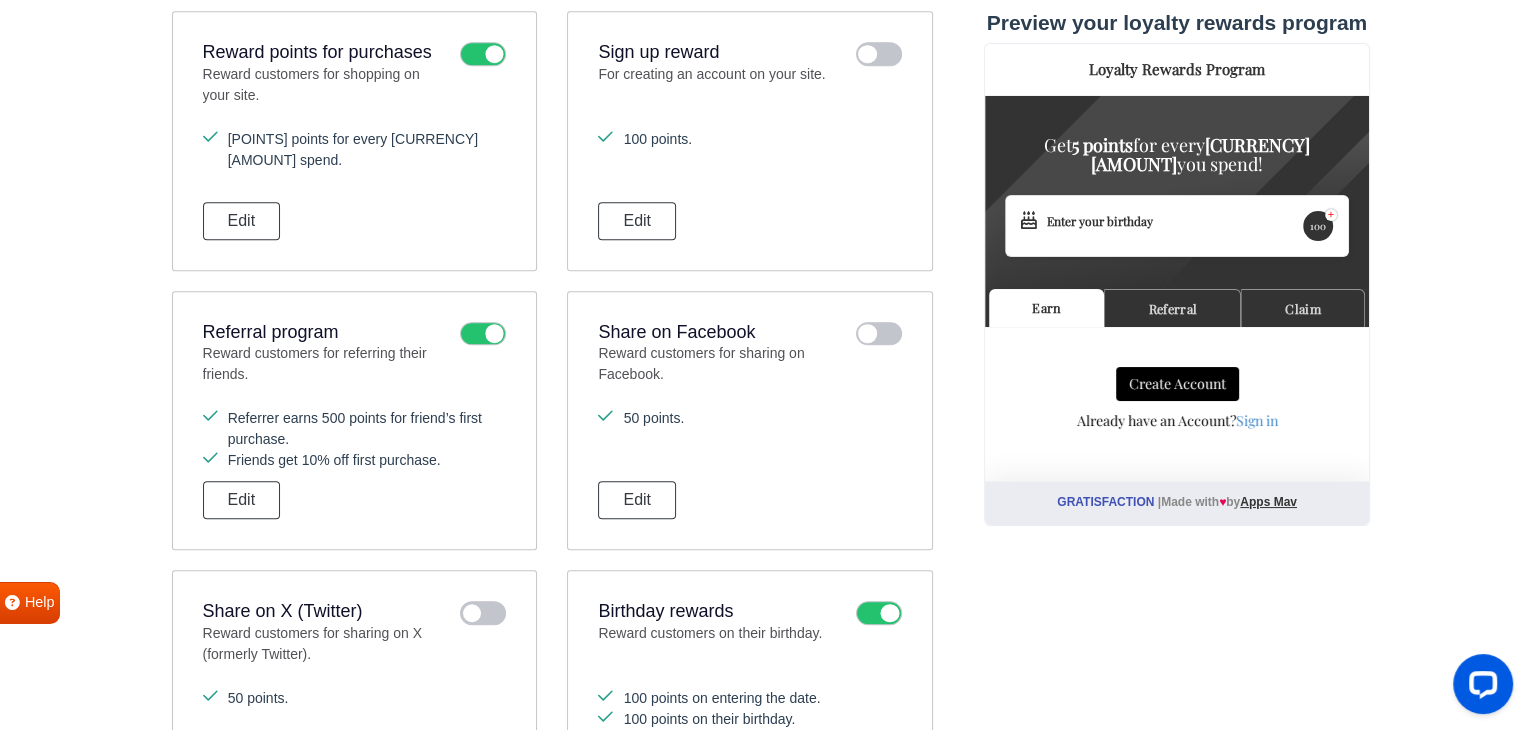 scroll, scrollTop: 1274, scrollLeft: 0, axis: vertical 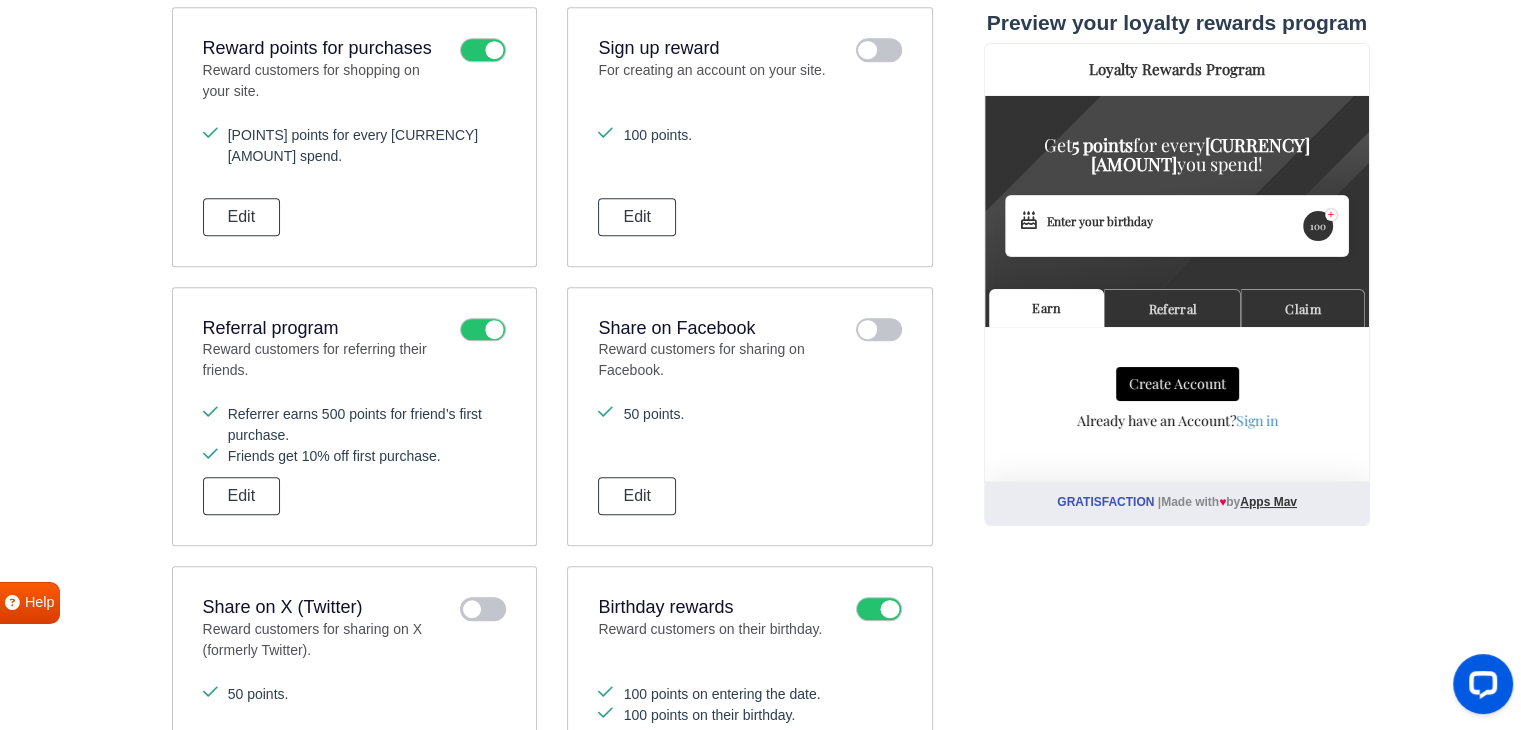 click at bounding box center [483, 330] 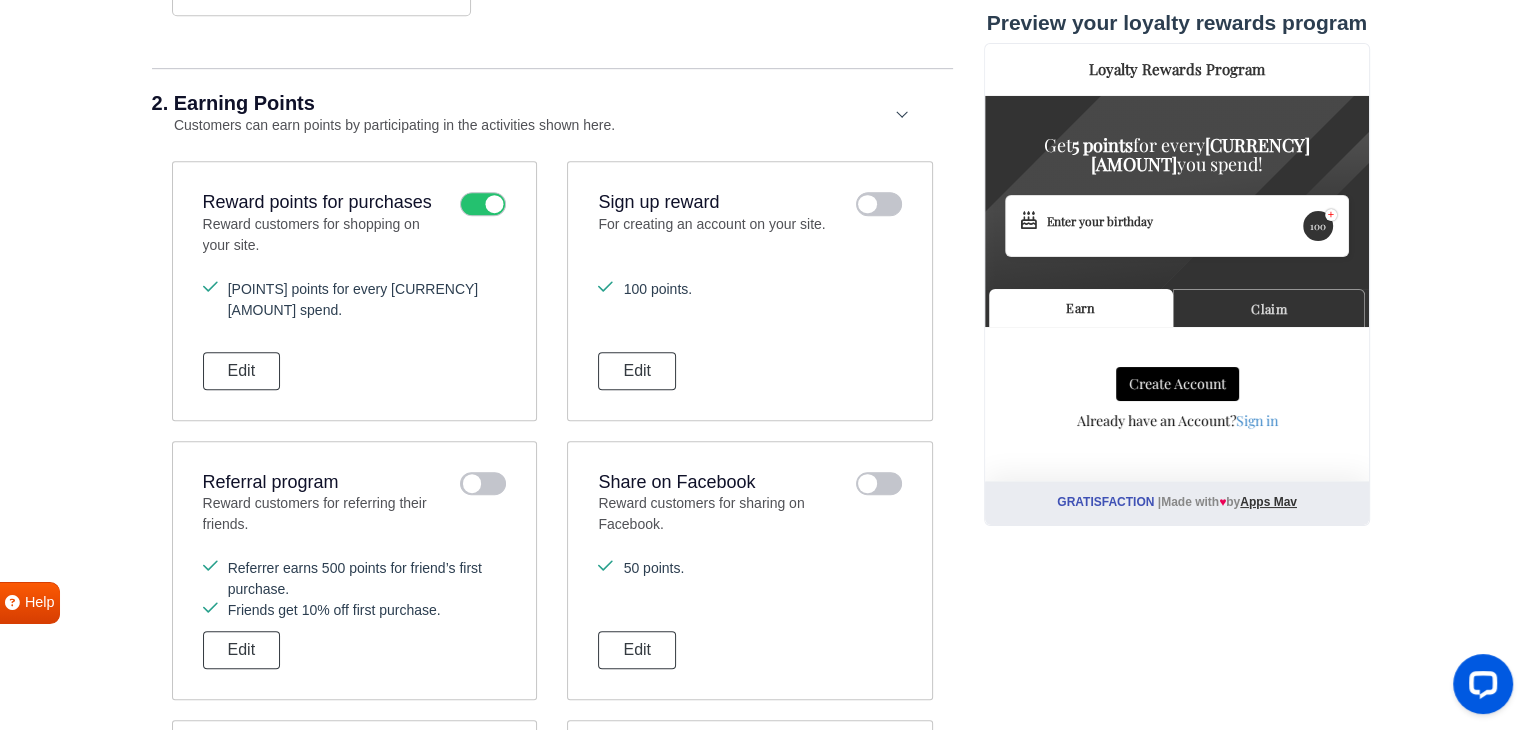 scroll, scrollTop: 1121, scrollLeft: 0, axis: vertical 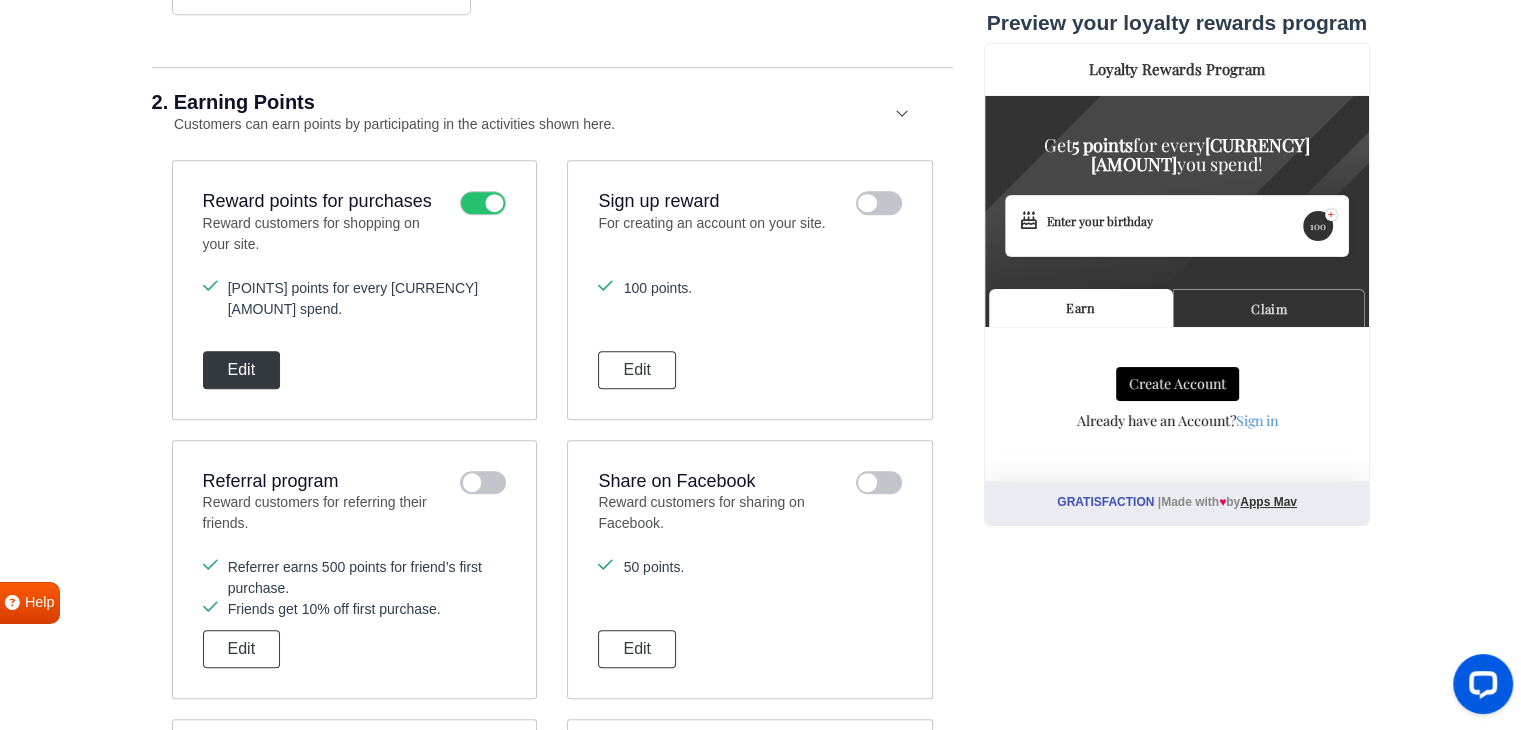 click on "Edit" at bounding box center (242, 370) 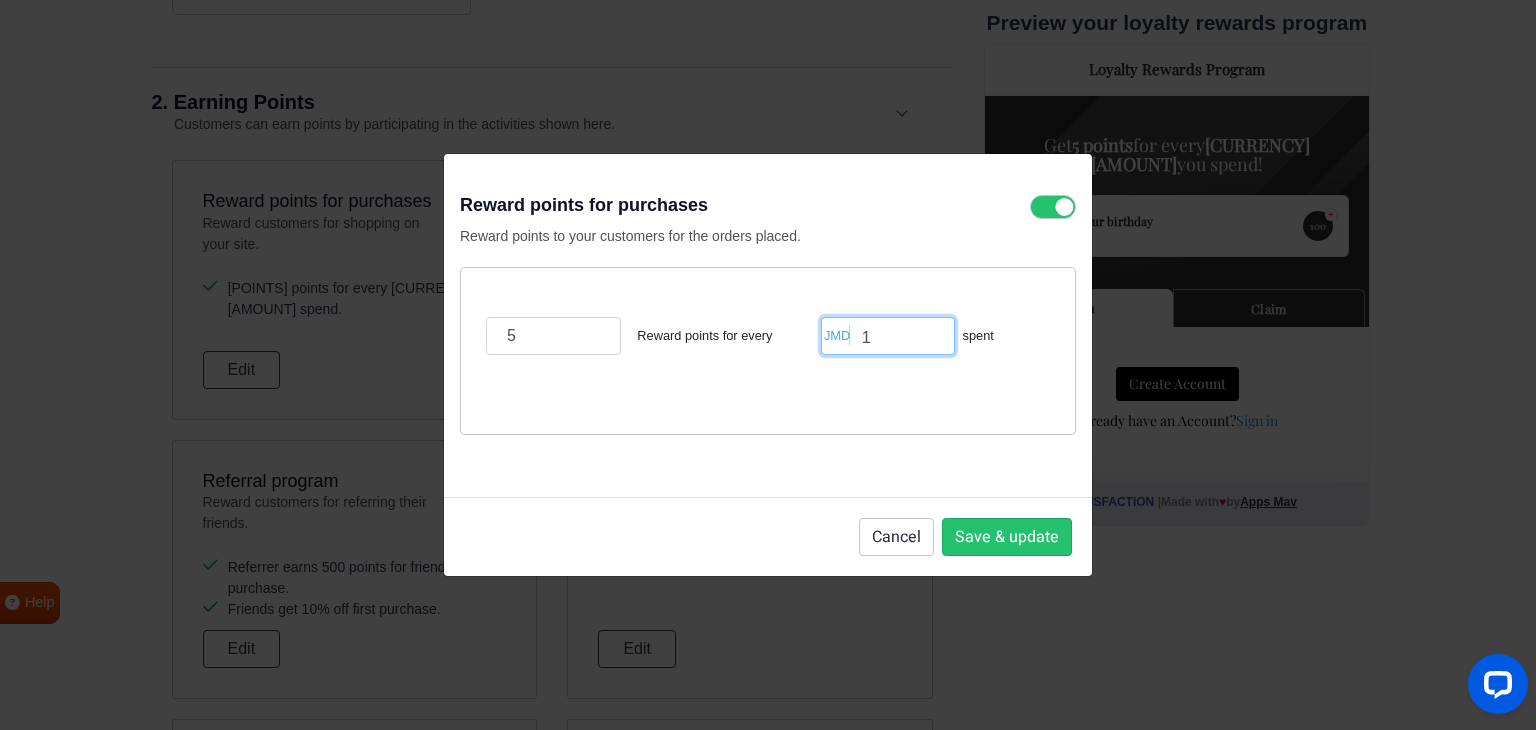 click on "1" at bounding box center (888, 336) 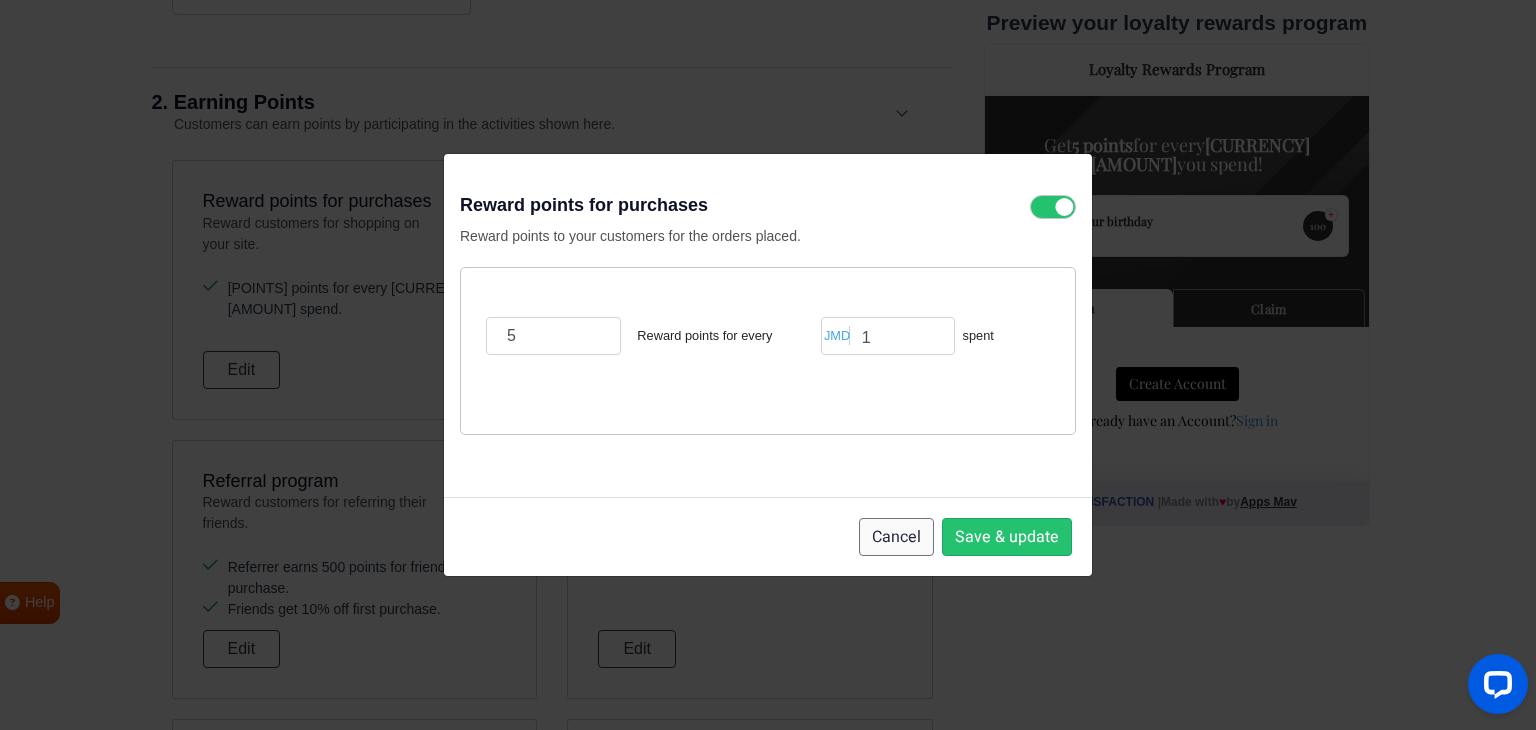 click on "Cancel" at bounding box center [896, 537] 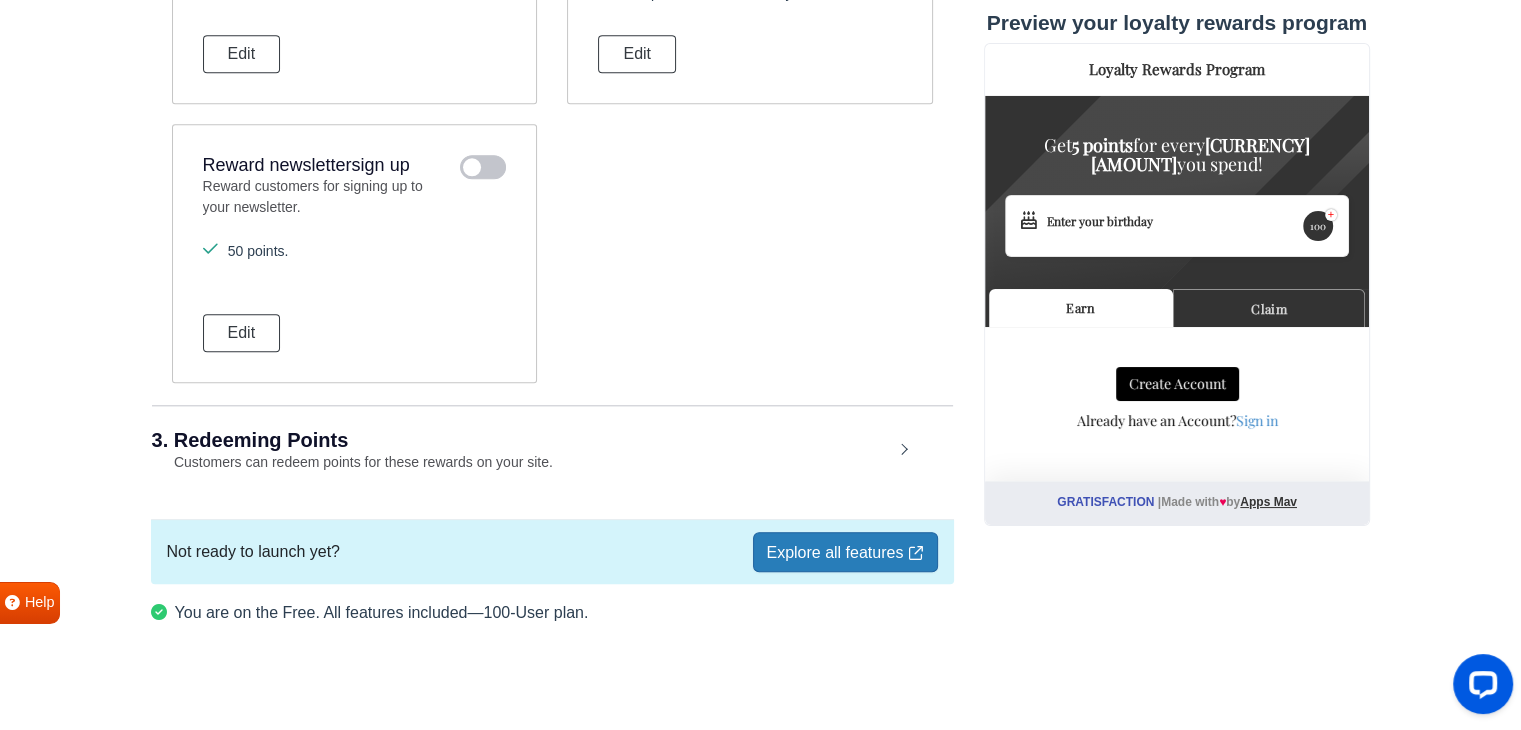 scroll, scrollTop: 2001, scrollLeft: 0, axis: vertical 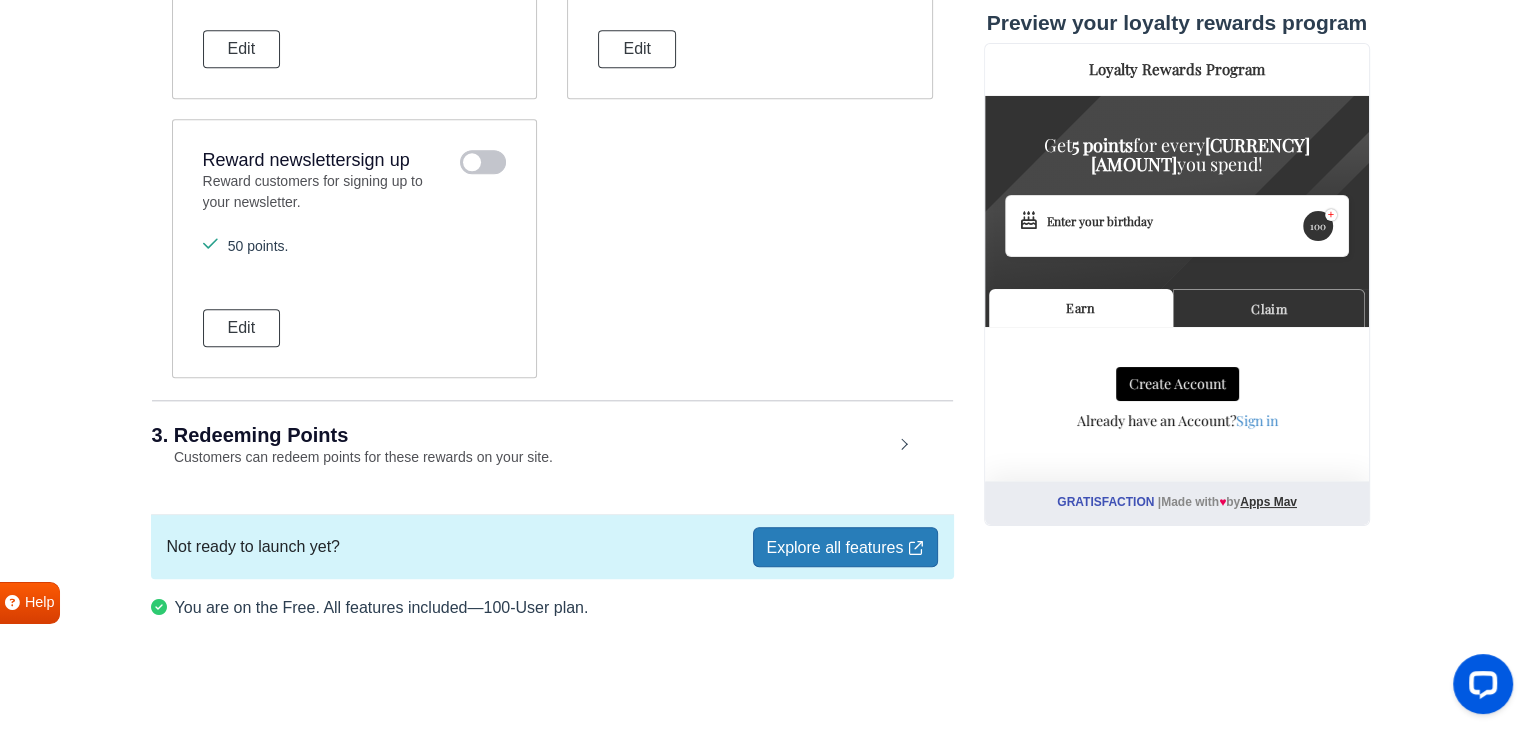 click on "Explore all features" at bounding box center (845, 547) 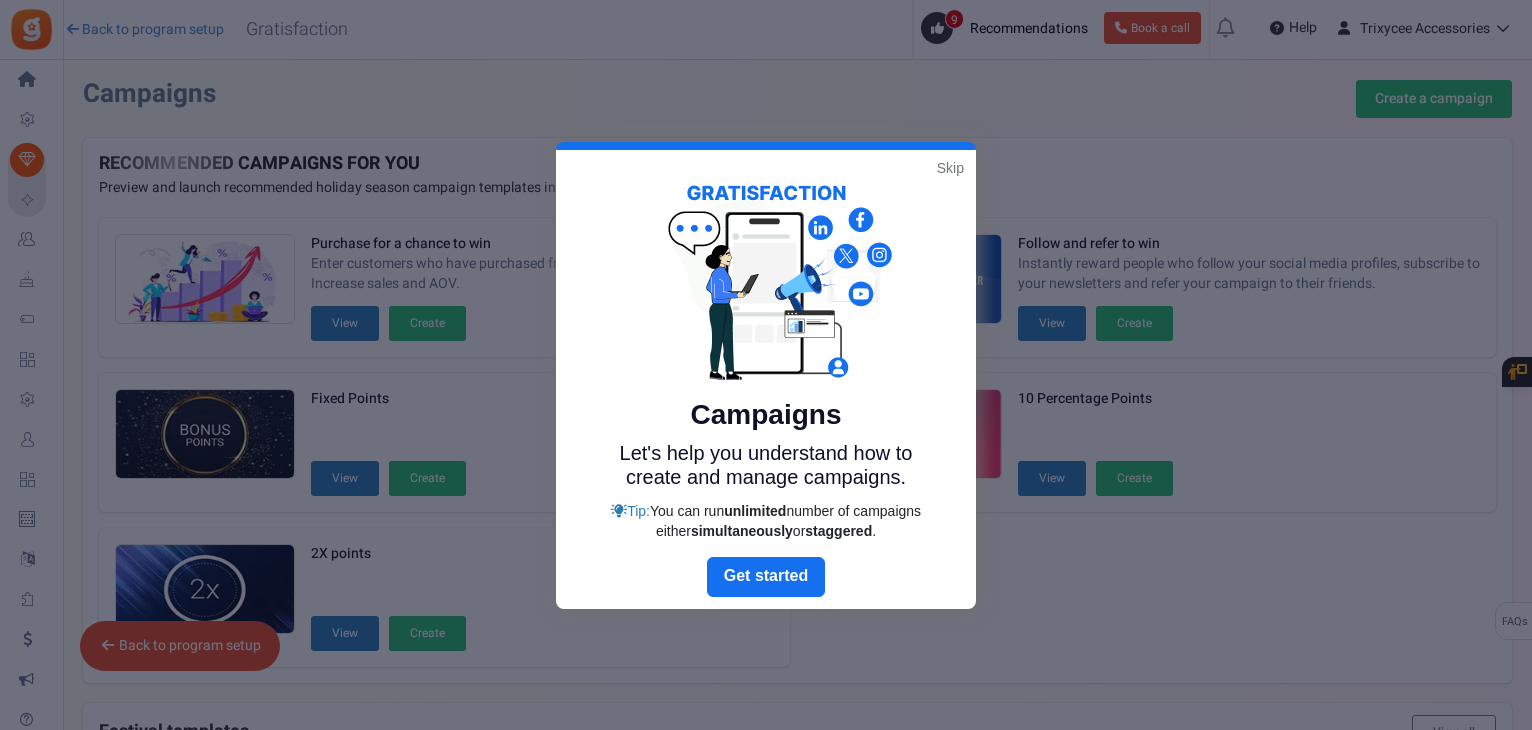 scroll, scrollTop: 434, scrollLeft: 0, axis: vertical 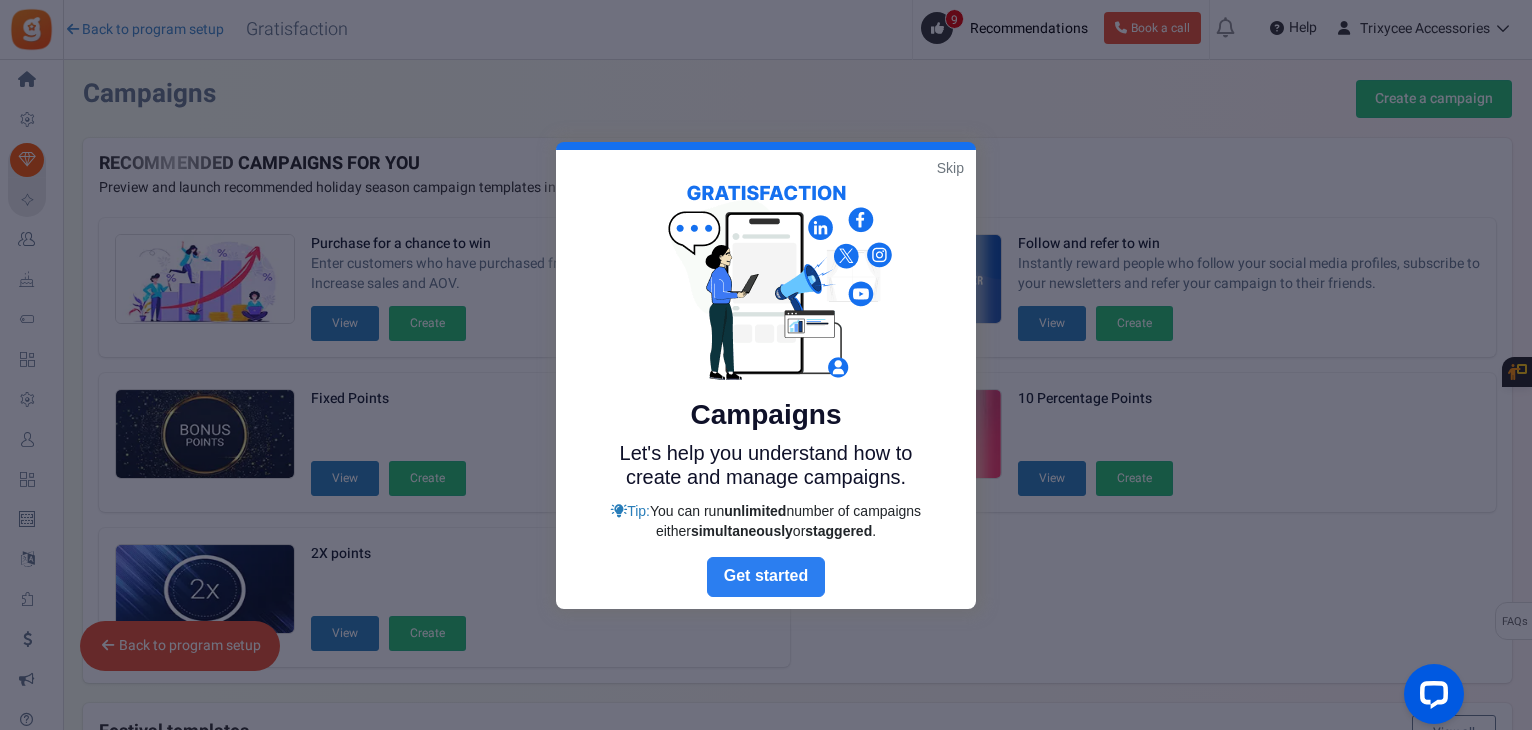 click on "Next" at bounding box center [766, 577] 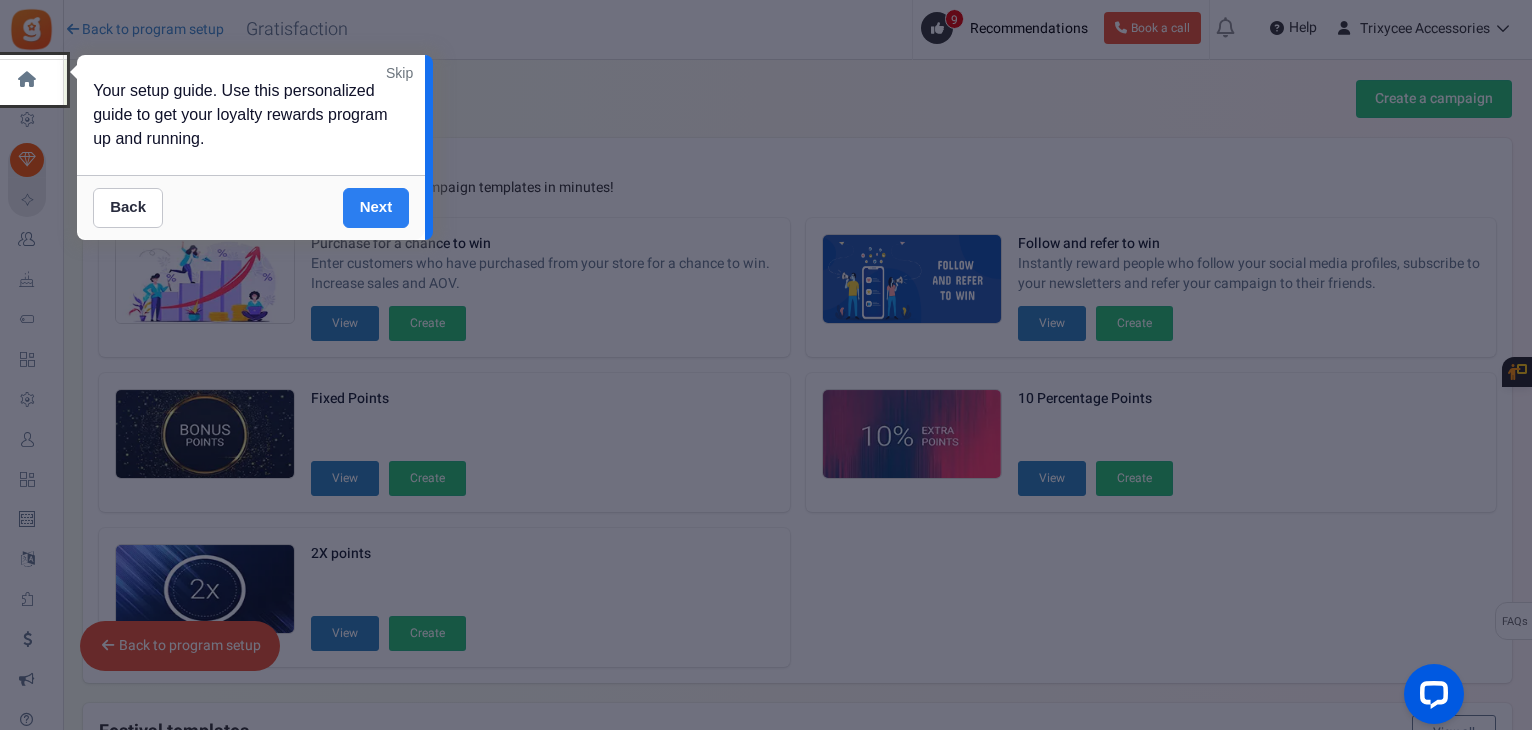 click on "Next" at bounding box center [376, 208] 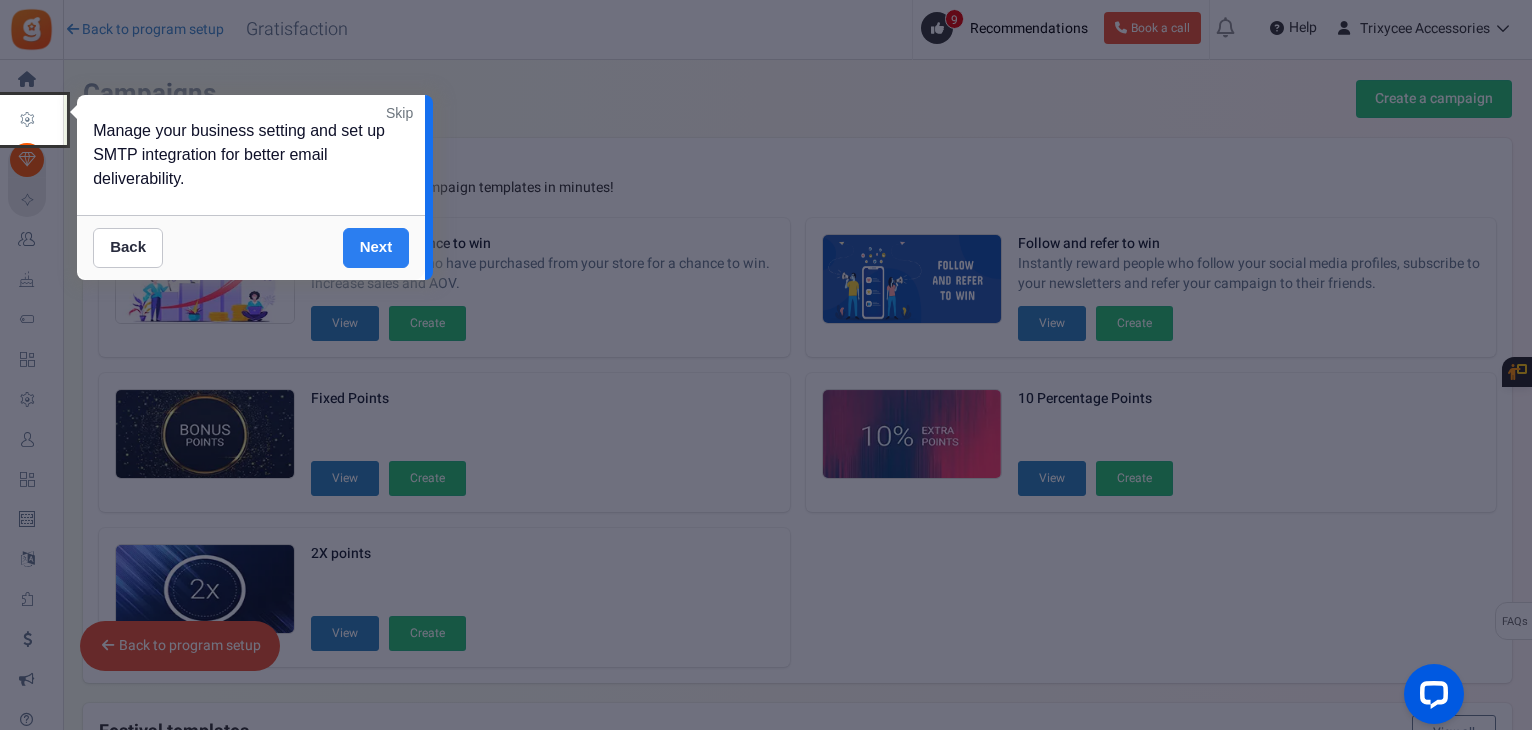 click on "Next" at bounding box center [376, 248] 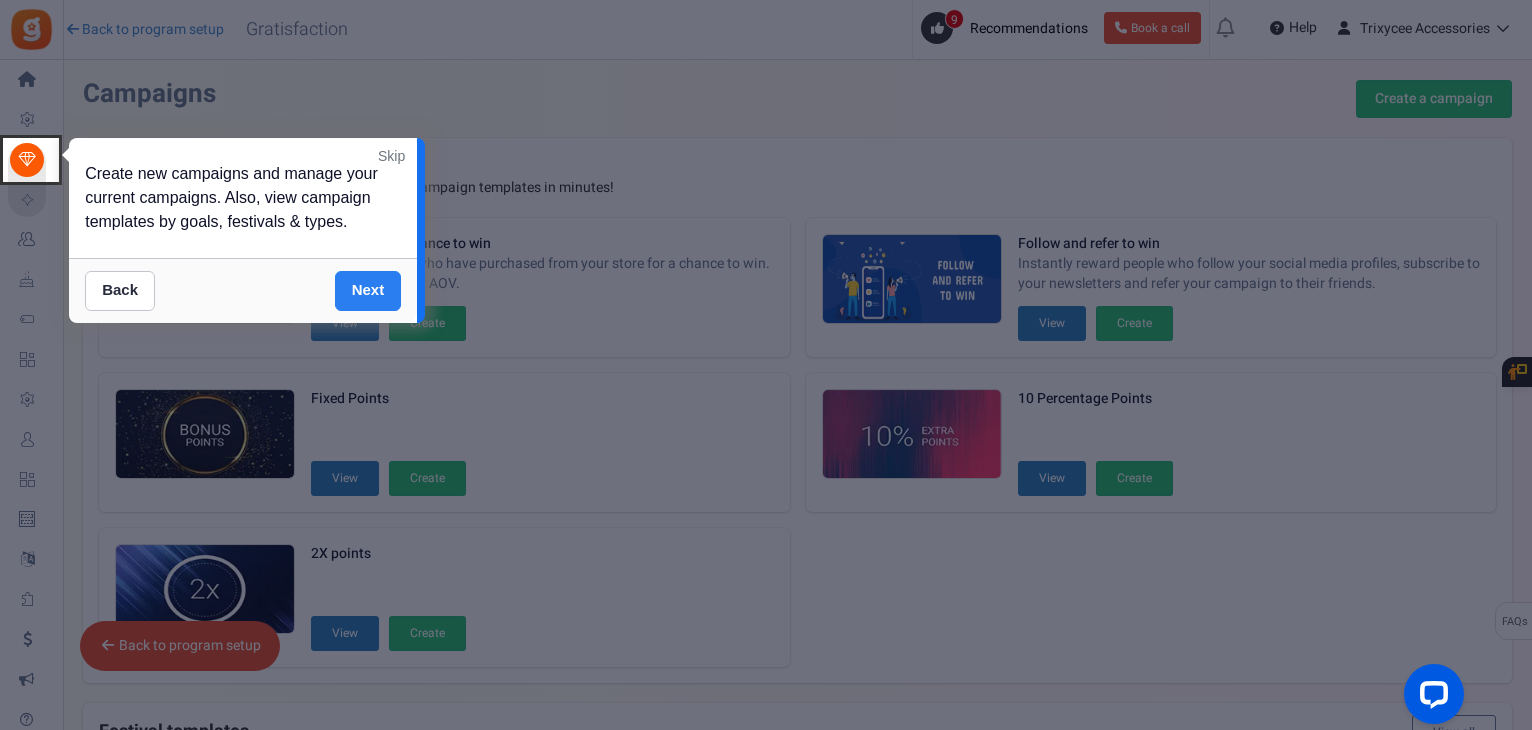 click on "Next" at bounding box center [368, 291] 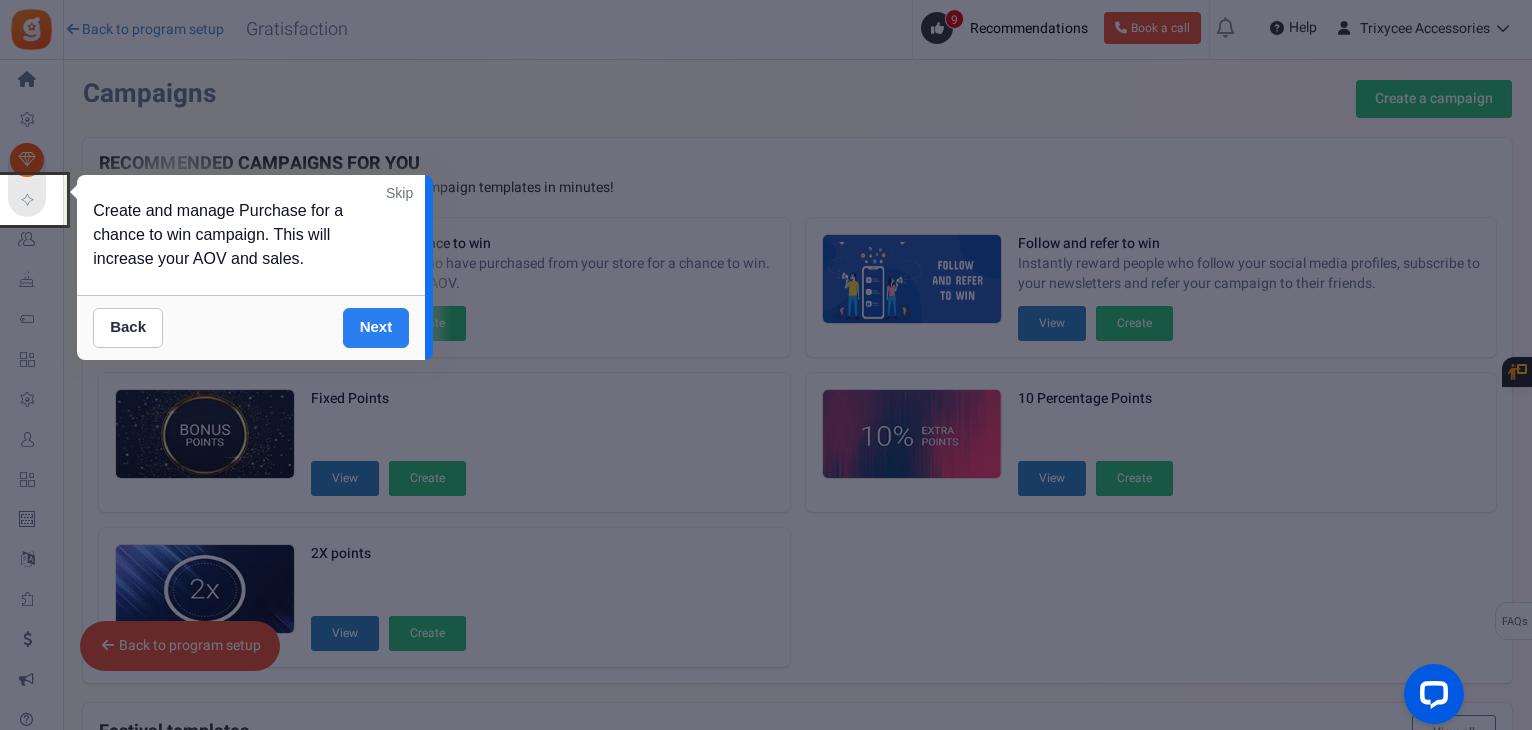 click on "Next" at bounding box center (376, 328) 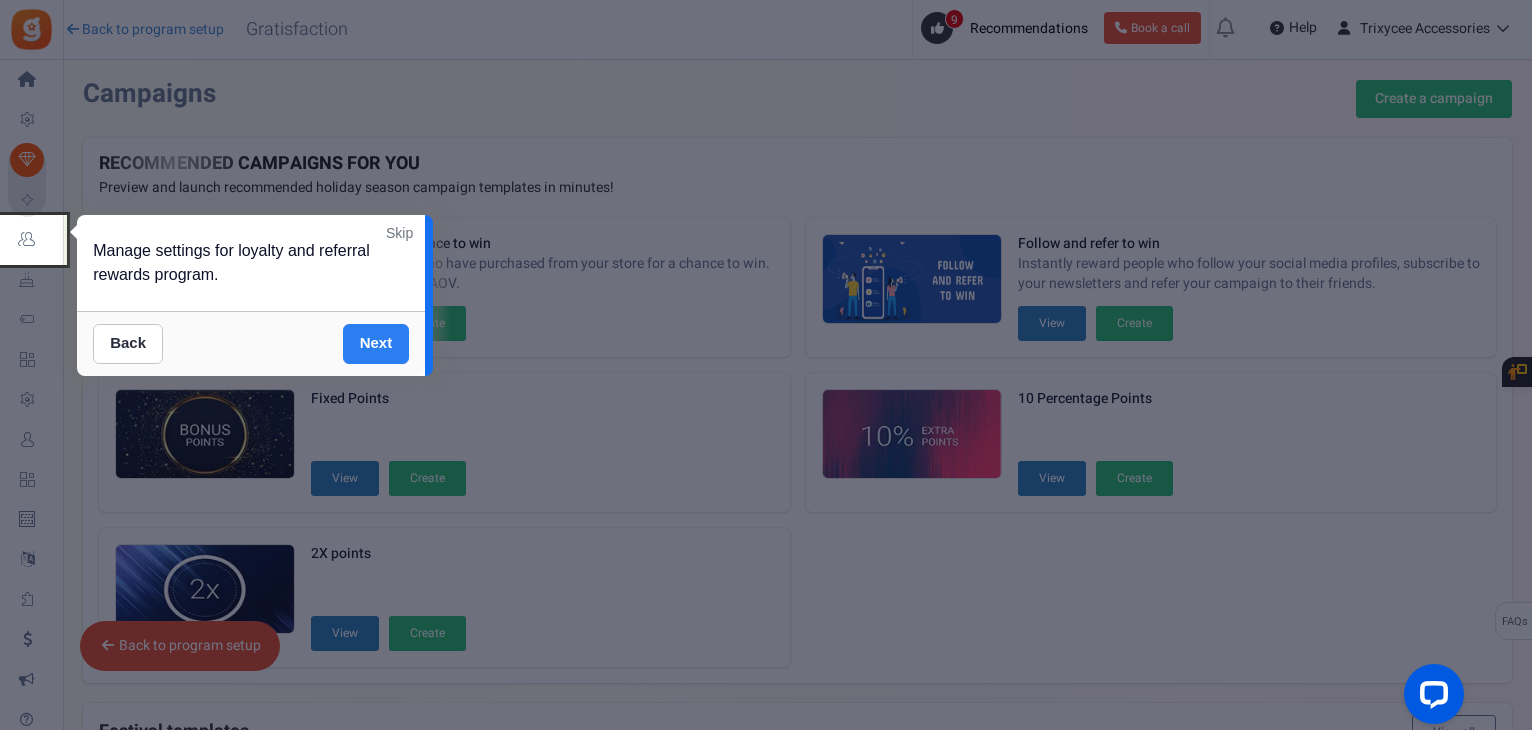 click on "Next" at bounding box center [376, 344] 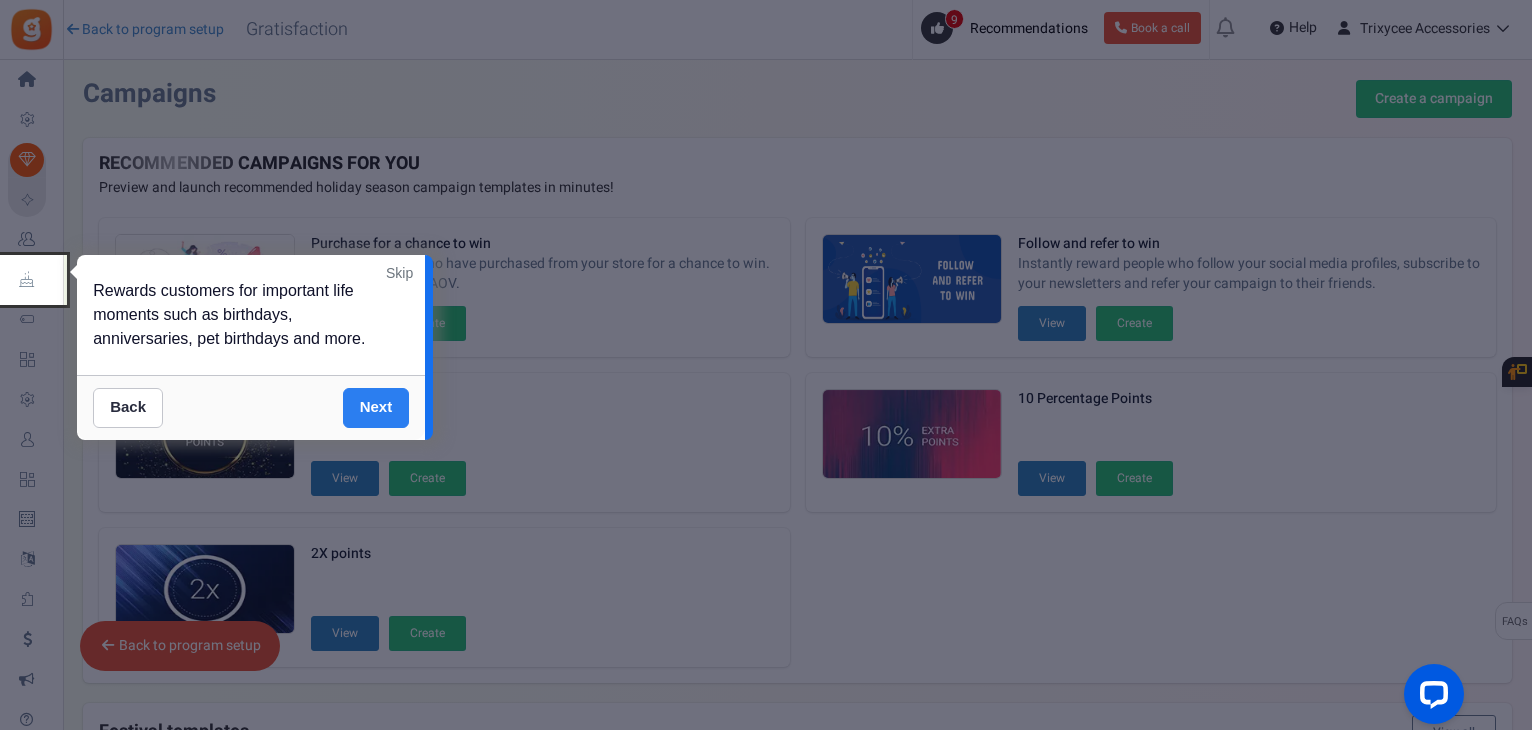 click on "Next" at bounding box center (376, 408) 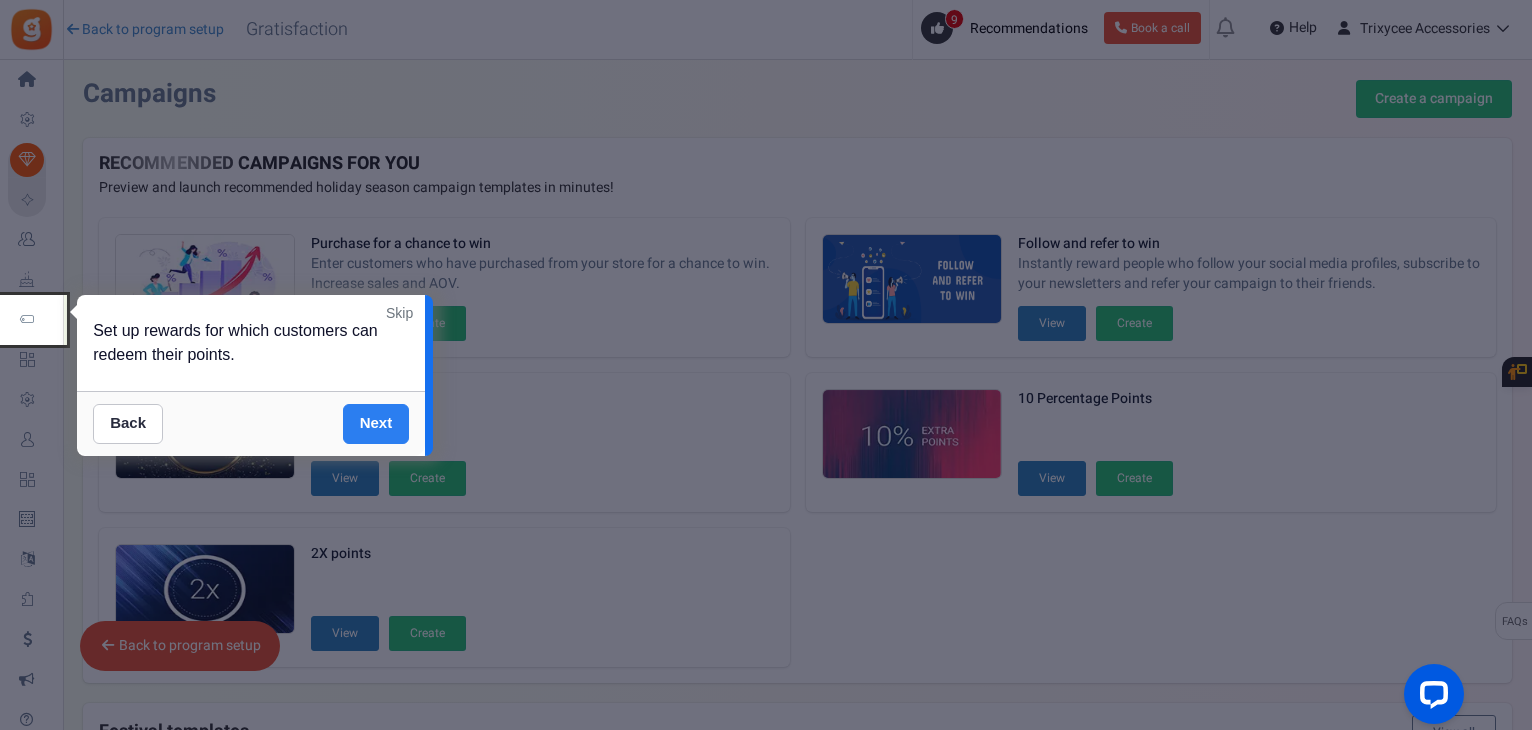 click on "Next" at bounding box center (376, 424) 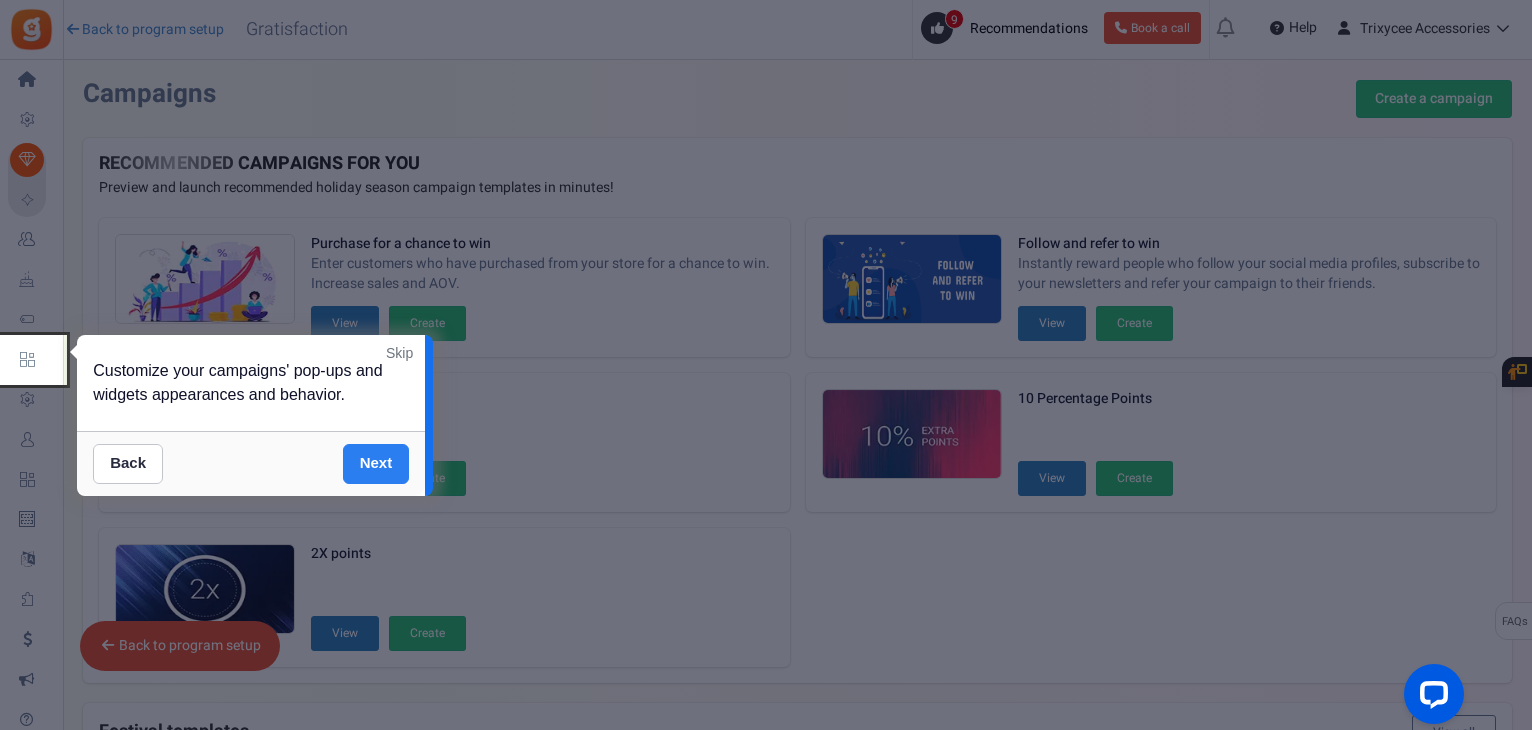 click on "Next" at bounding box center [376, 464] 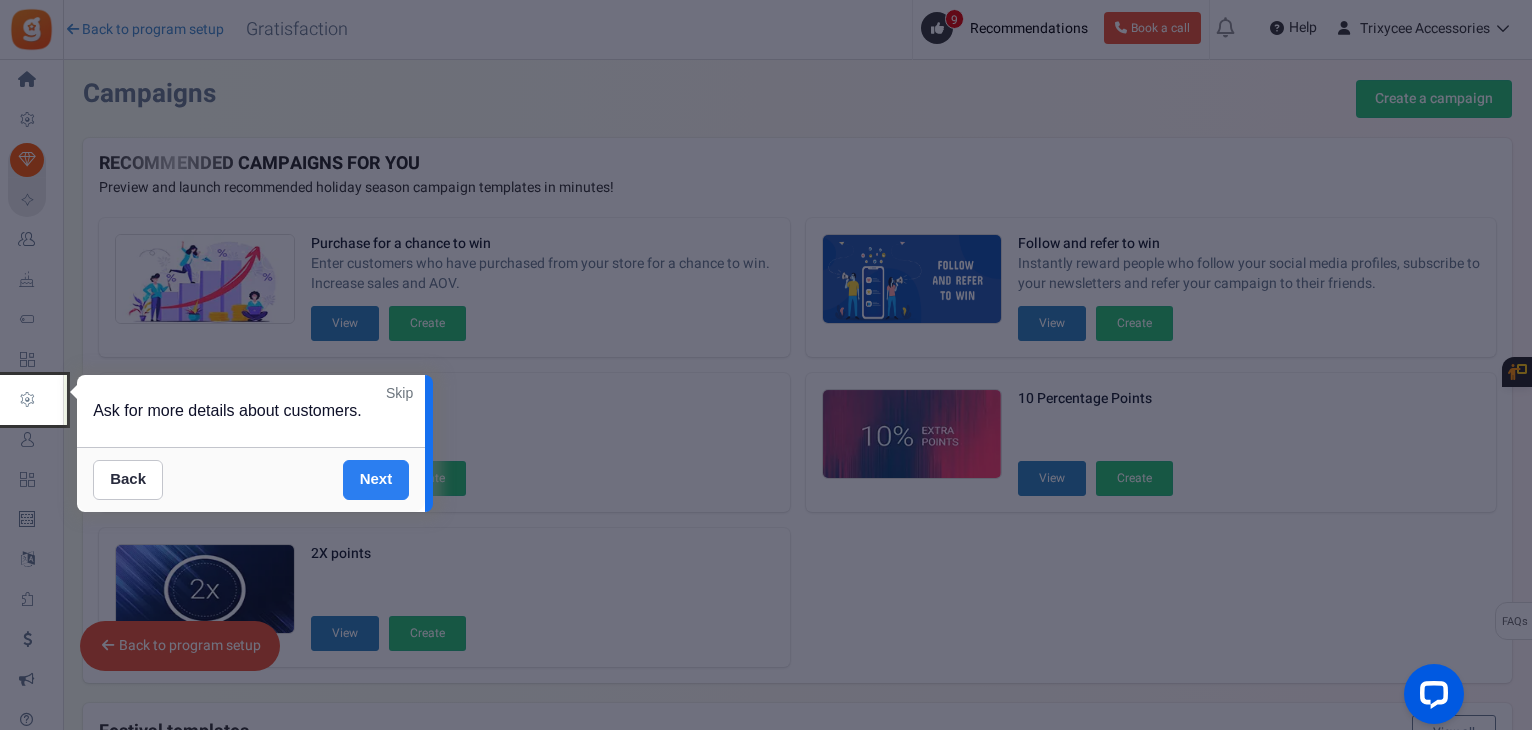 click on "Next" at bounding box center (376, 480) 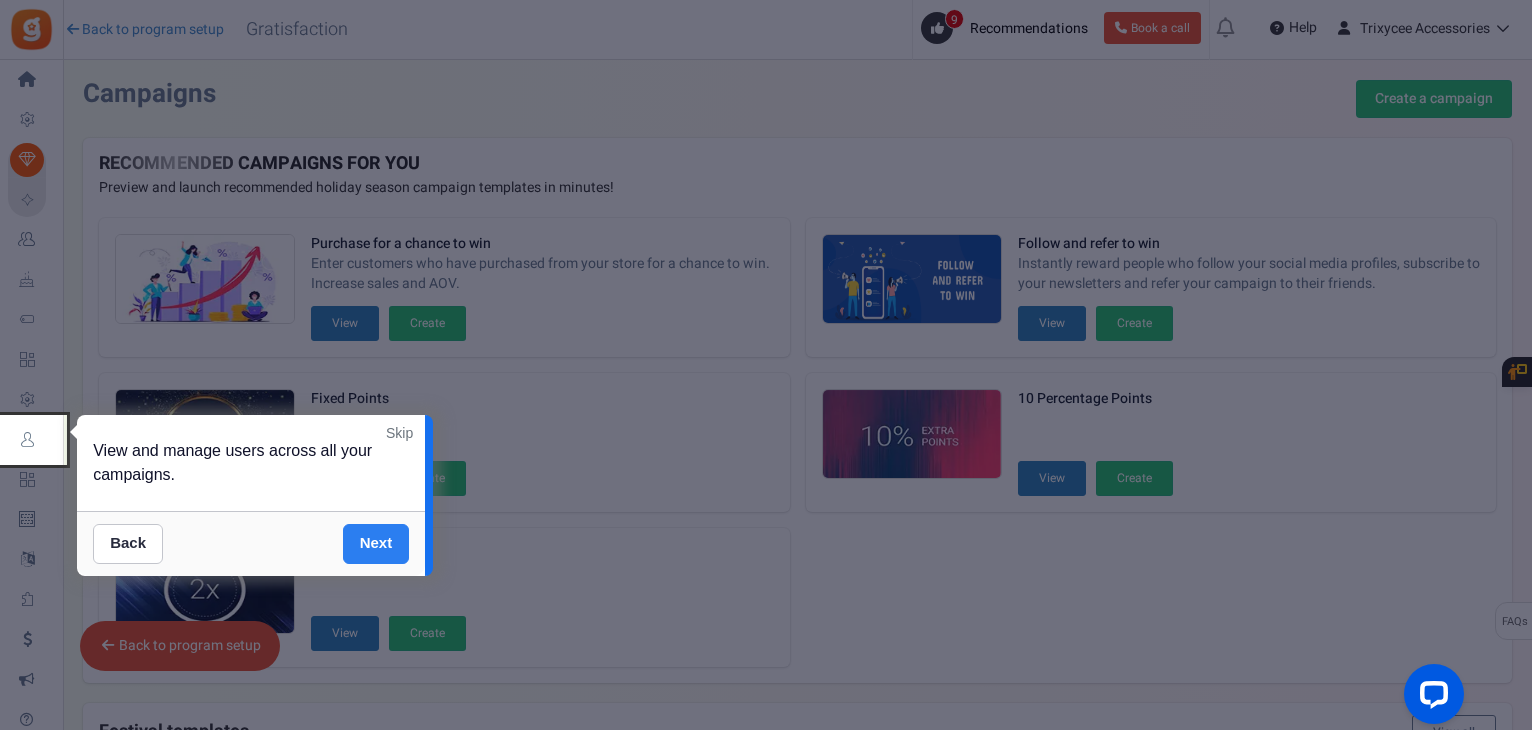 click on "Next" at bounding box center [376, 544] 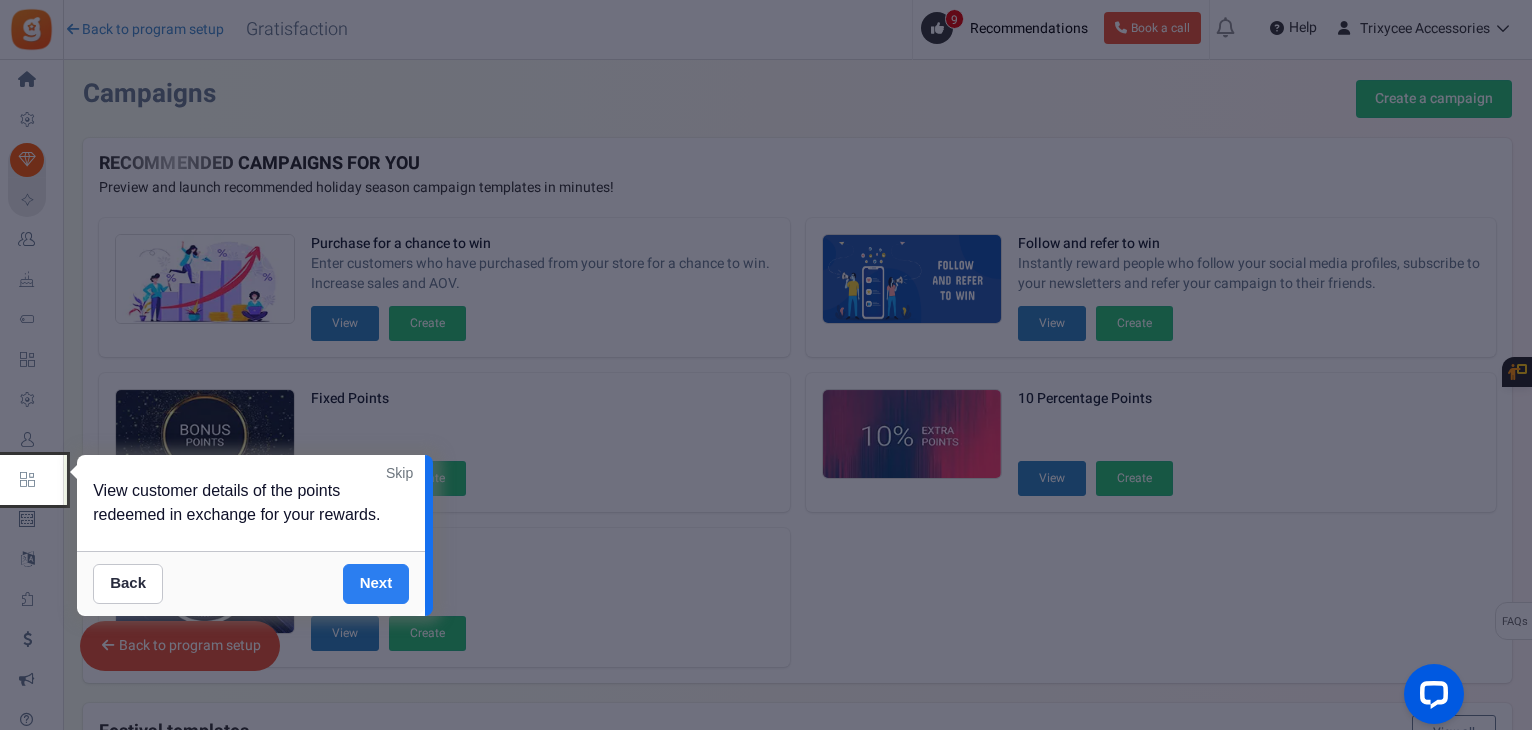 click on "Next" at bounding box center (376, 584) 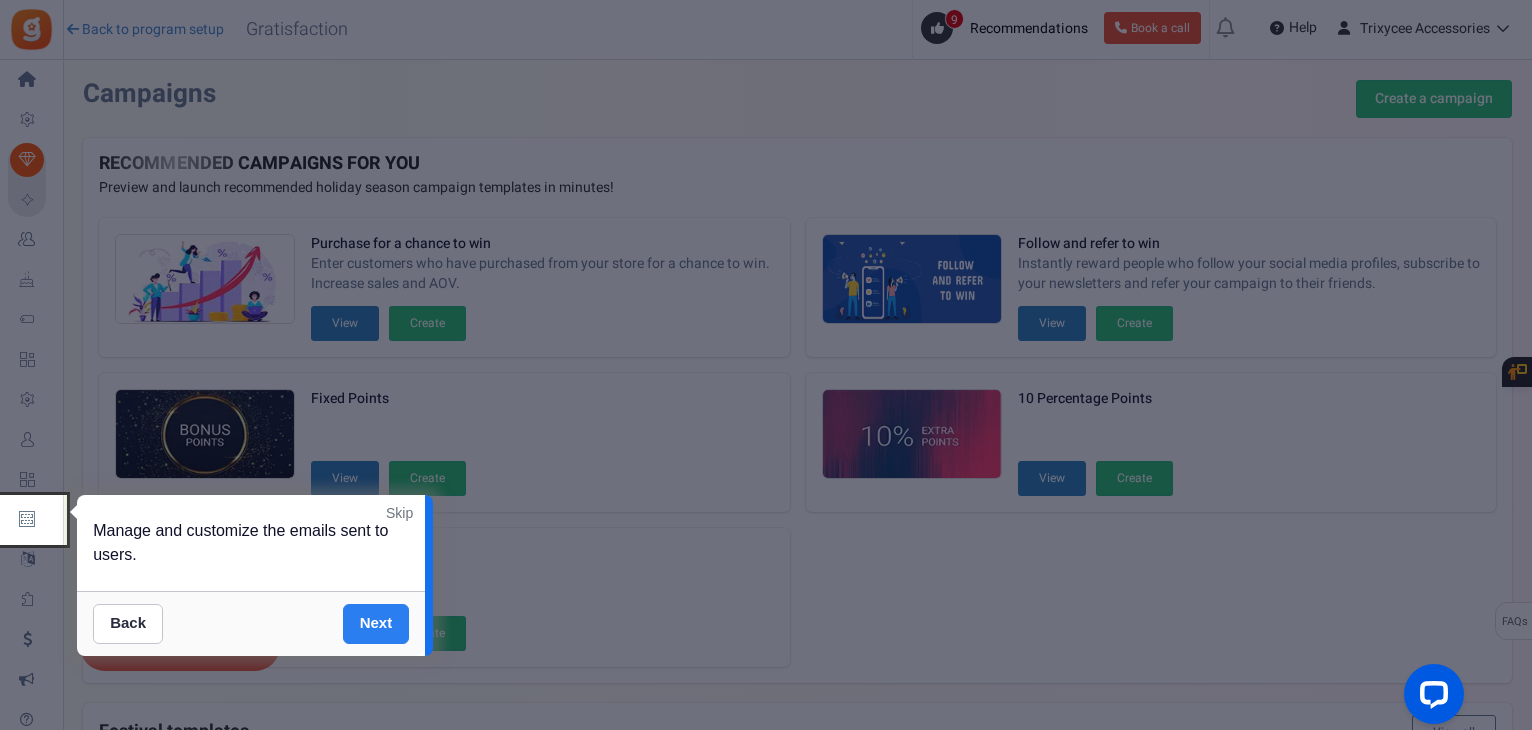 click on "Next" at bounding box center [376, 624] 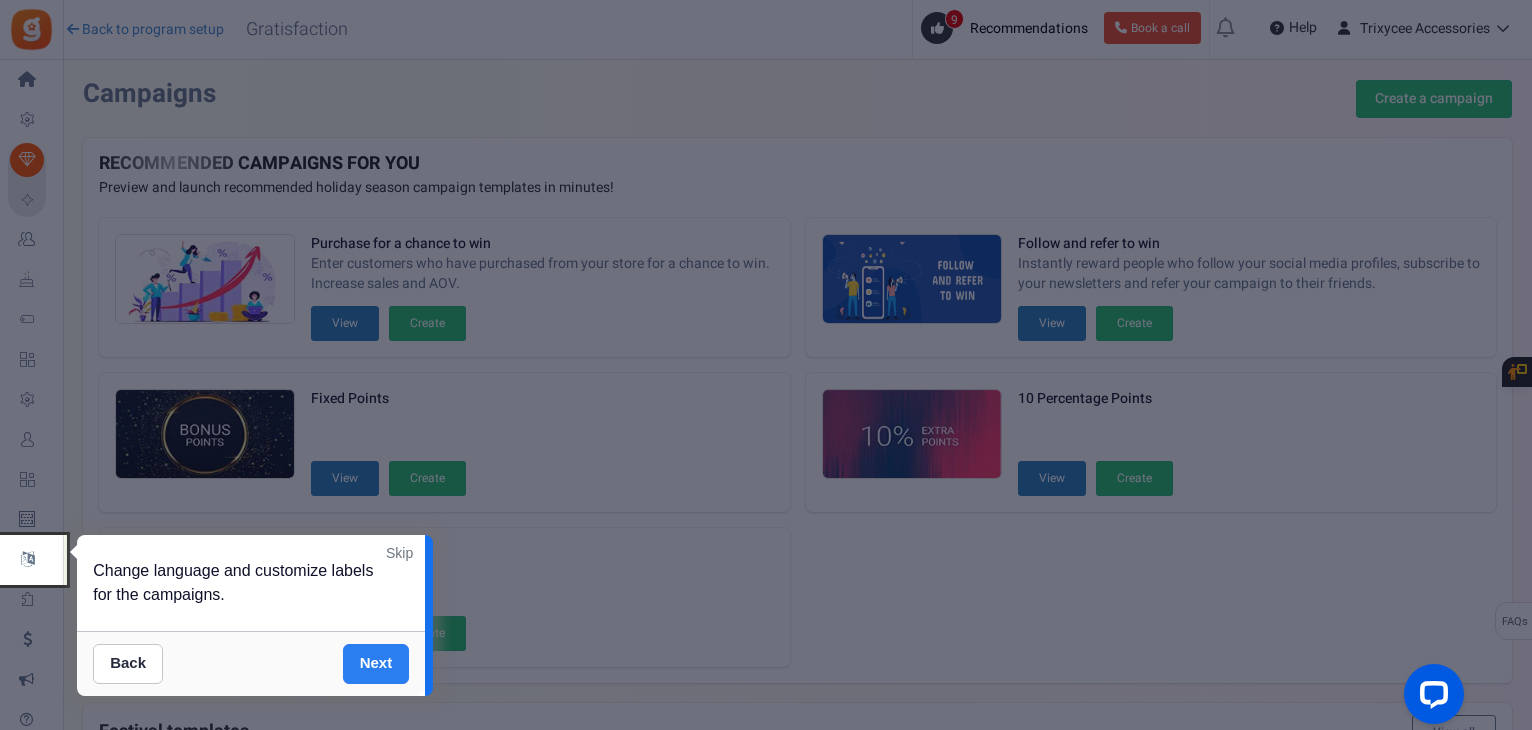 click on "Next" at bounding box center [376, 664] 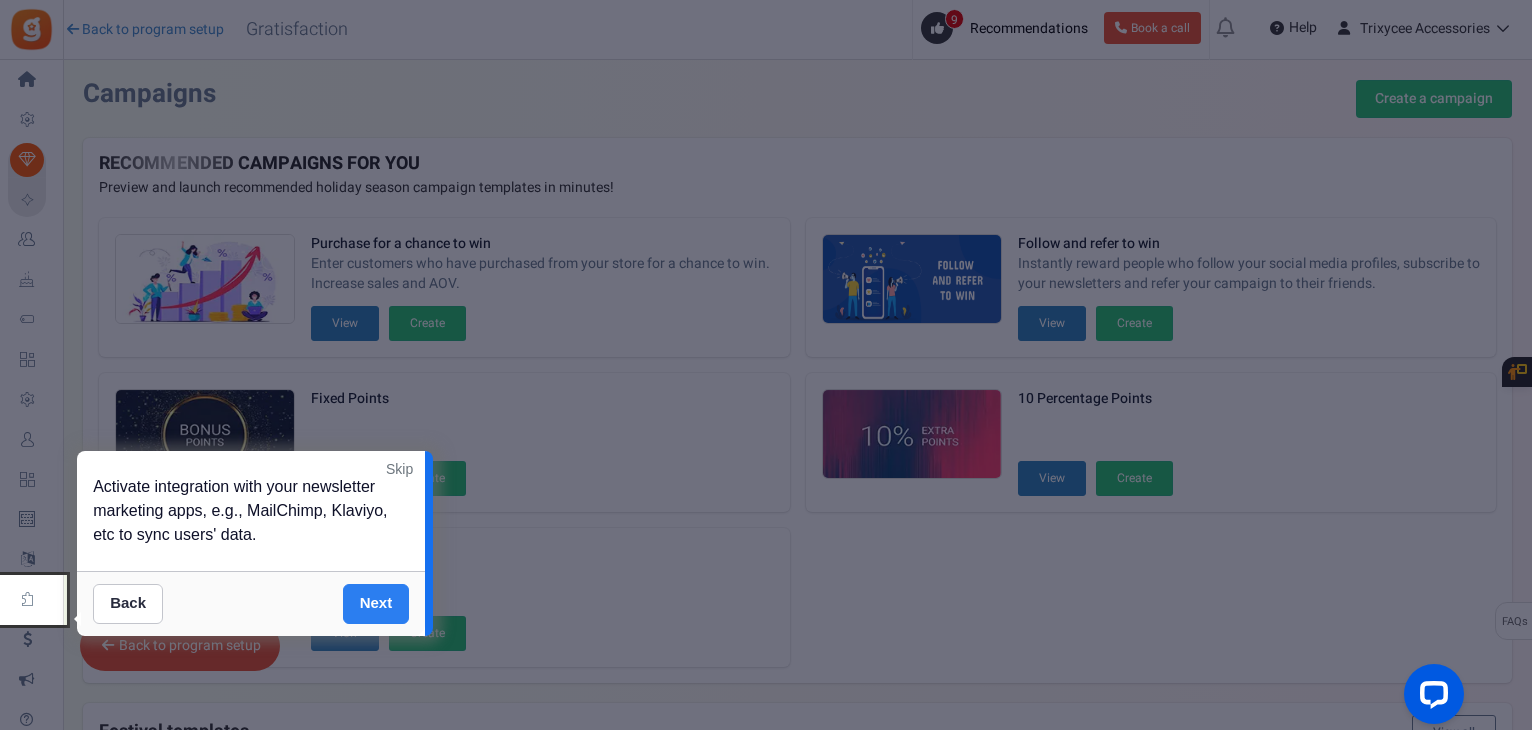 click on "Next" at bounding box center [376, 604] 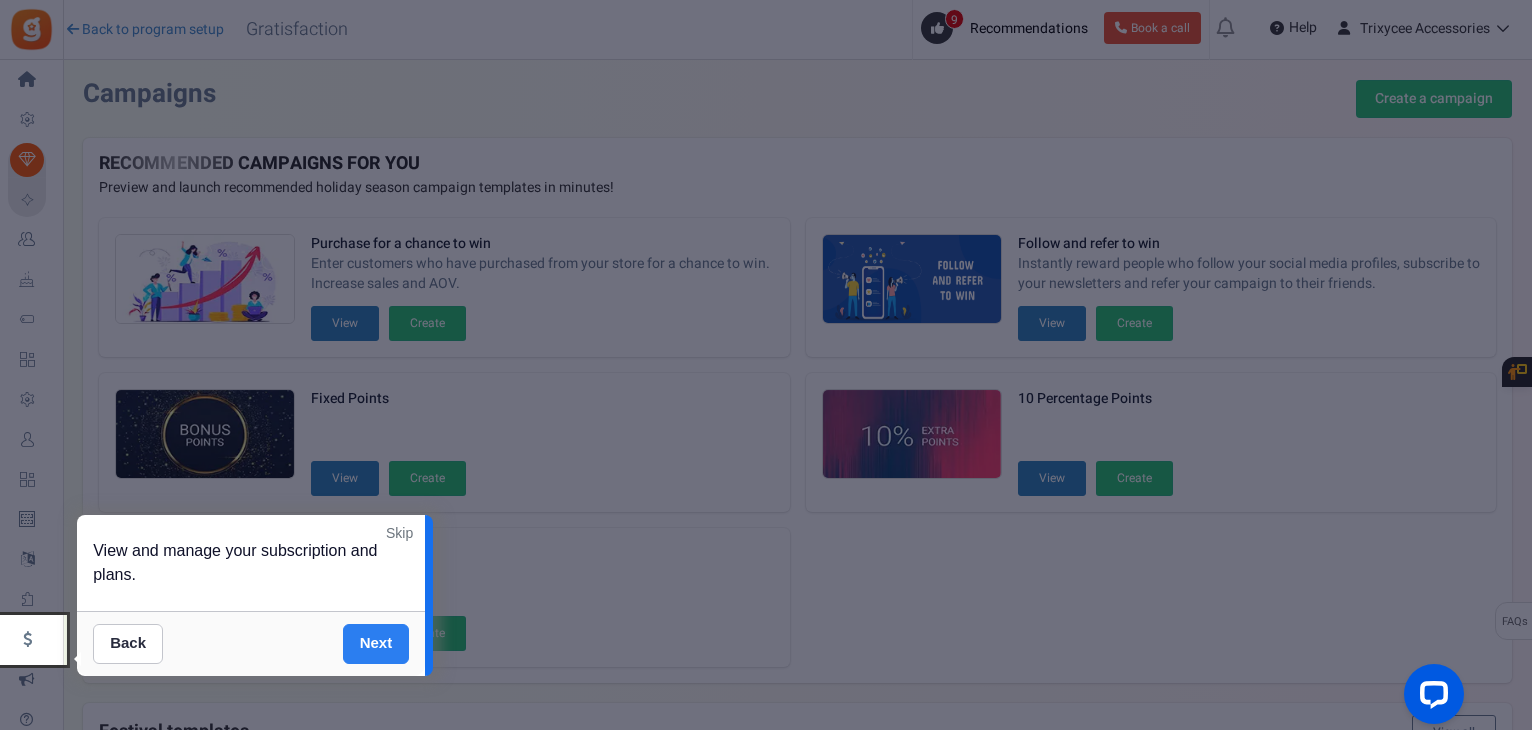 scroll, scrollTop: 304, scrollLeft: 0, axis: vertical 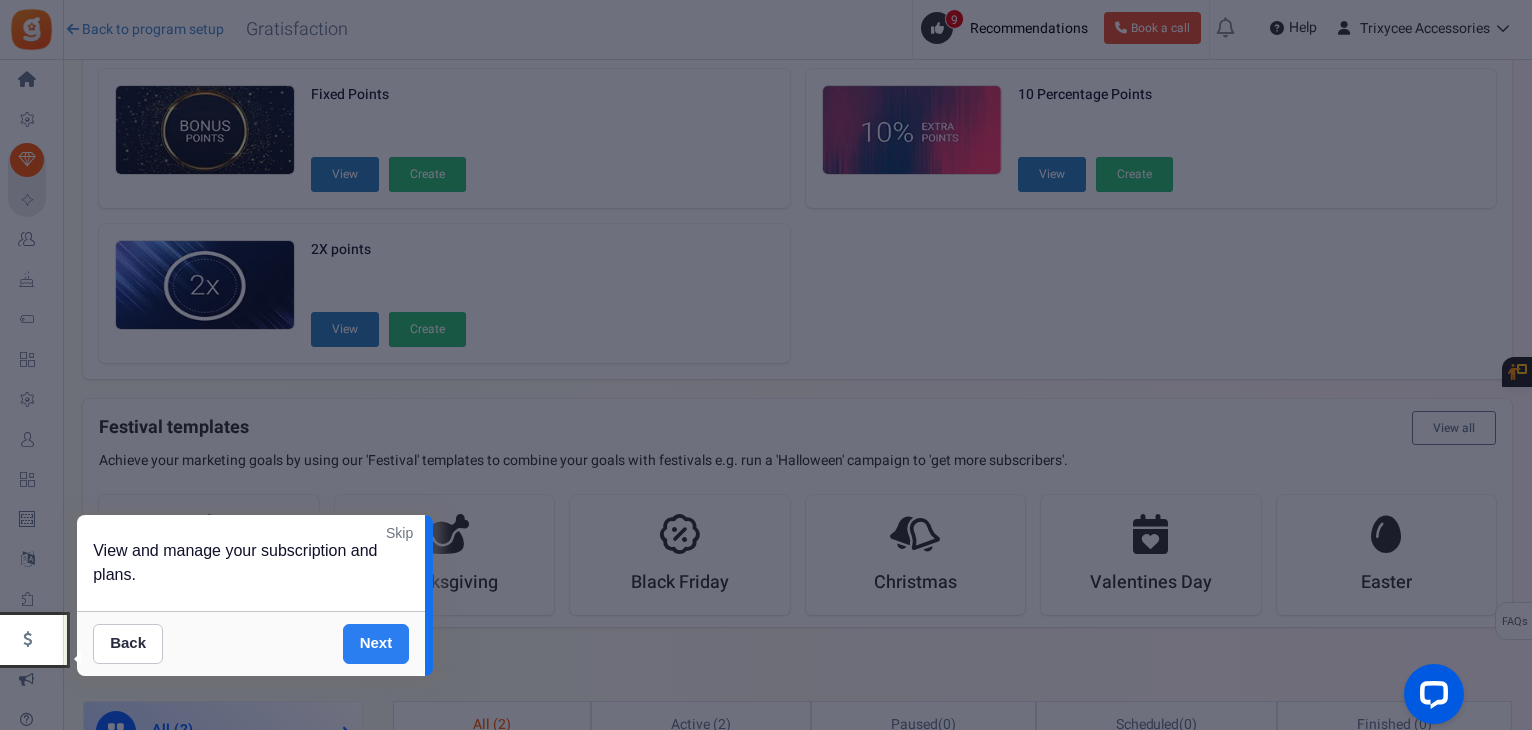 click on "Next" at bounding box center (376, 644) 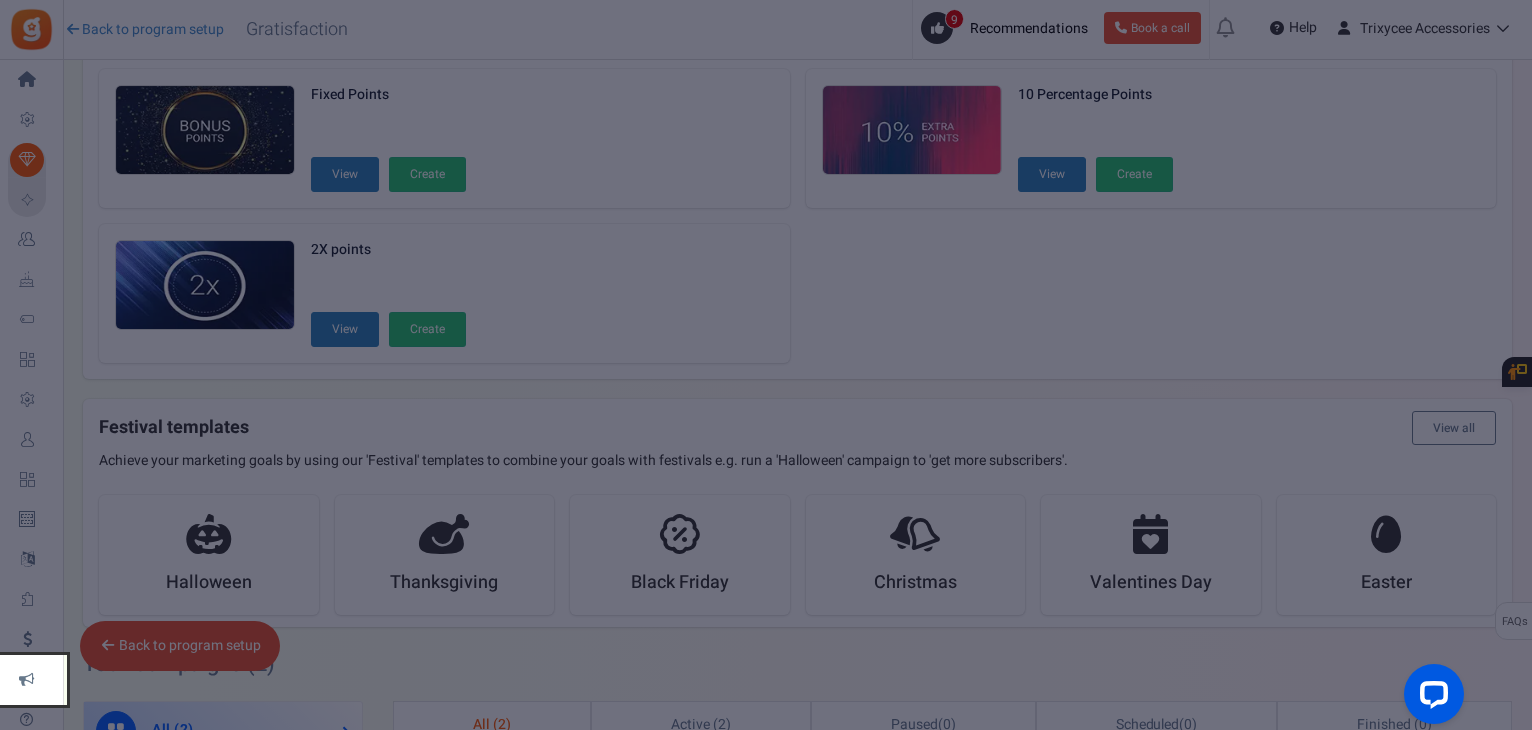 scroll, scrollTop: 649, scrollLeft: 0, axis: vertical 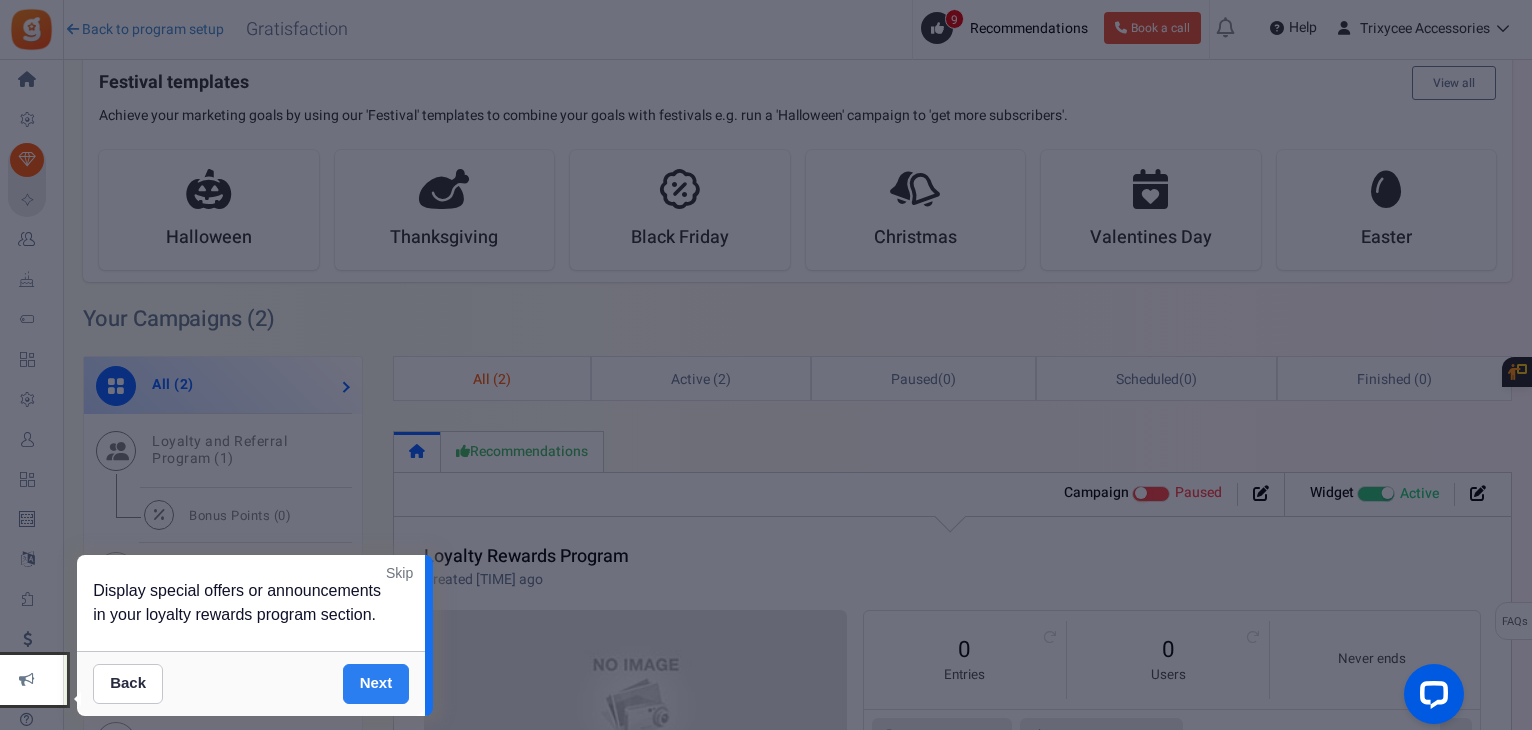click on "Next" at bounding box center [376, 684] 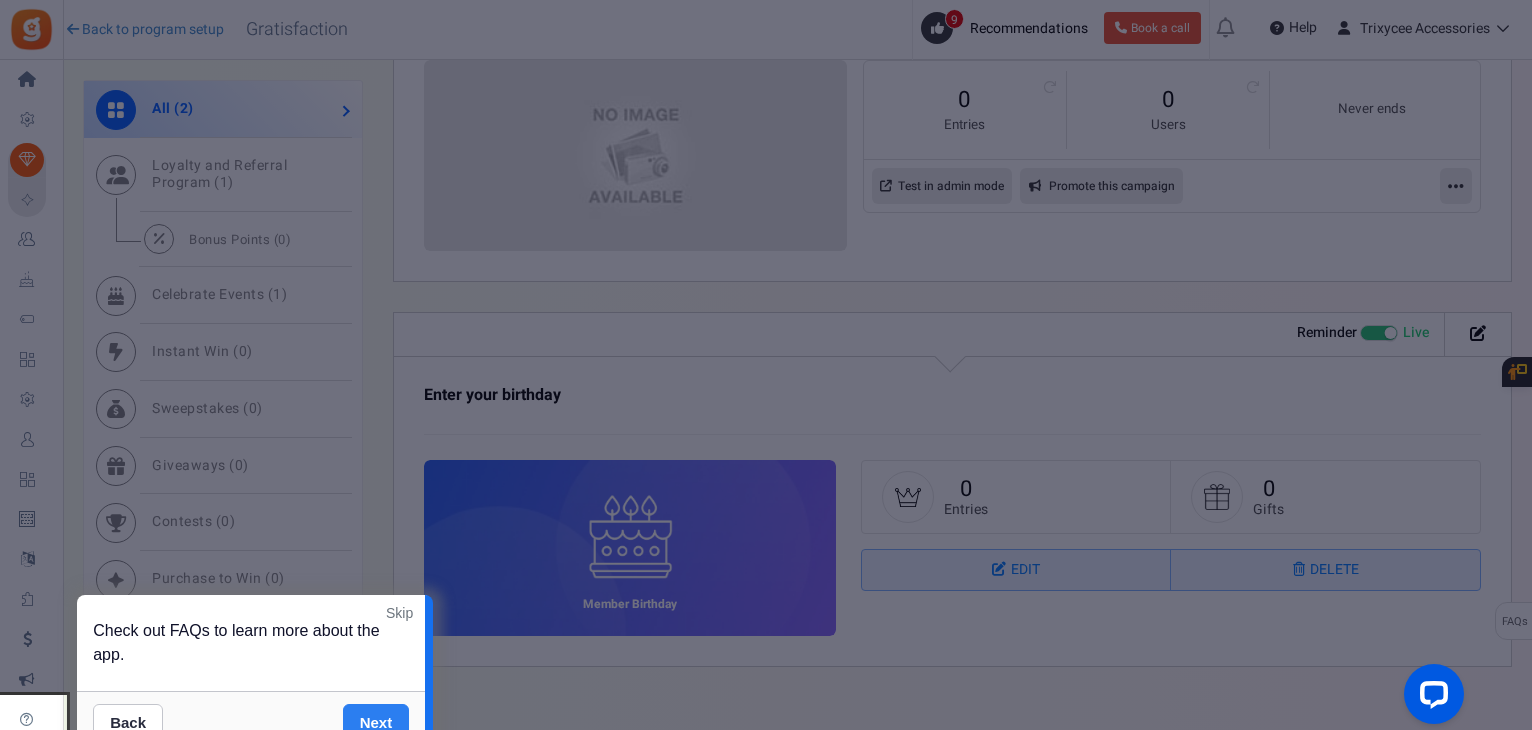 scroll, scrollTop: 1196, scrollLeft: 0, axis: vertical 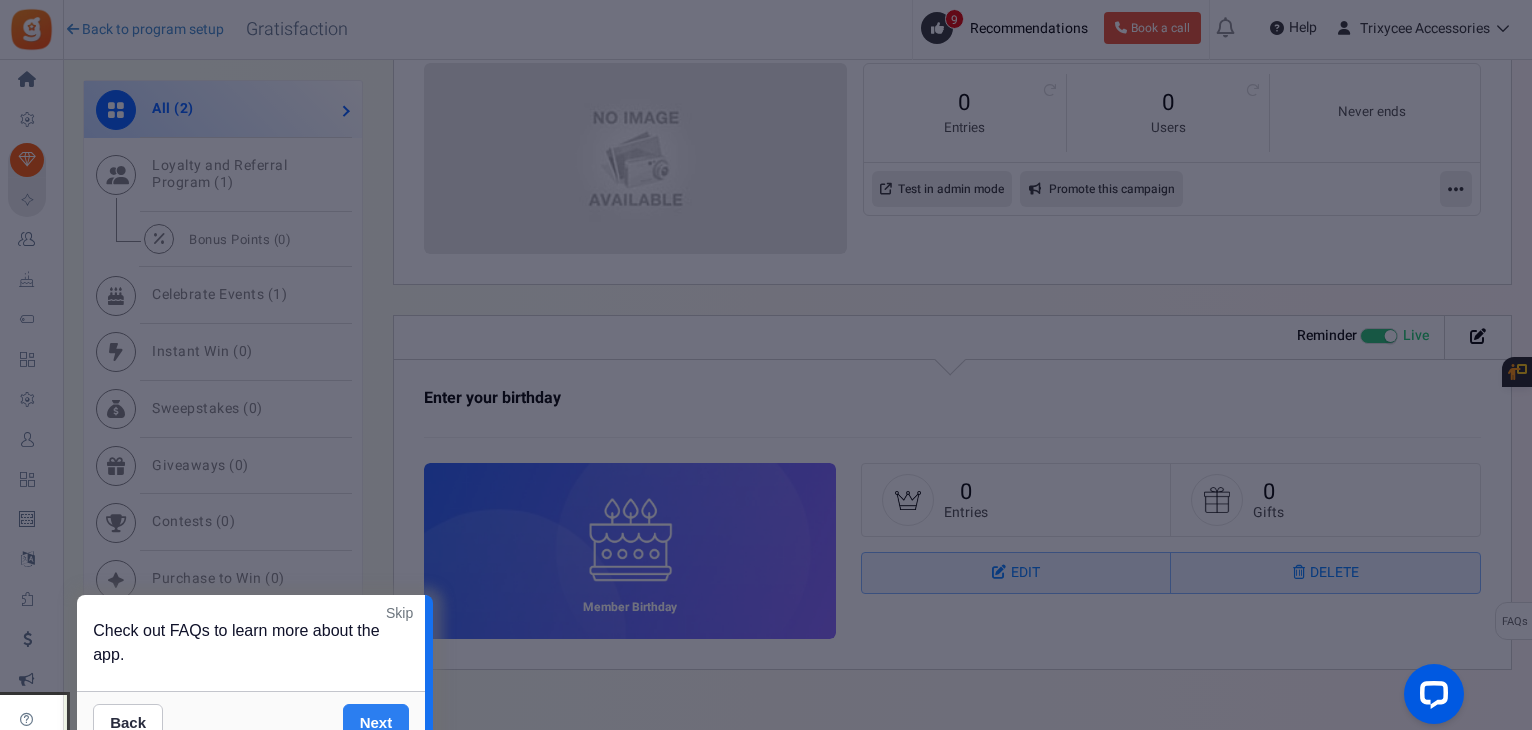 click on "Next" at bounding box center [376, 724] 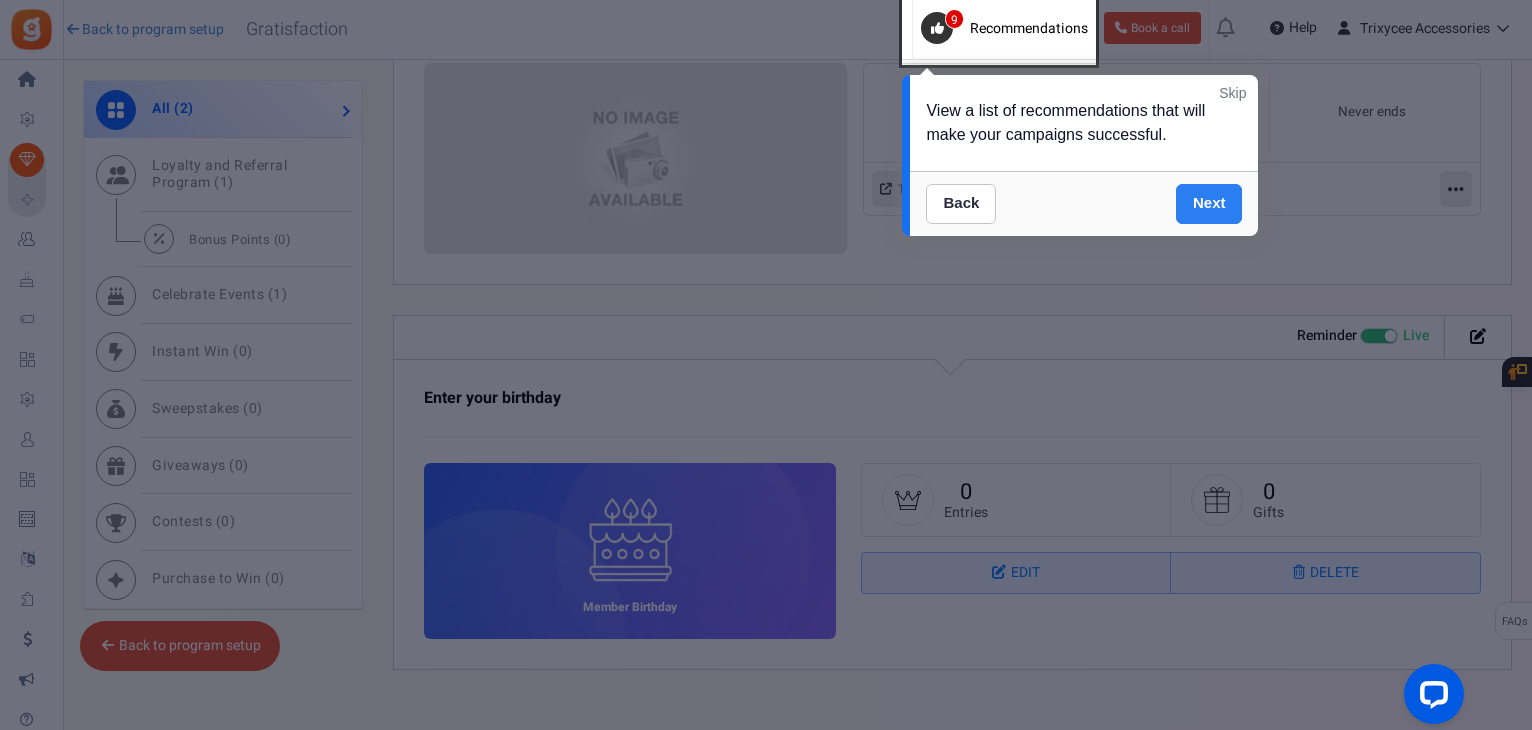 click on "Next" at bounding box center (1209, 204) 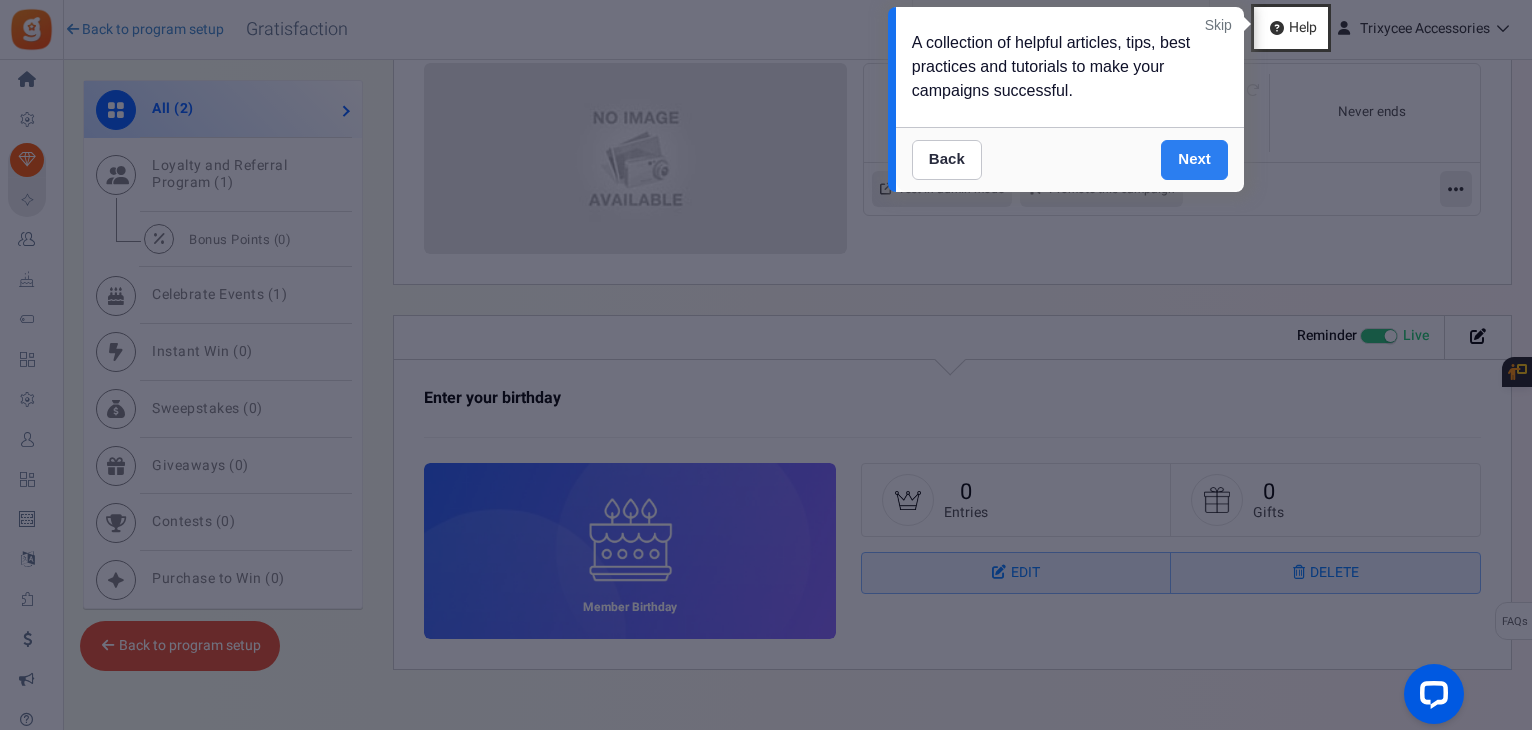 click on "Next" at bounding box center [1194, 160] 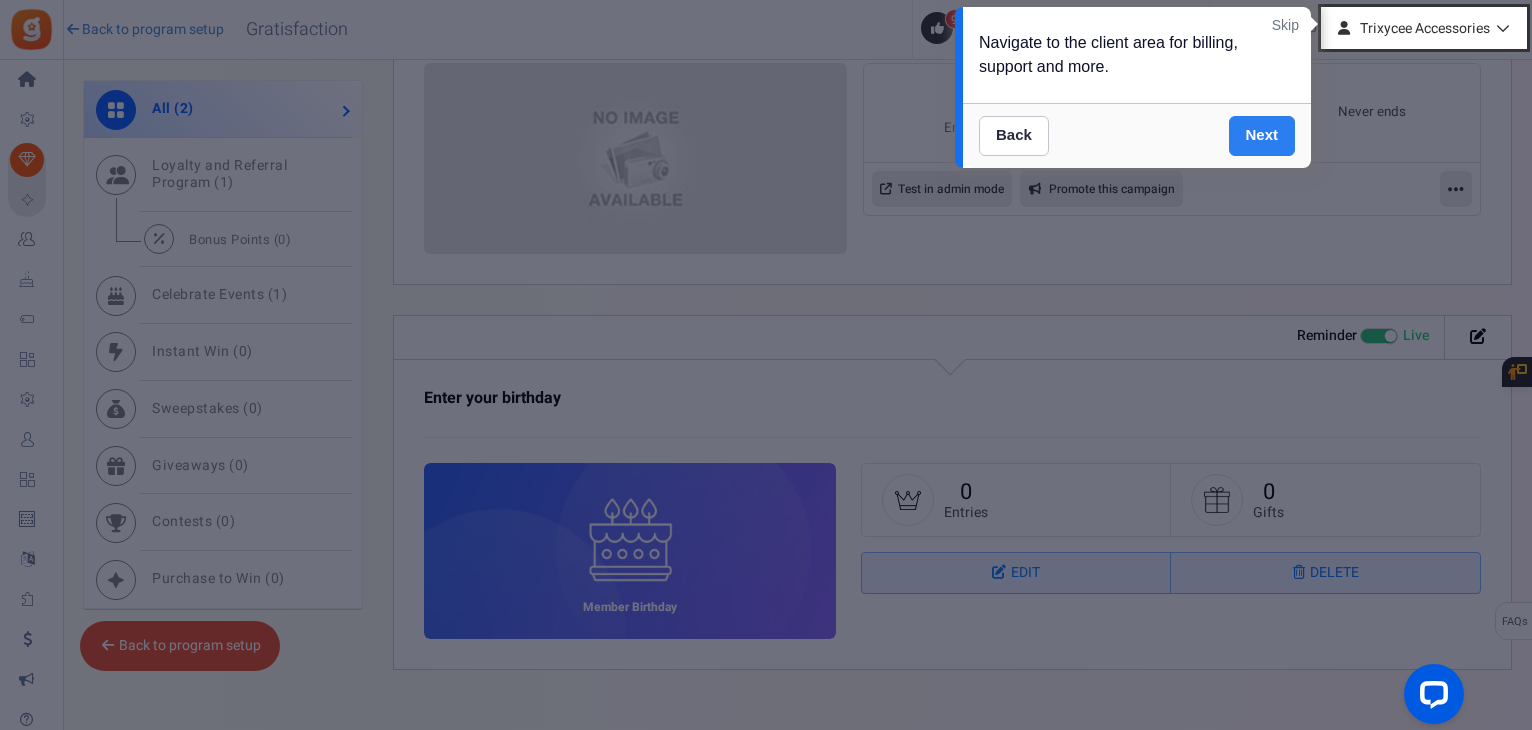 click on "Next" at bounding box center [1262, 136] 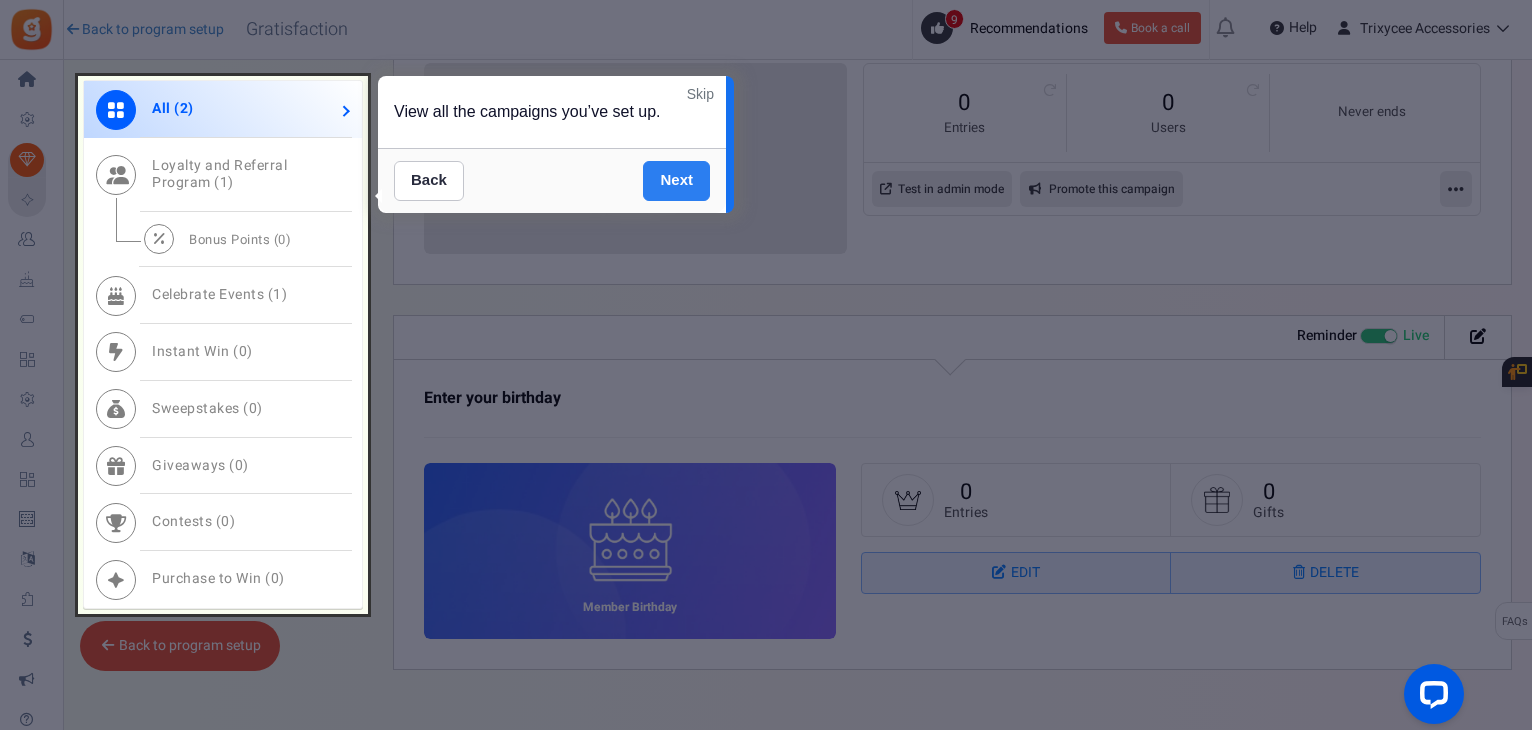 click on "Next" at bounding box center [676, 181] 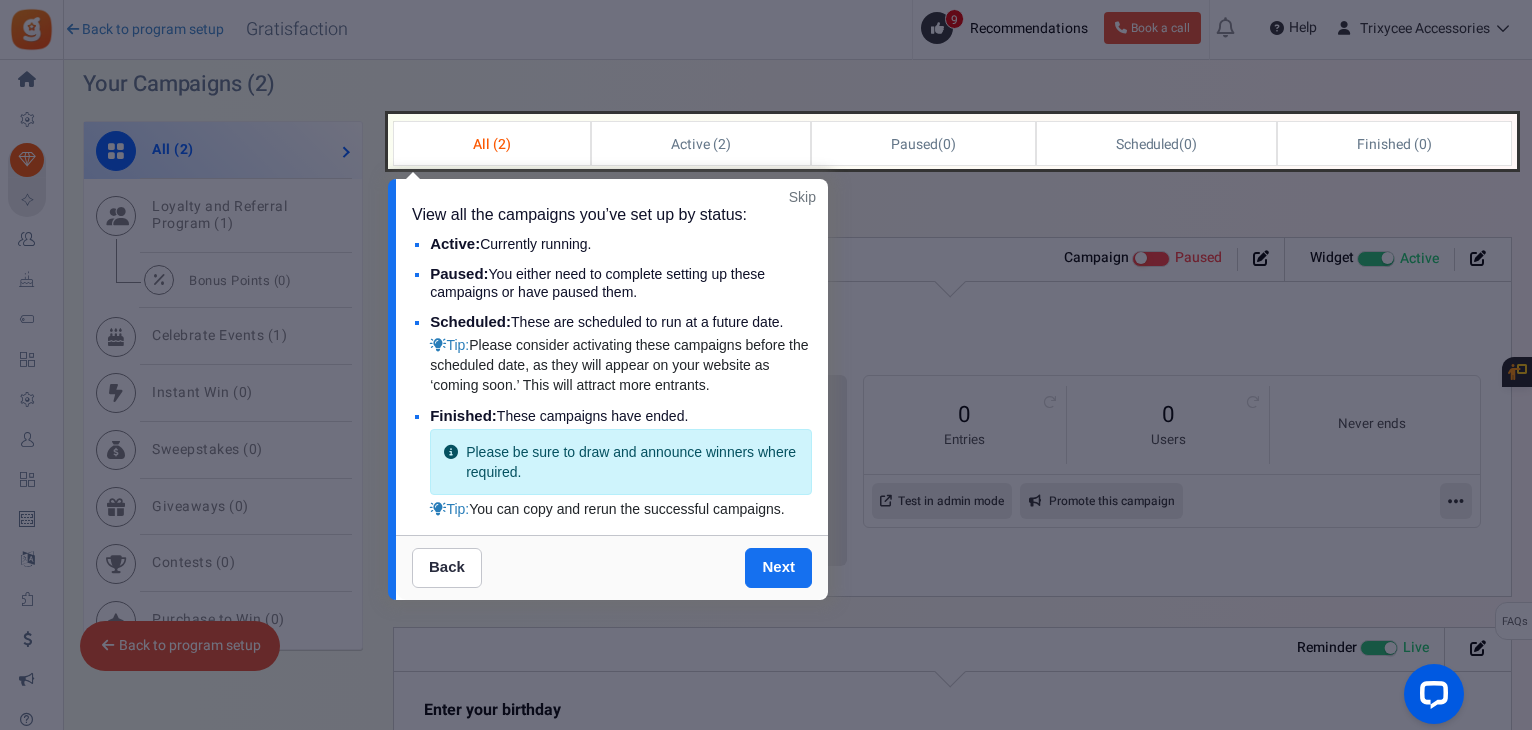 scroll, scrollTop: 882, scrollLeft: 0, axis: vertical 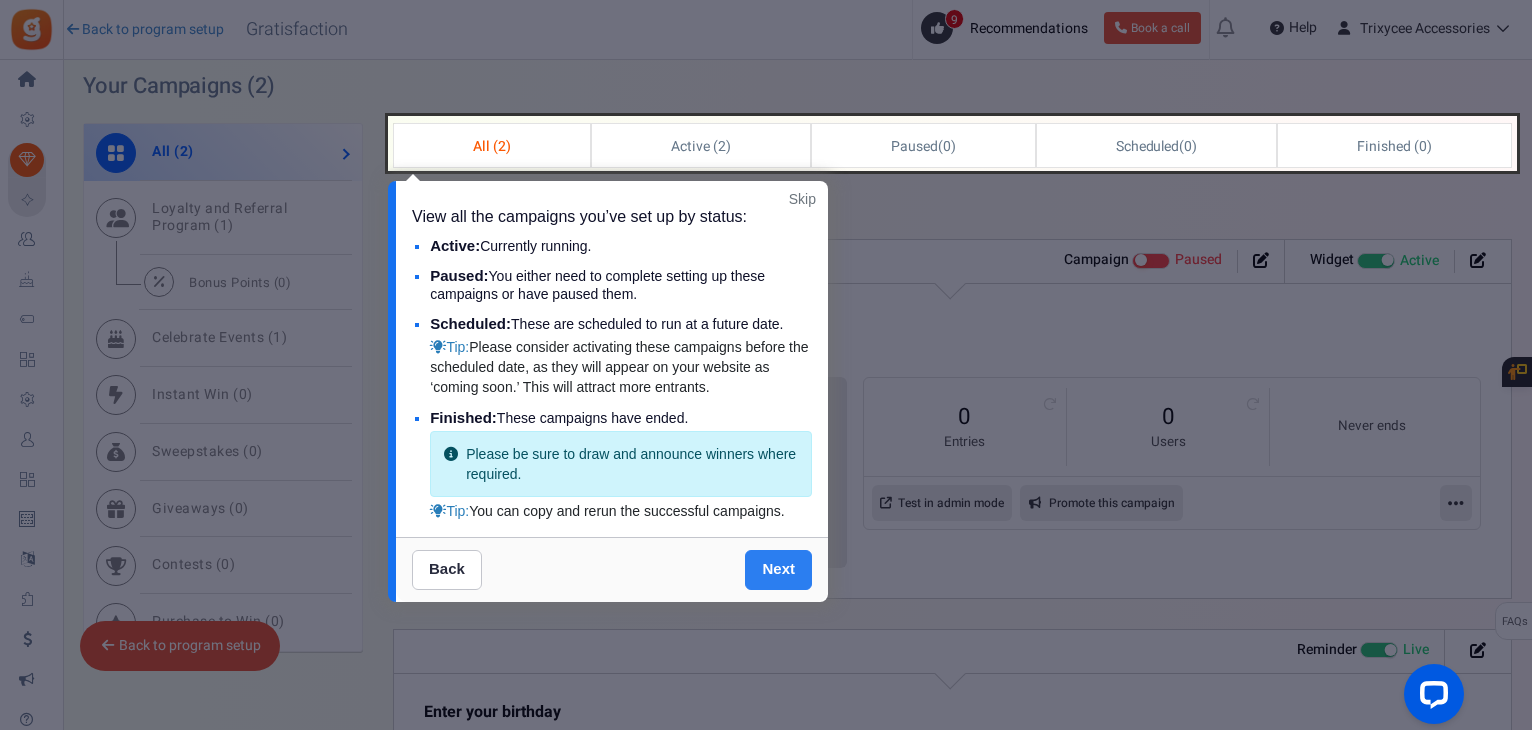 click on "Next" at bounding box center [778, 570] 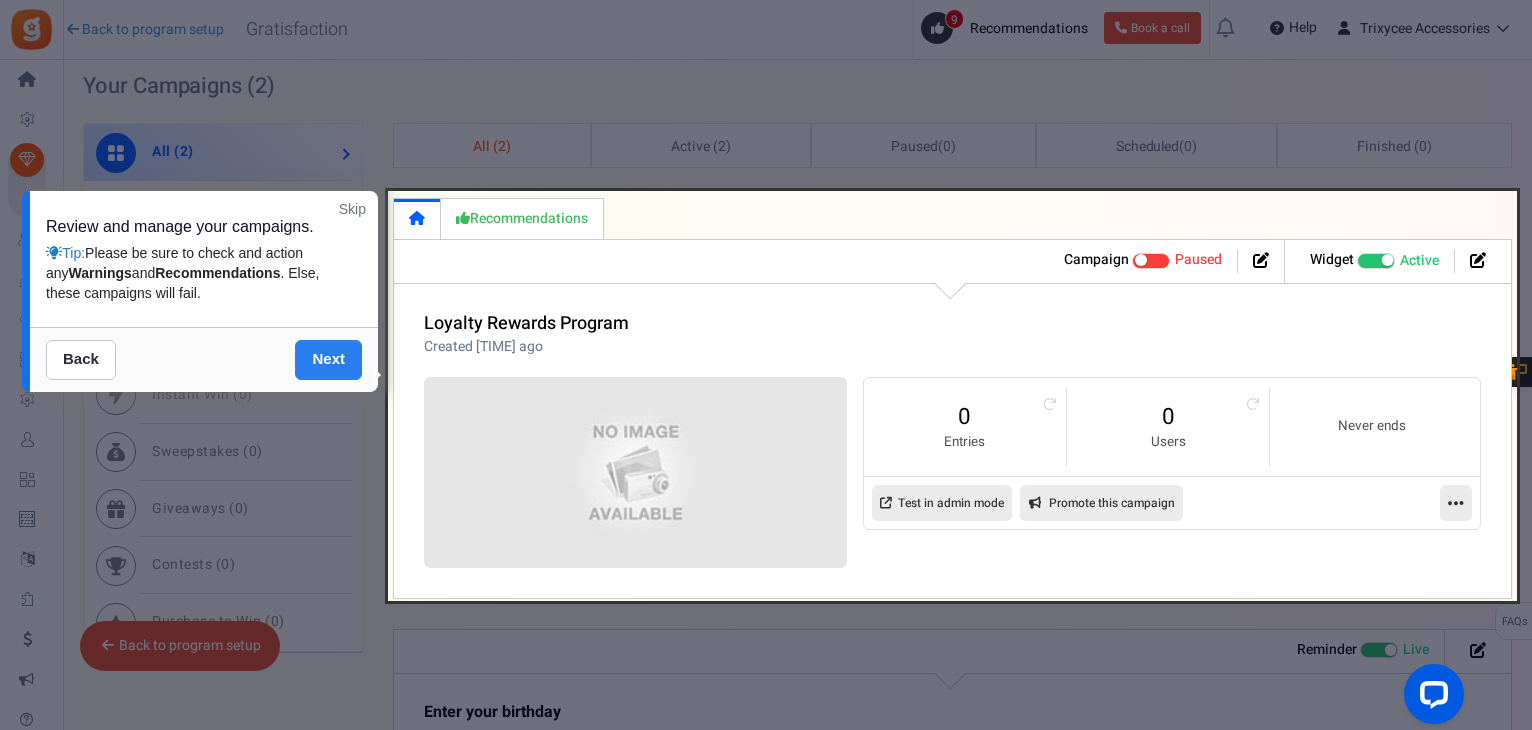 click on "Next" at bounding box center [328, 360] 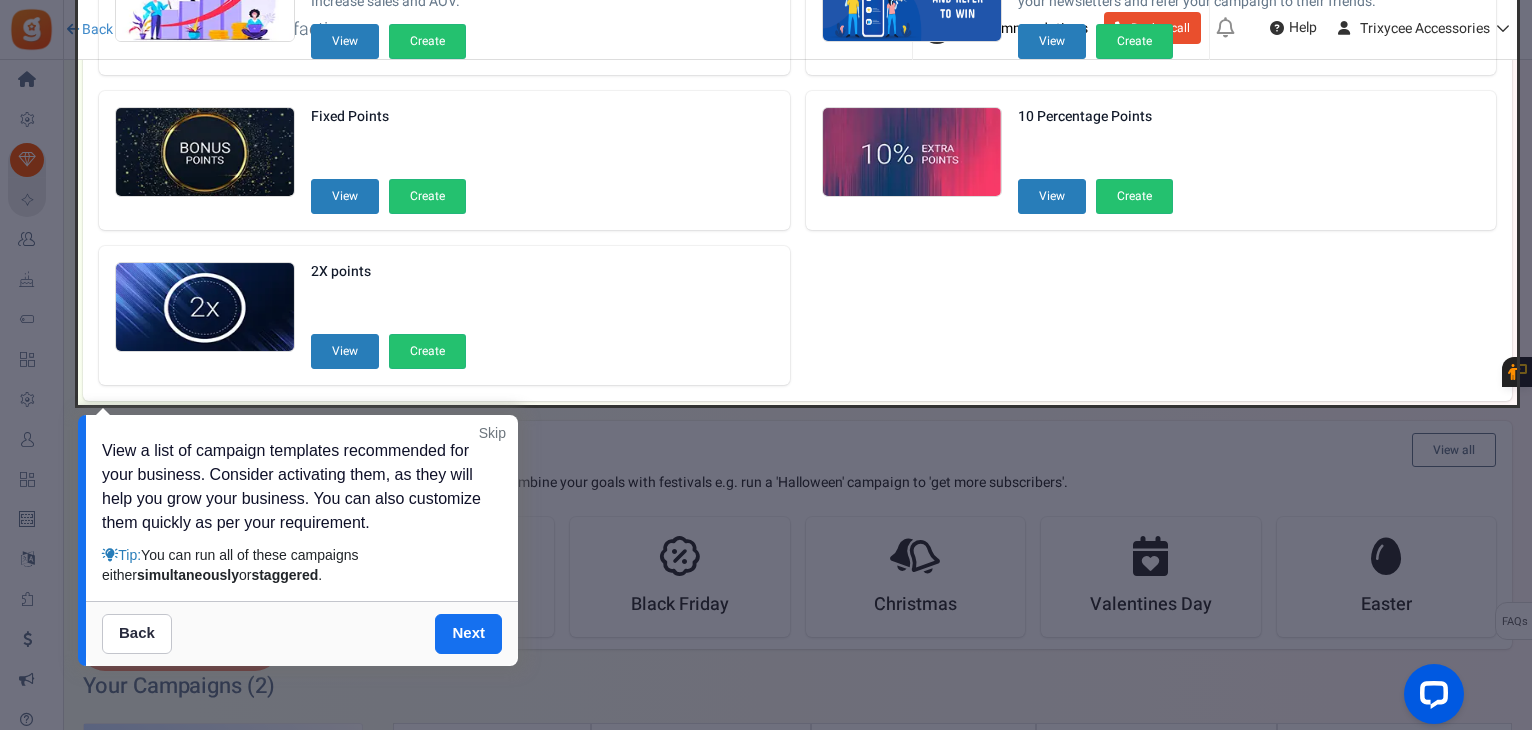 scroll, scrollTop: 288, scrollLeft: 0, axis: vertical 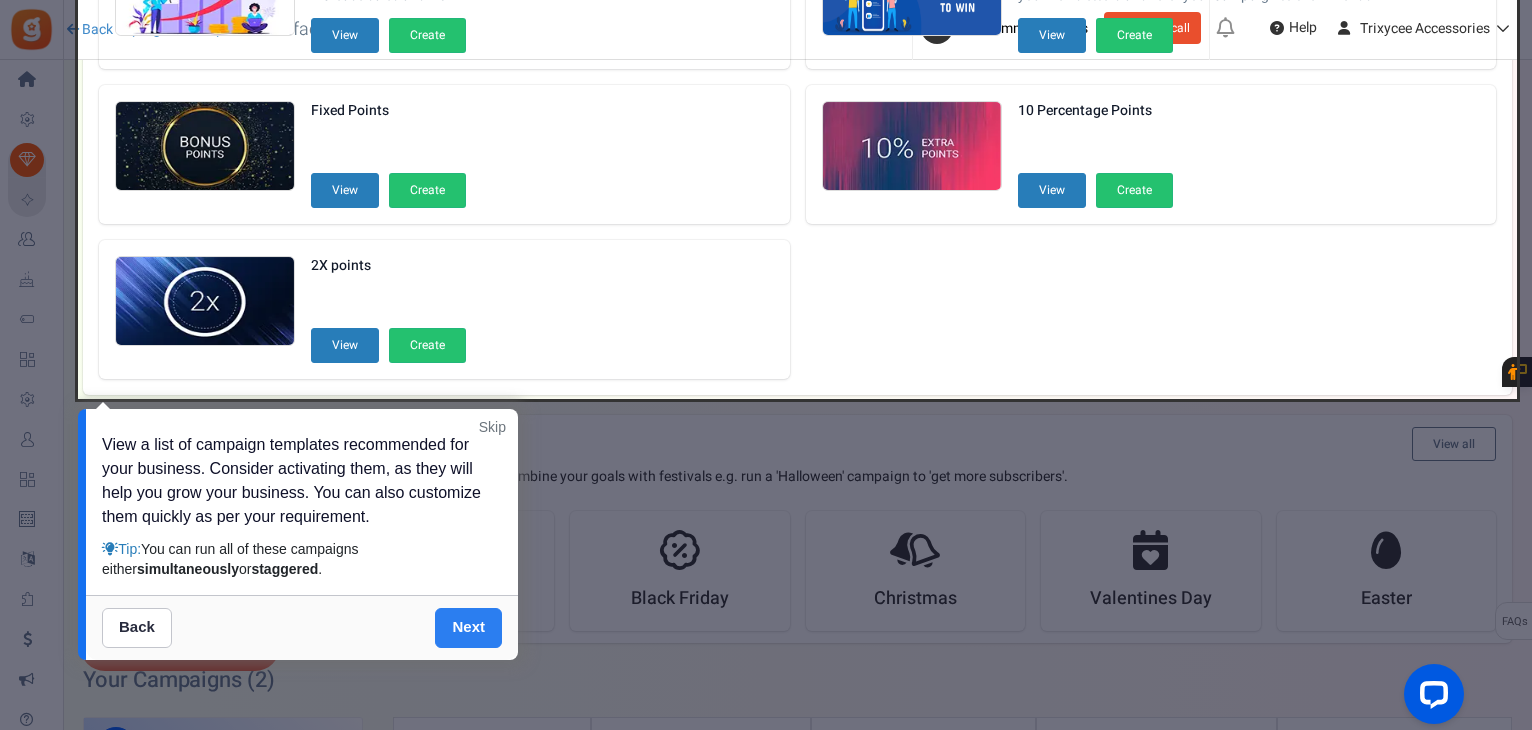 click on "Next" at bounding box center (468, 628) 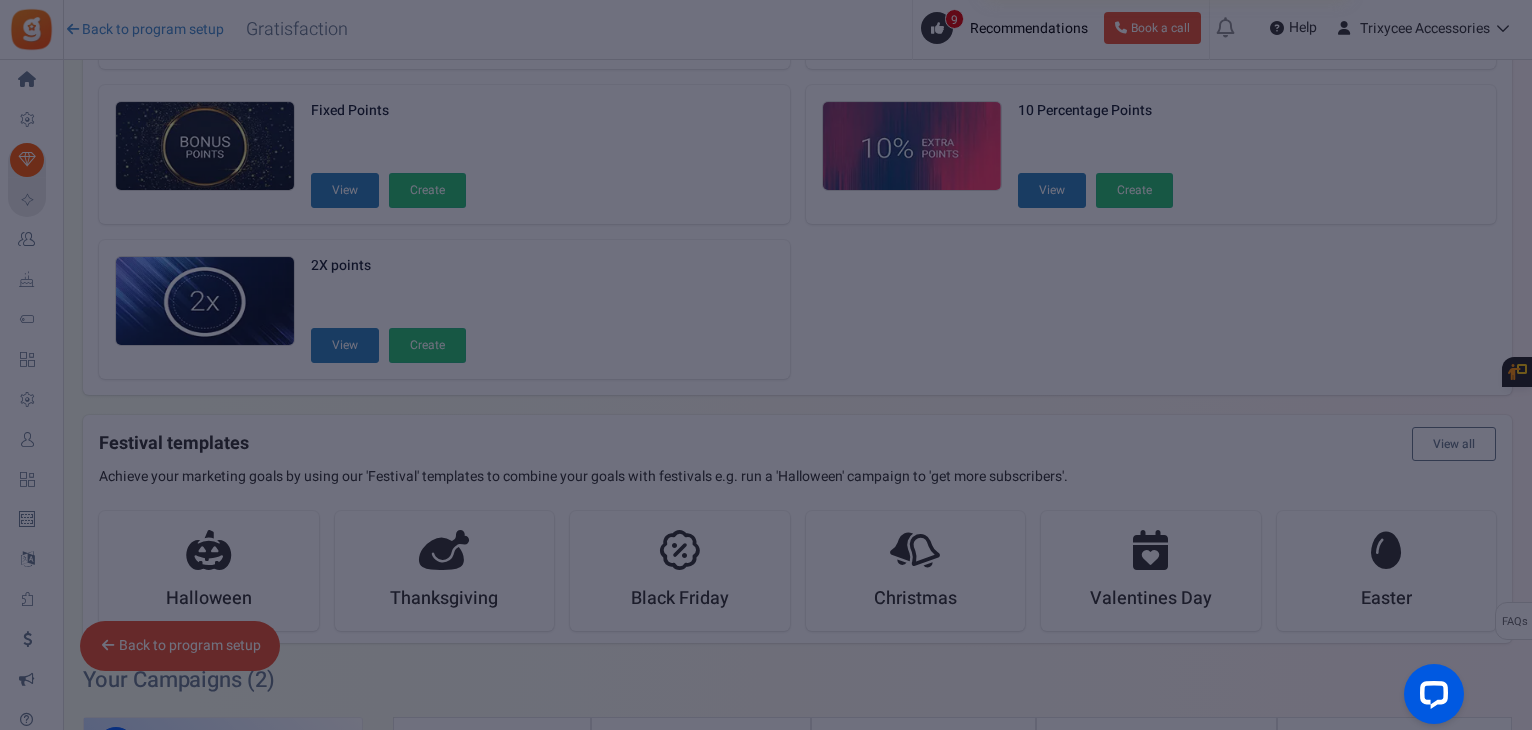 scroll, scrollTop: 0, scrollLeft: 0, axis: both 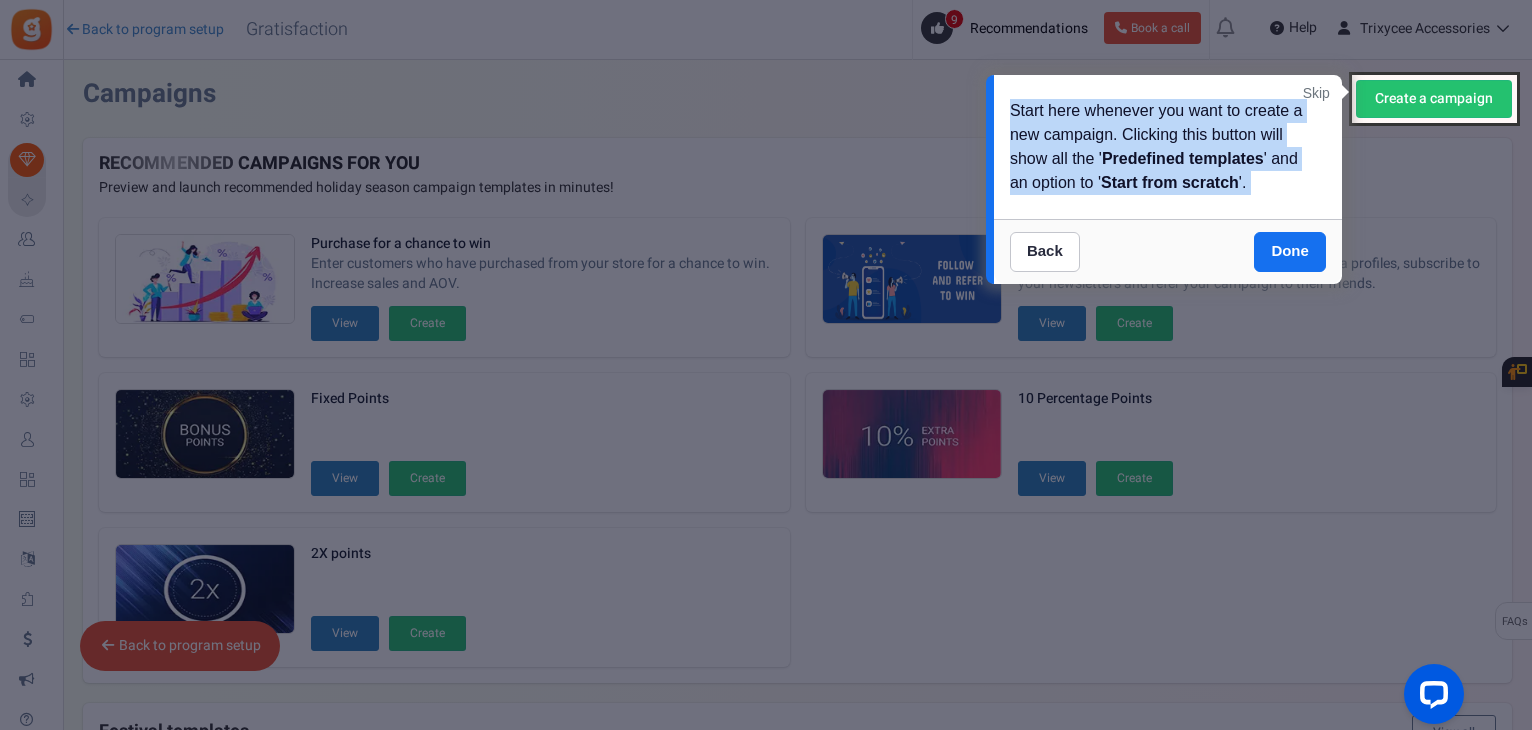 drag, startPoint x: 752, startPoint y: 447, endPoint x: 1144, endPoint y: 280, distance: 426.09036 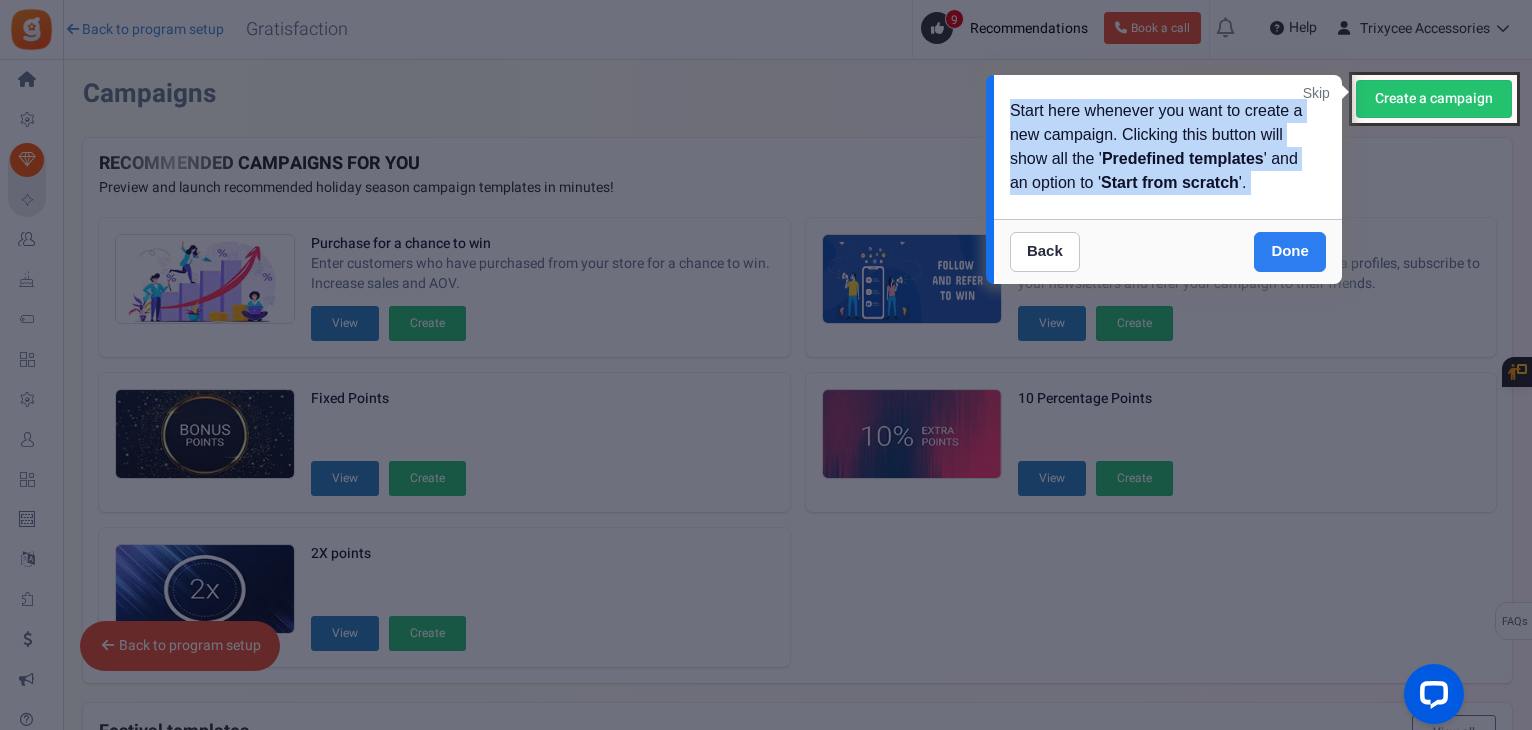 click on "Done" at bounding box center (1290, 252) 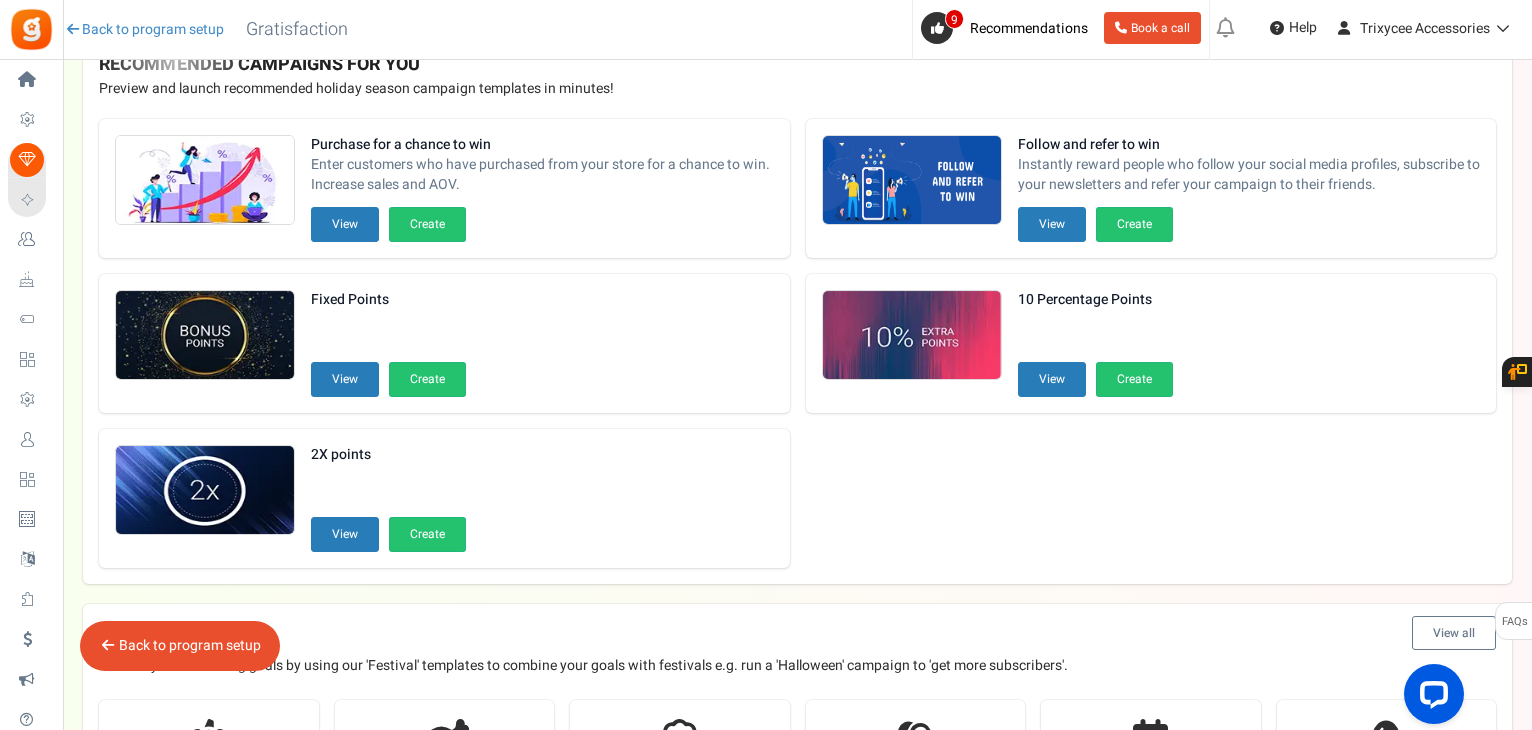scroll, scrollTop: 0, scrollLeft: 0, axis: both 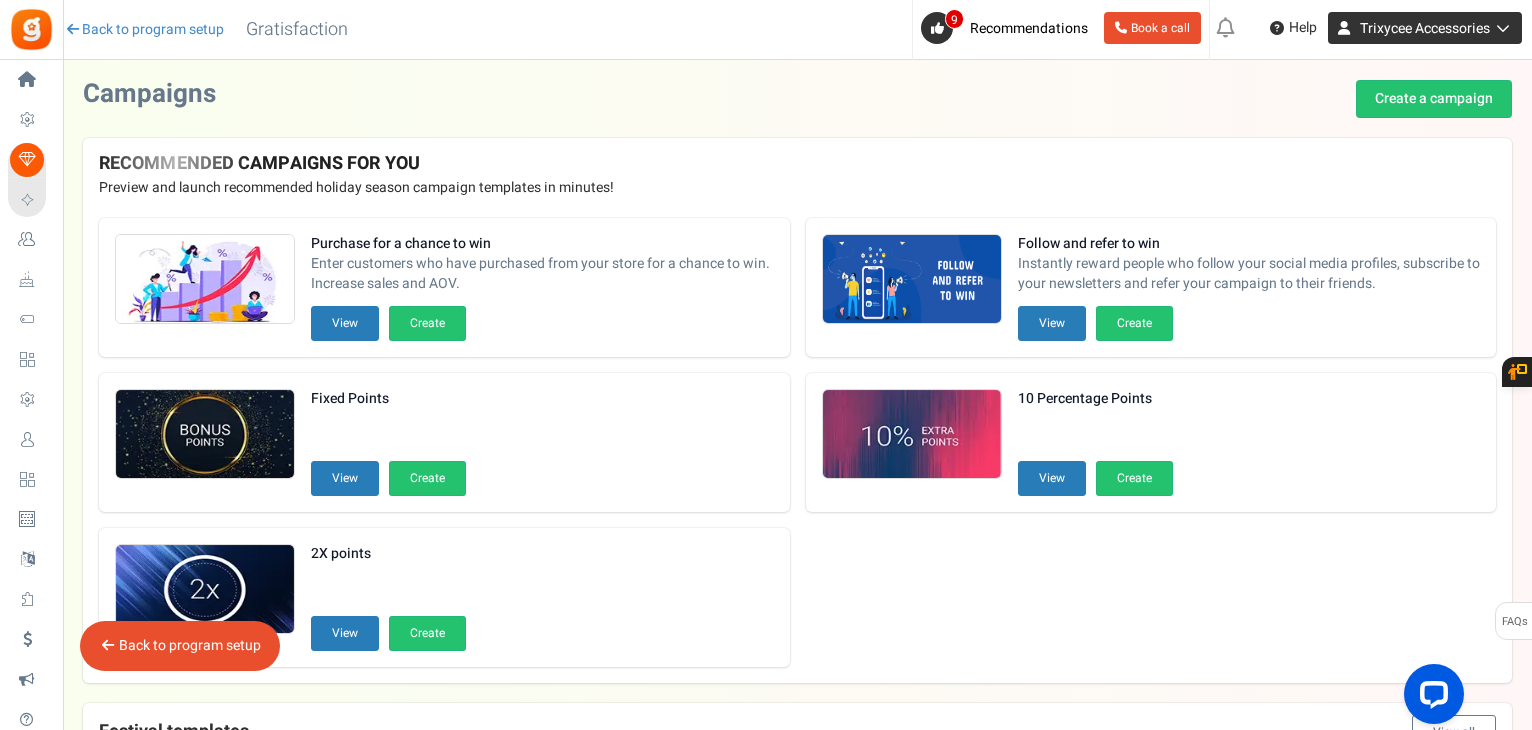click on "Trixycee Accessories" at bounding box center [1425, 28] 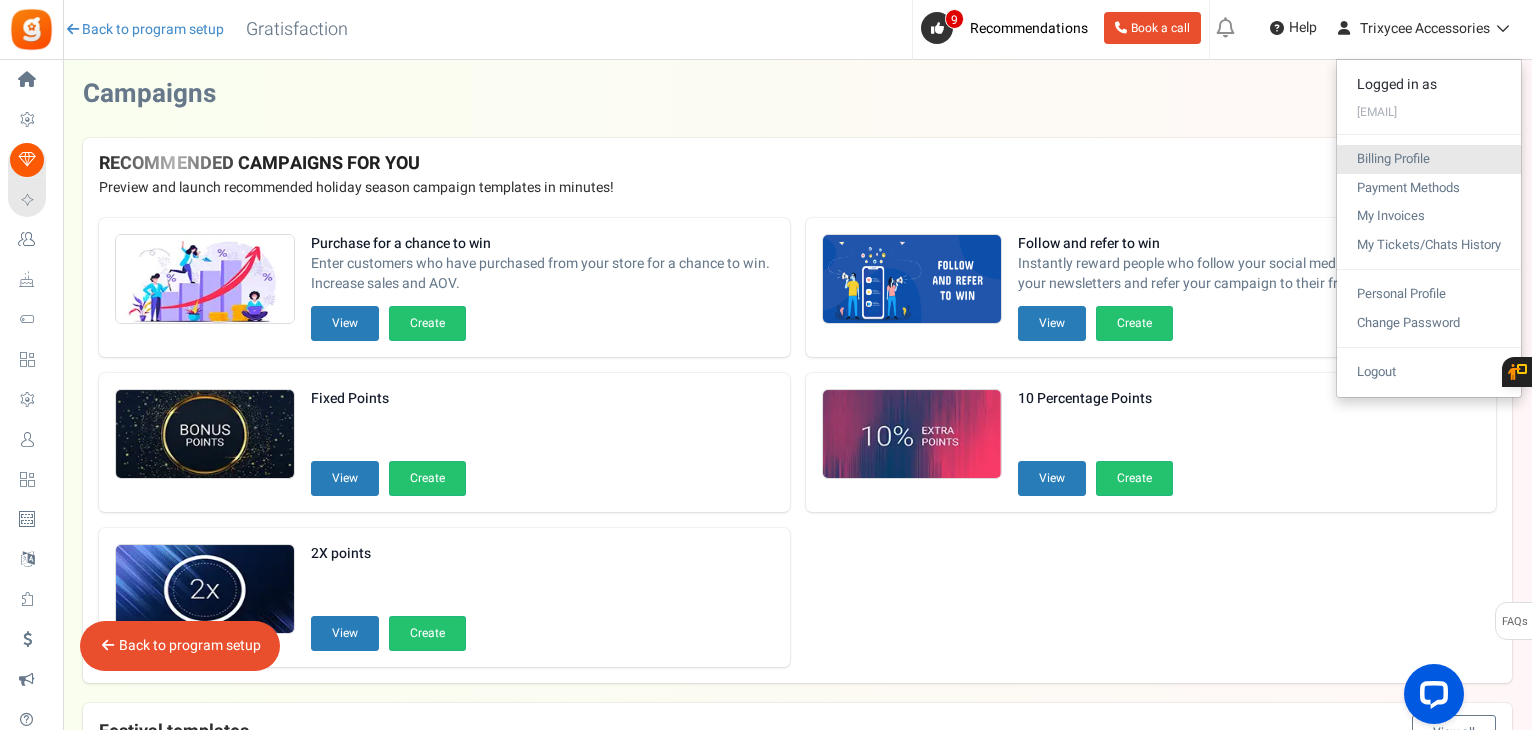 click on "Billing Profile" at bounding box center [1429, 159] 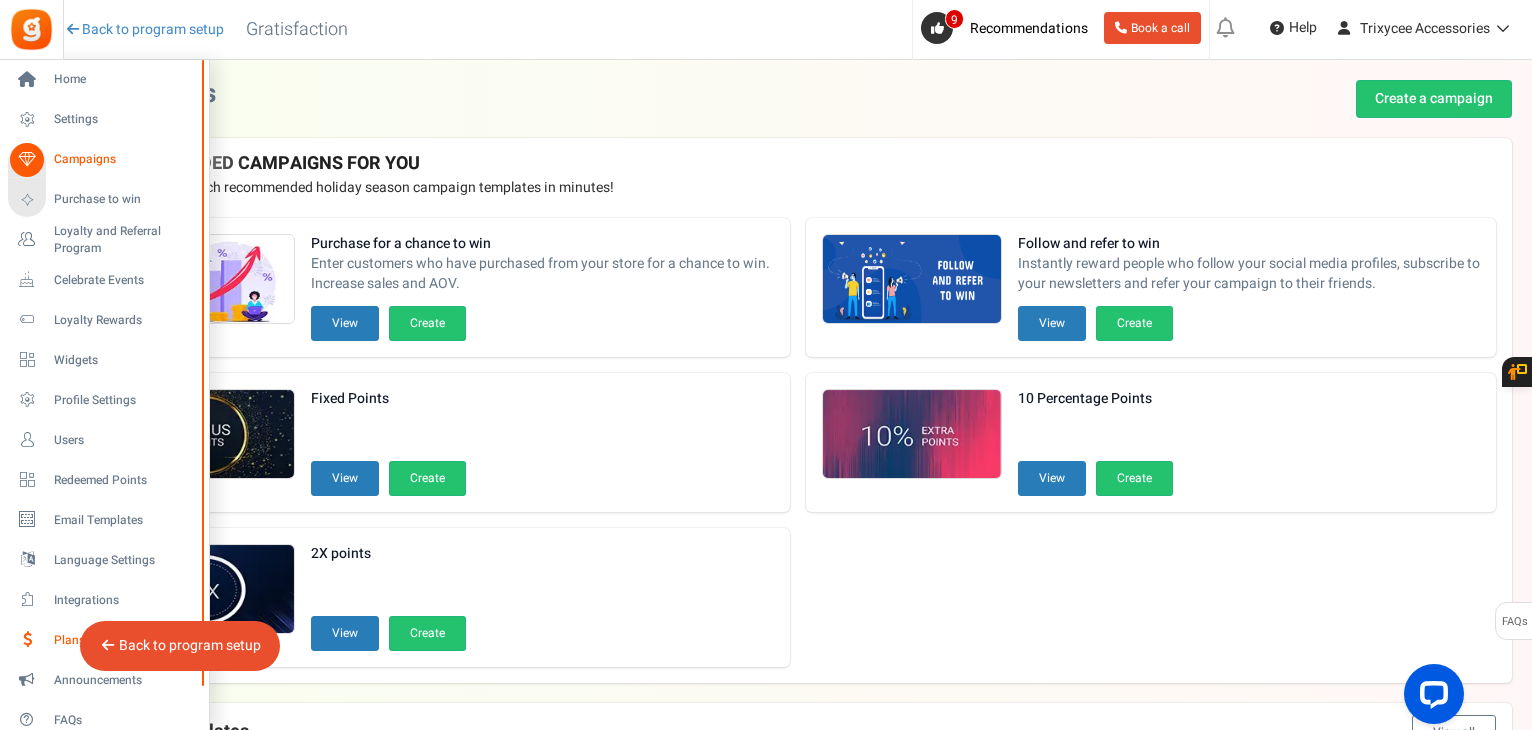 click at bounding box center [27, 640] 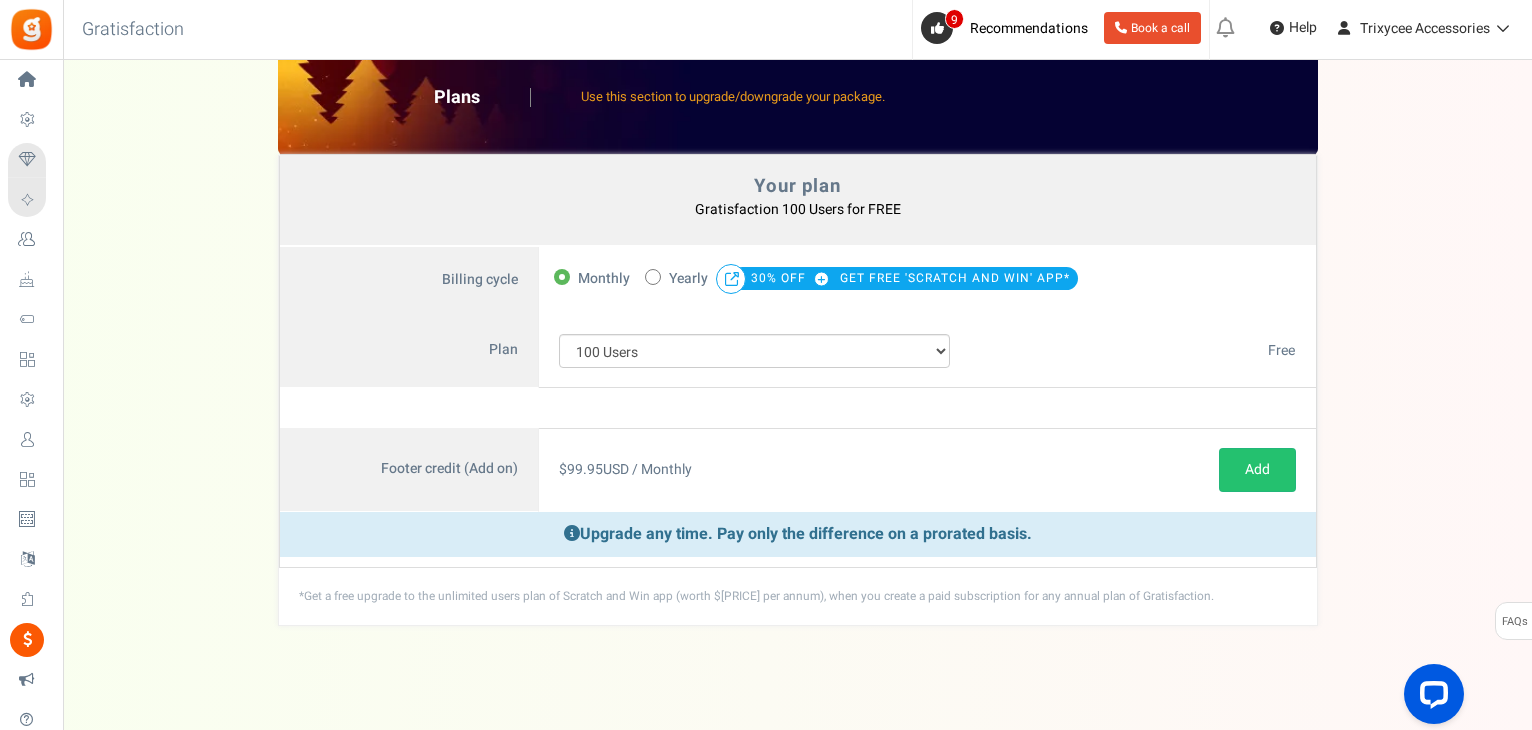 scroll, scrollTop: 54, scrollLeft: 0, axis: vertical 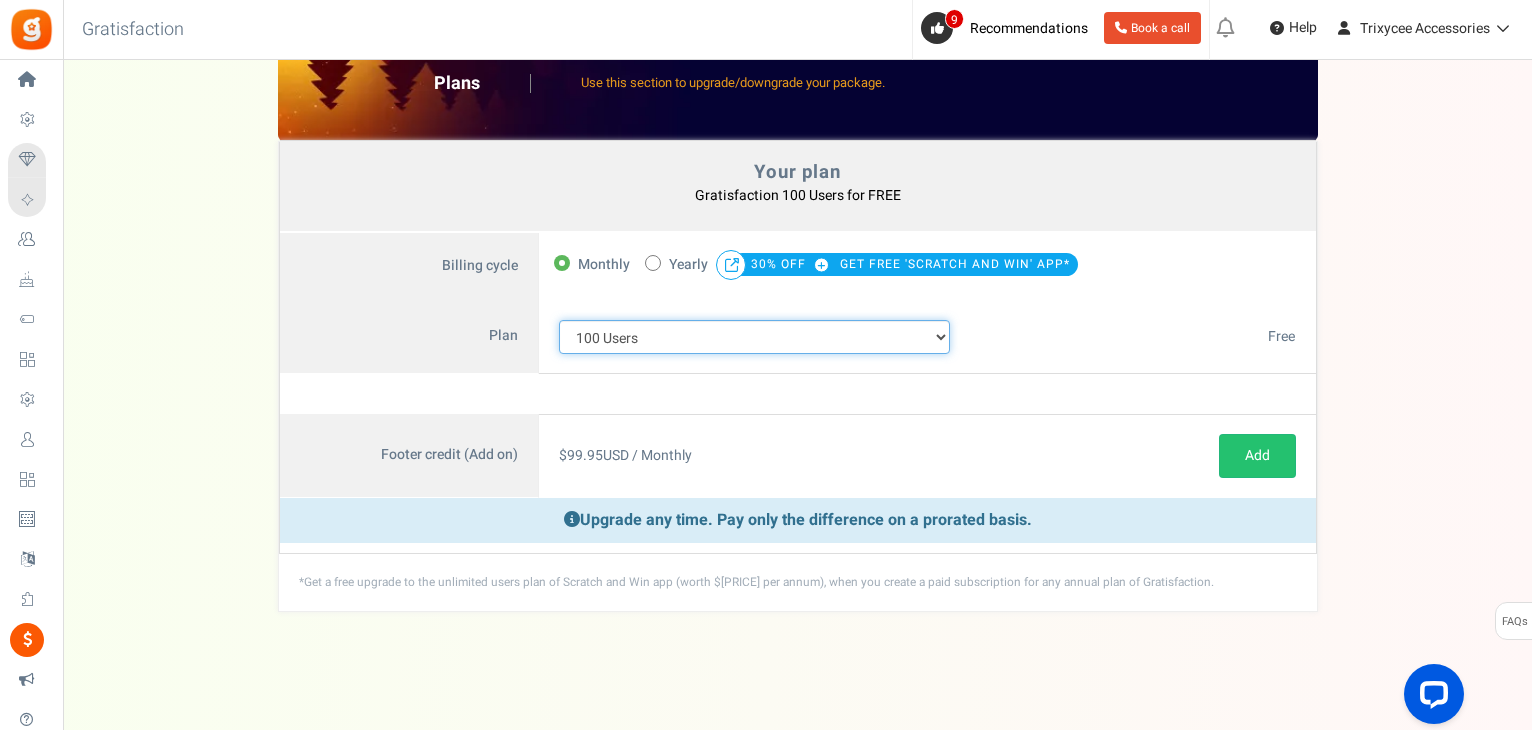 click on "100 Users 200 Users 500 Users 1000 Users 2000 Users 3000 Users 4000 Users 5000 Users 10000 Users 15000 Users 25000 Users Enterprise - 50000 Users Enterprise - 100000 Users Enterprise - 250000 Users Enterprise" at bounding box center (755, 337) 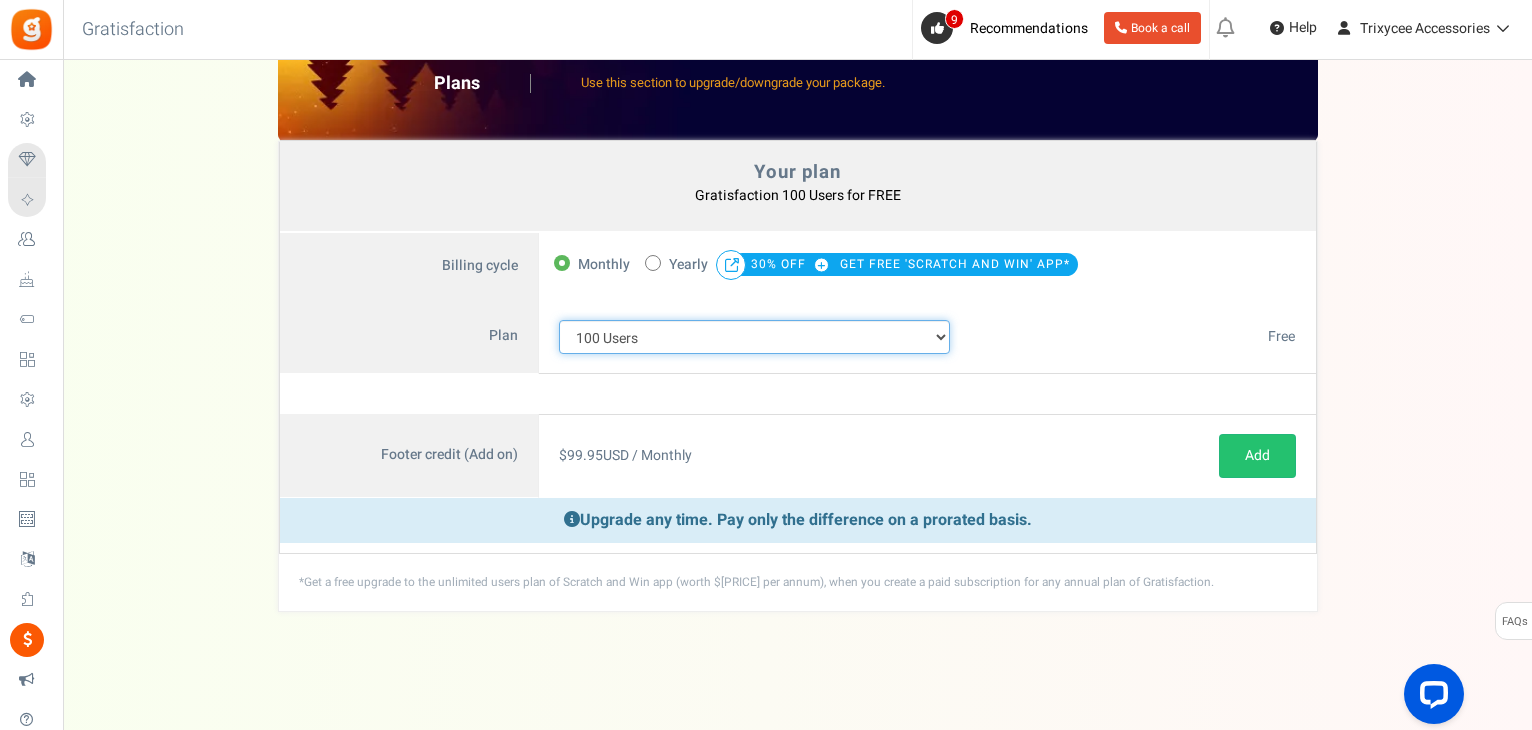 select on "883" 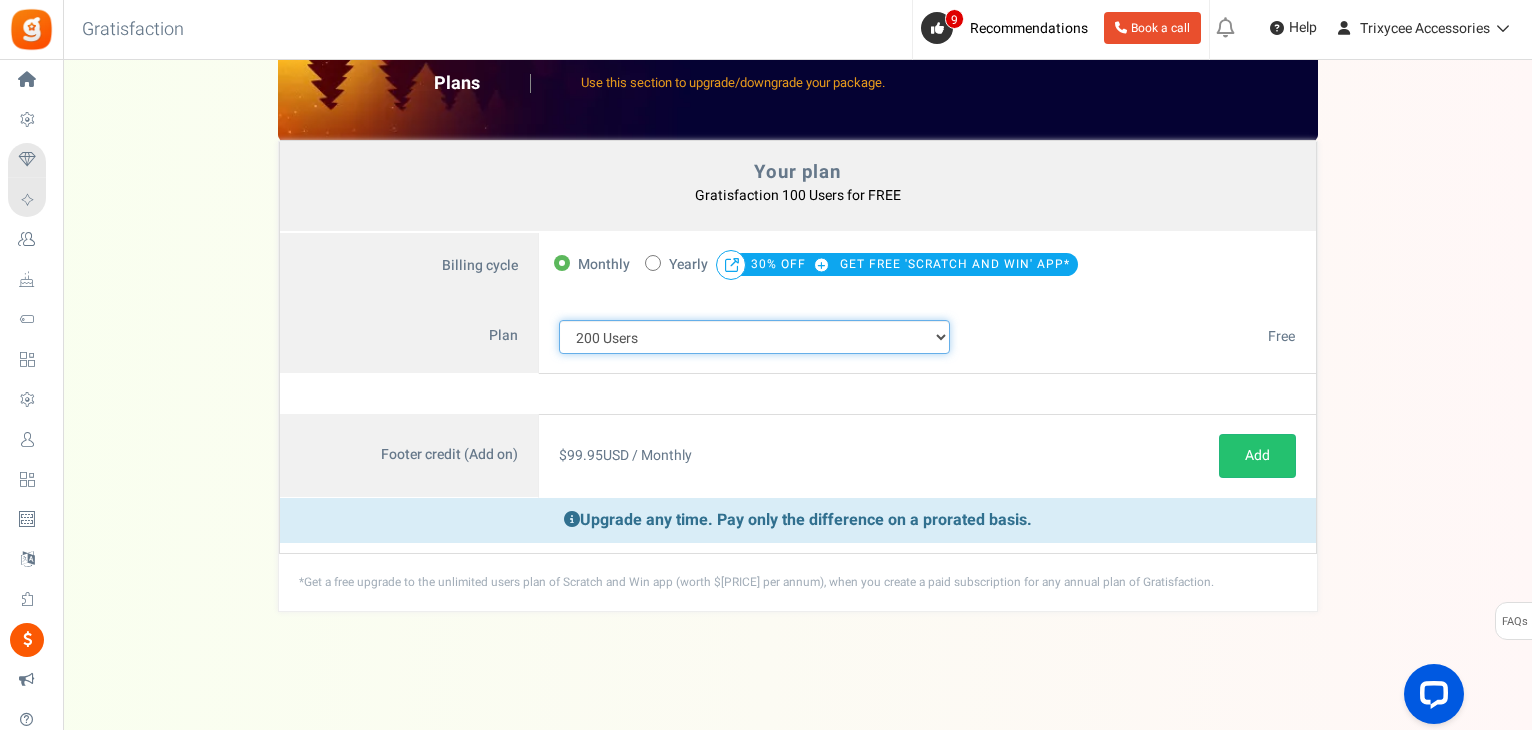 click on "100 Users 200 Users 500 Users 1000 Users 2000 Users 3000 Users 4000 Users 5000 Users 10000 Users 15000 Users 25000 Users Enterprise - 50000 Users Enterprise - 100000 Users Enterprise - 250000 Users Enterprise" at bounding box center [755, 337] 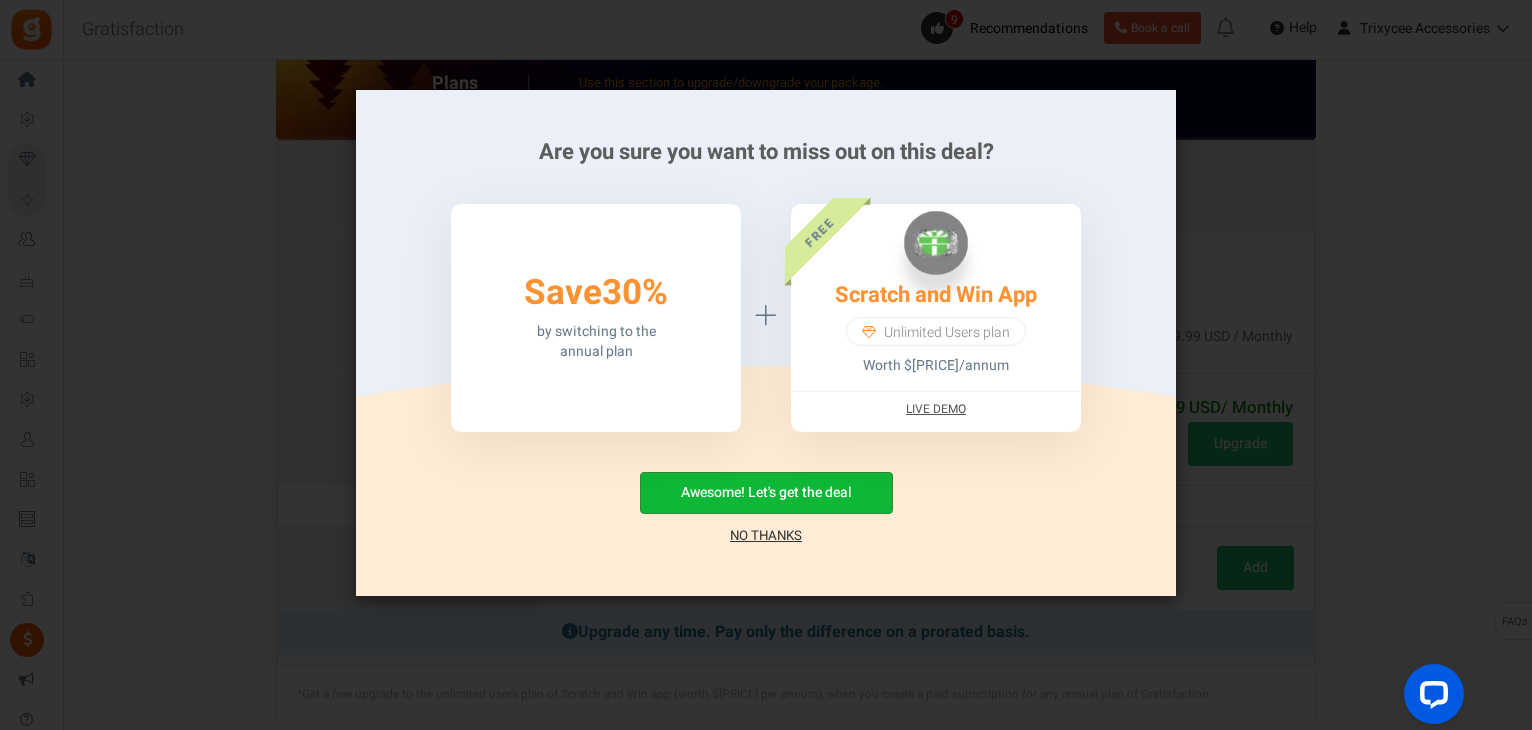 click on "Awesome! Let's get the deal" at bounding box center [766, 493] 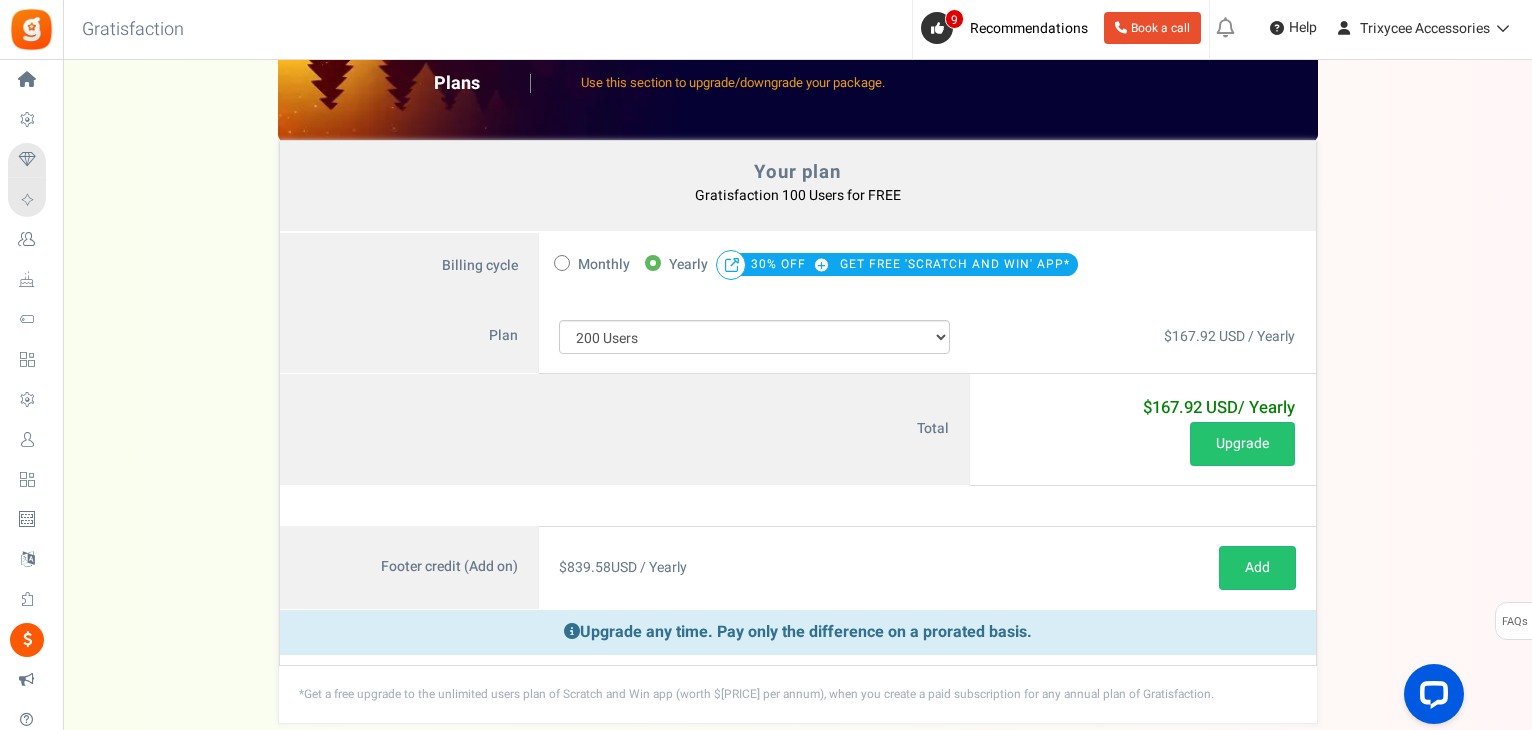 click at bounding box center [562, 263] 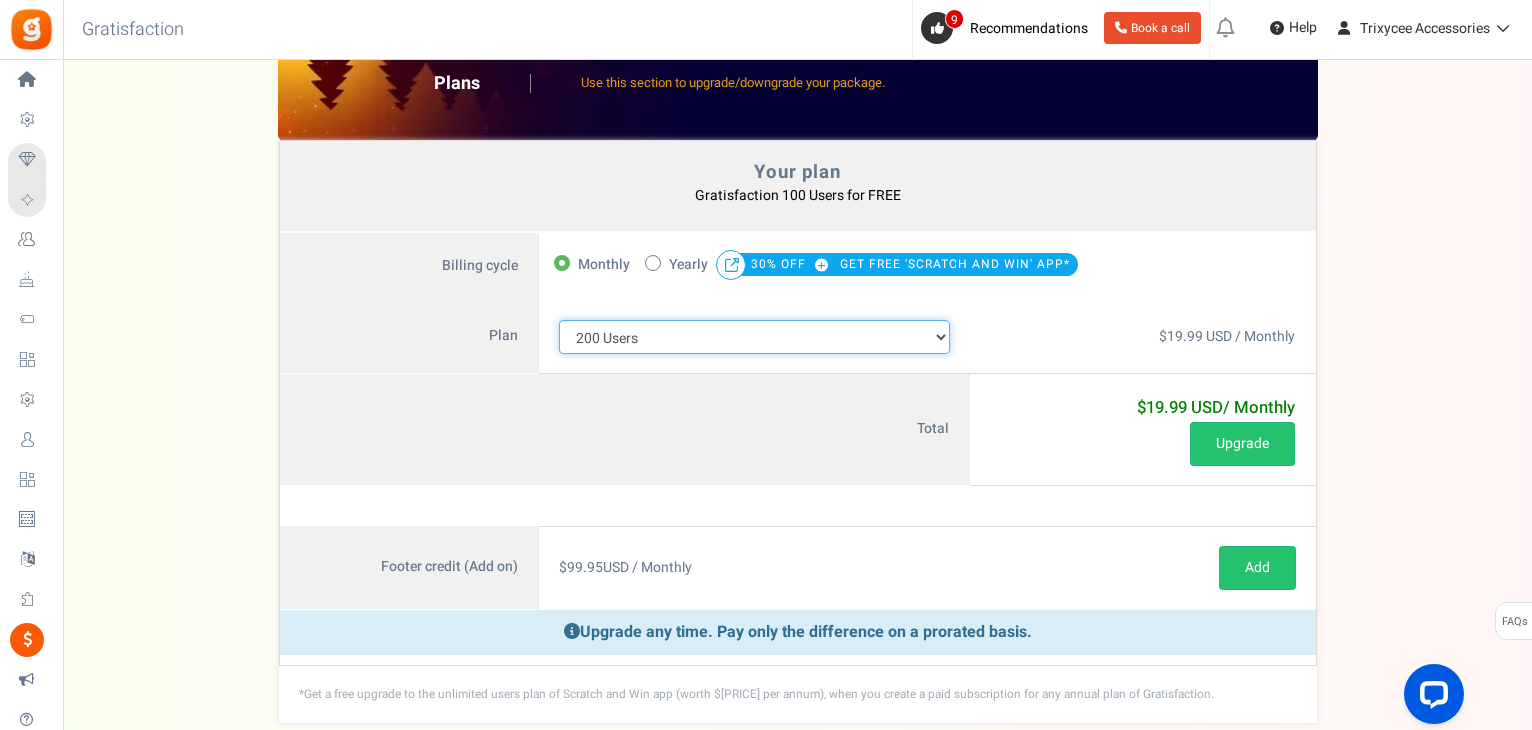 click on "100 Users 200 Users 500 Users 1000 Users 2000 Users 3000 Users 4000 Users 5000 Users 10000 Users 15000 Users 25000 Users Enterprise - 50000 Users Enterprise - 100000 Users Enterprise - 250000 Users Enterprise" at bounding box center [755, 337] 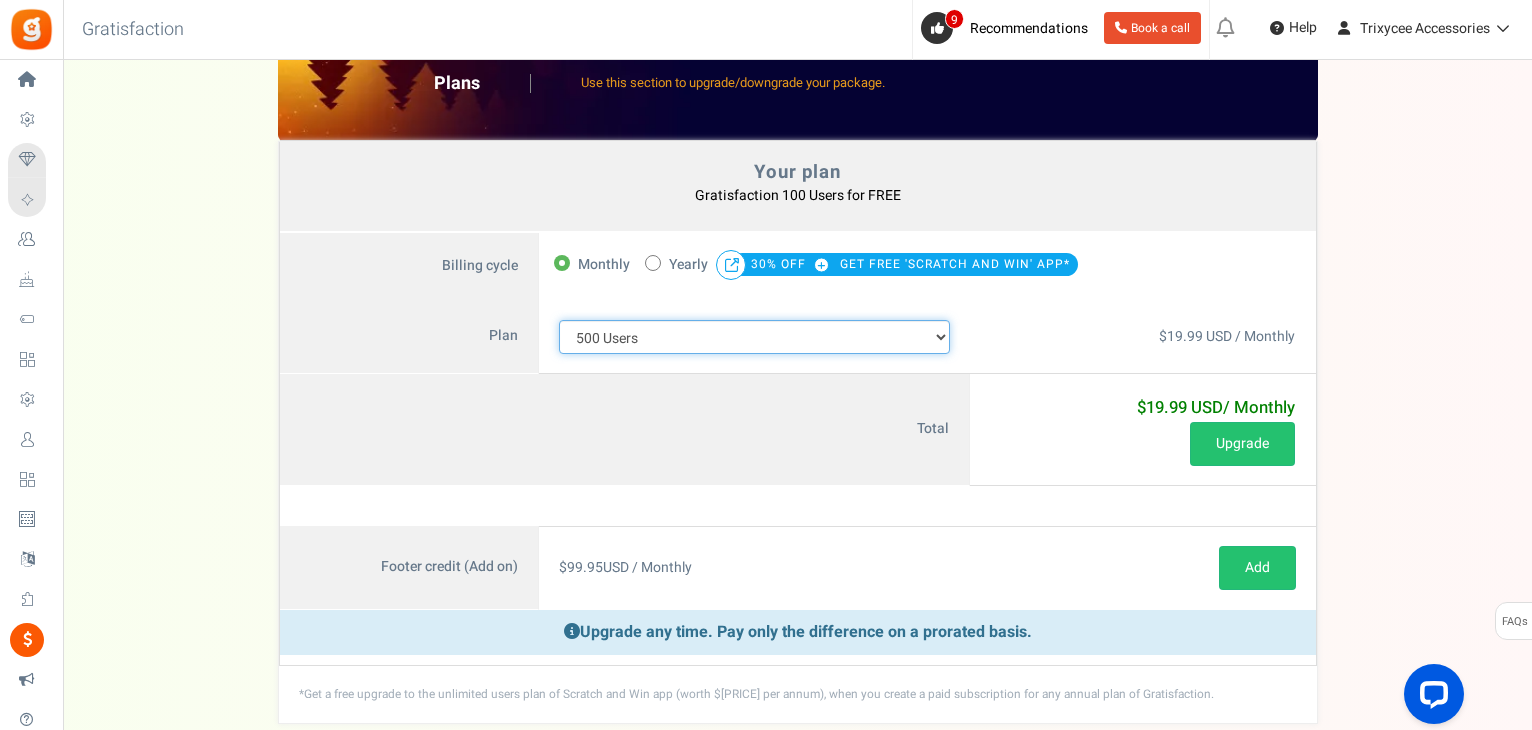 click on "100 Users 200 Users 500 Users 1000 Users 2000 Users 3000 Users 4000 Users 5000 Users 10000 Users 15000 Users 25000 Users Enterprise - 50000 Users Enterprise - 100000 Users Enterprise - 250000 Users Enterprise" at bounding box center [755, 337] 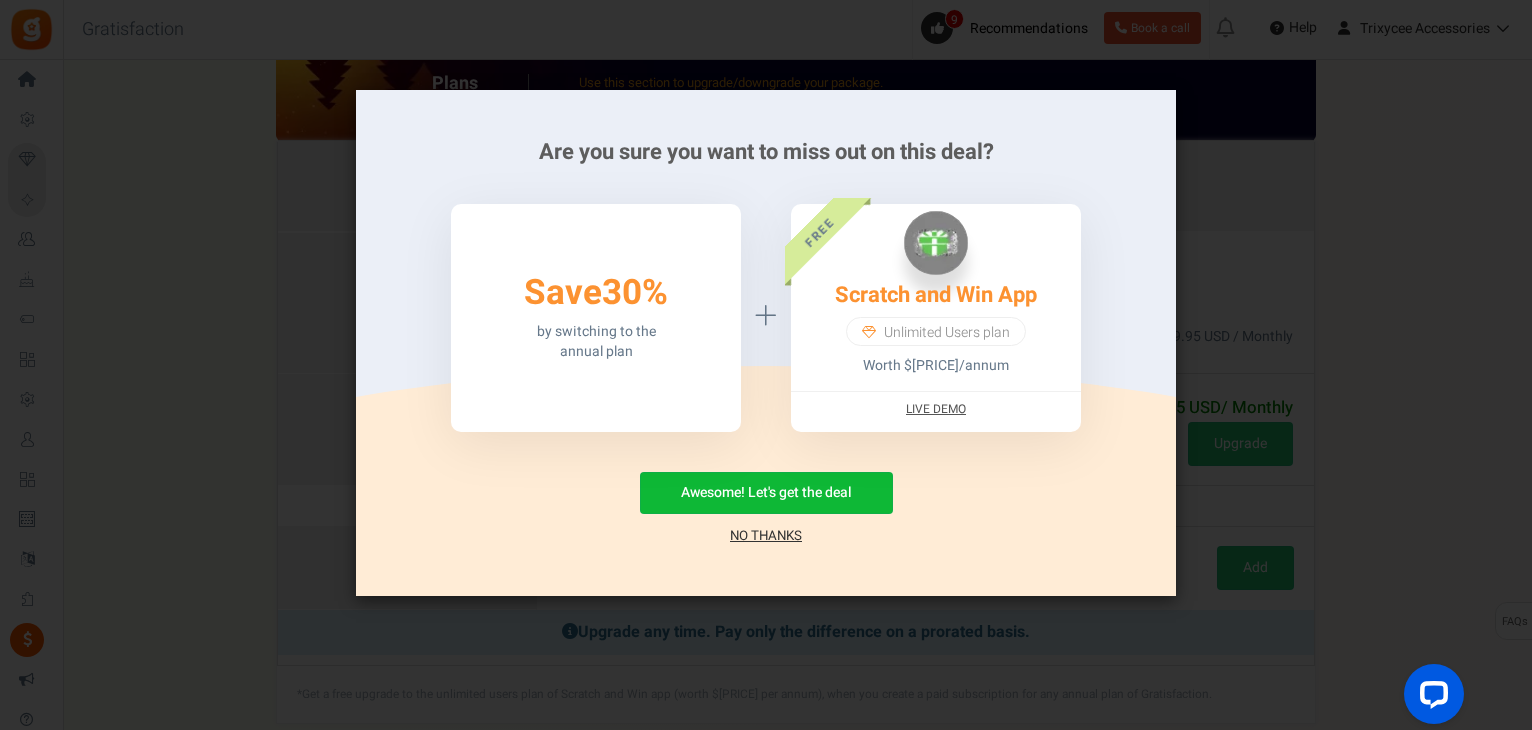 click on "No Thanks" at bounding box center (766, 536) 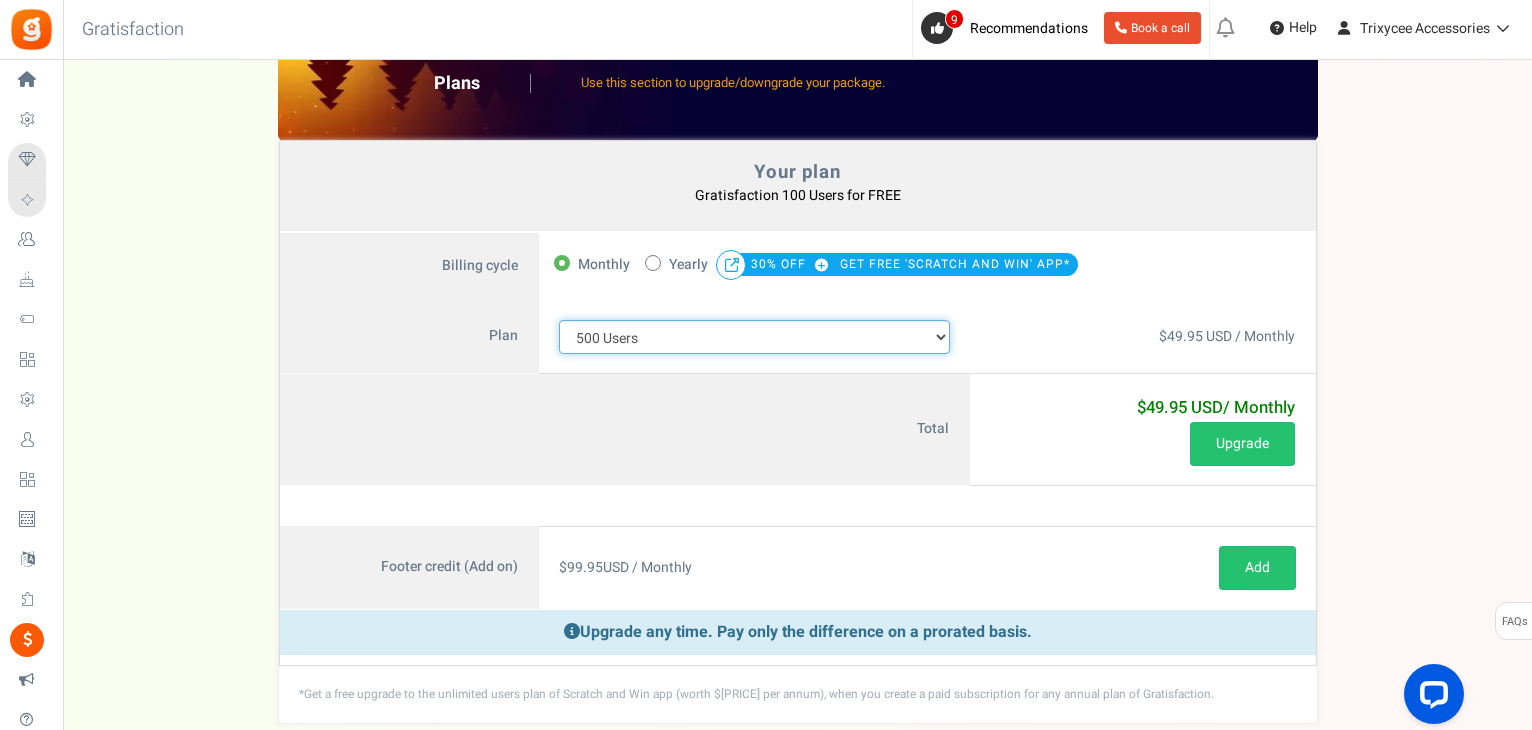 click on "100 Users 200 Users 500 Users 1000 Users 2000 Users 3000 Users 4000 Users 5000 Users 10000 Users 15000 Users 25000 Users Enterprise - 50000 Users Enterprise - 100000 Users Enterprise - 250000 Users Enterprise" at bounding box center [755, 337] 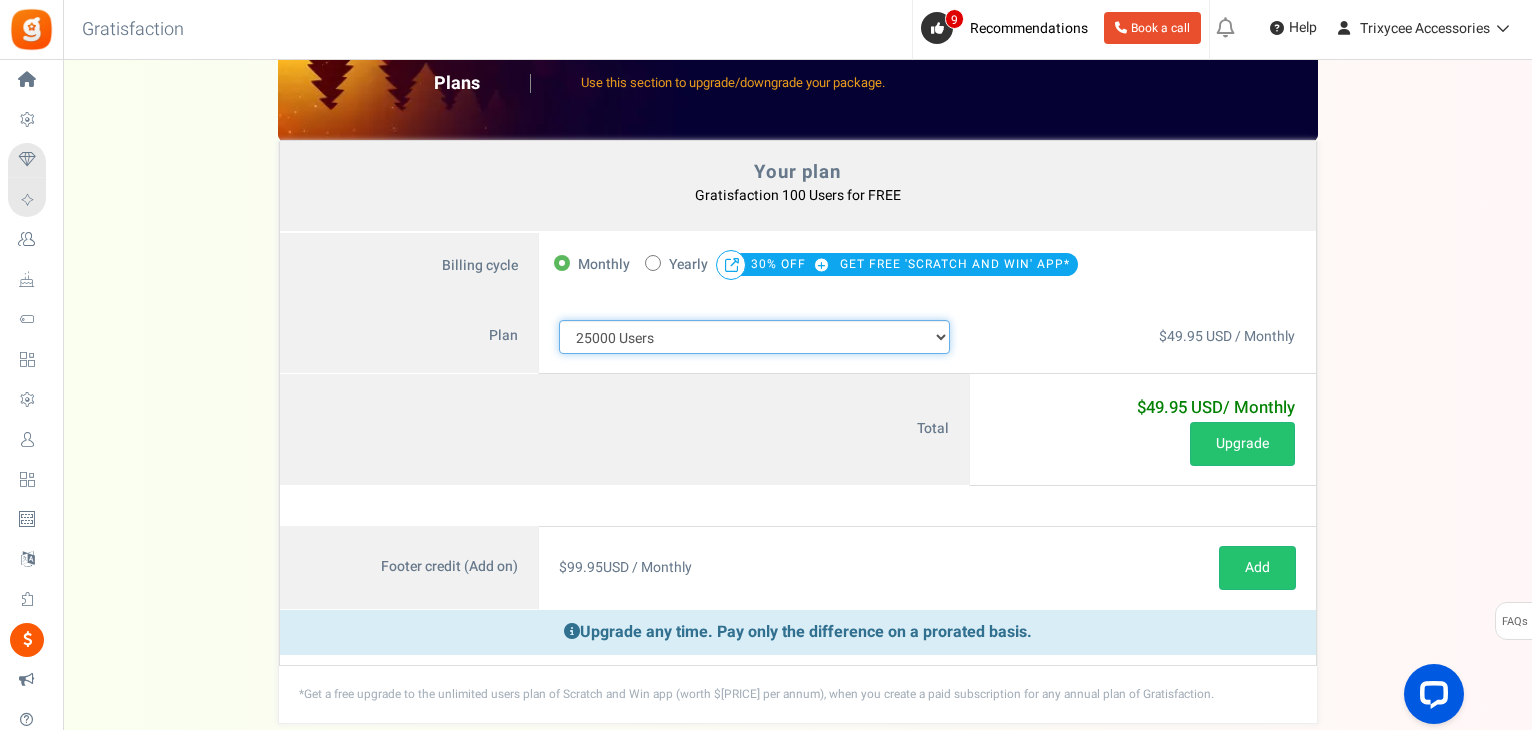 click on "100 Users 200 Users 500 Users 1000 Users 2000 Users 3000 Users 4000 Users 5000 Users 10000 Users 15000 Users 25000 Users Enterprise - 50000 Users Enterprise - 100000 Users Enterprise - 250000 Users Enterprise" at bounding box center (755, 337) 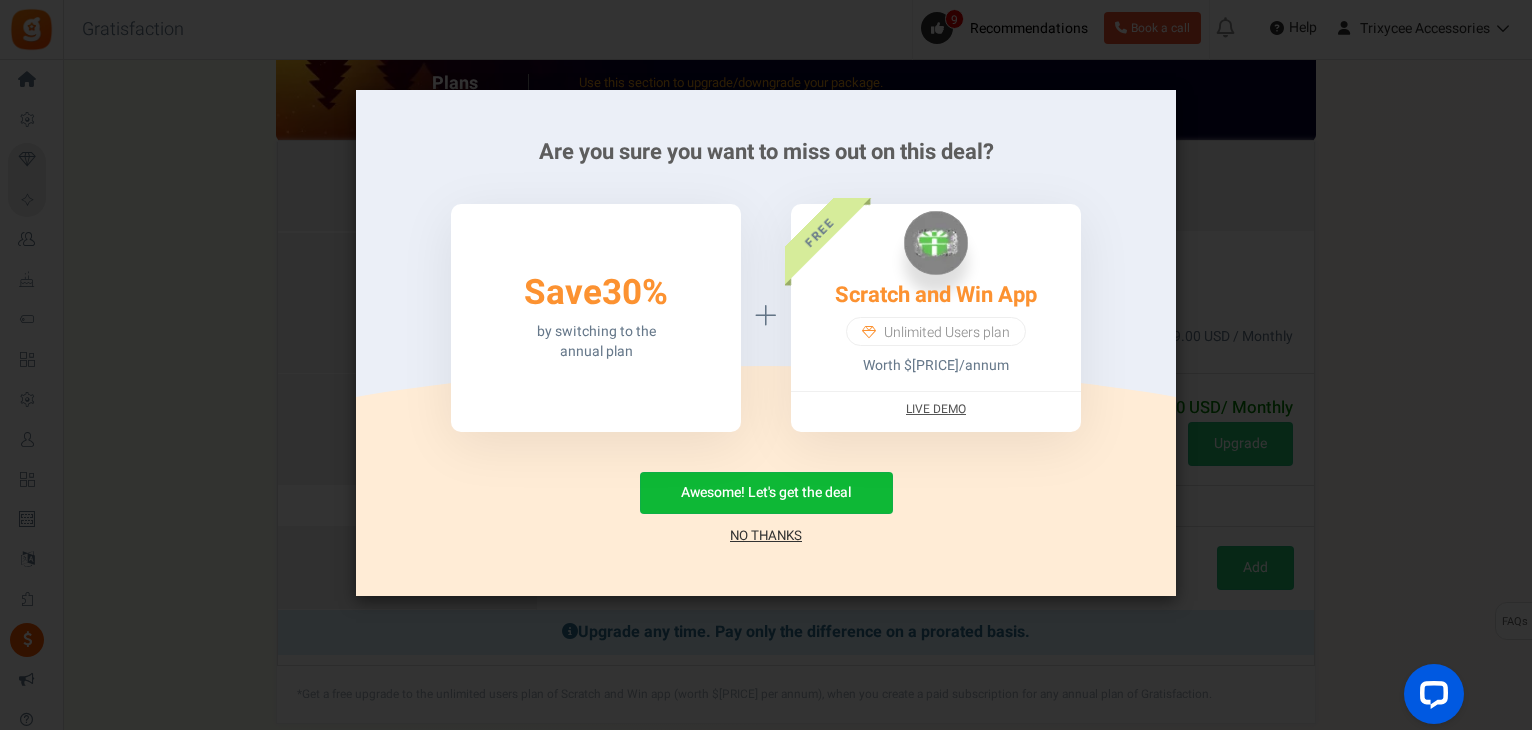 click on "No Thanks" at bounding box center (766, 536) 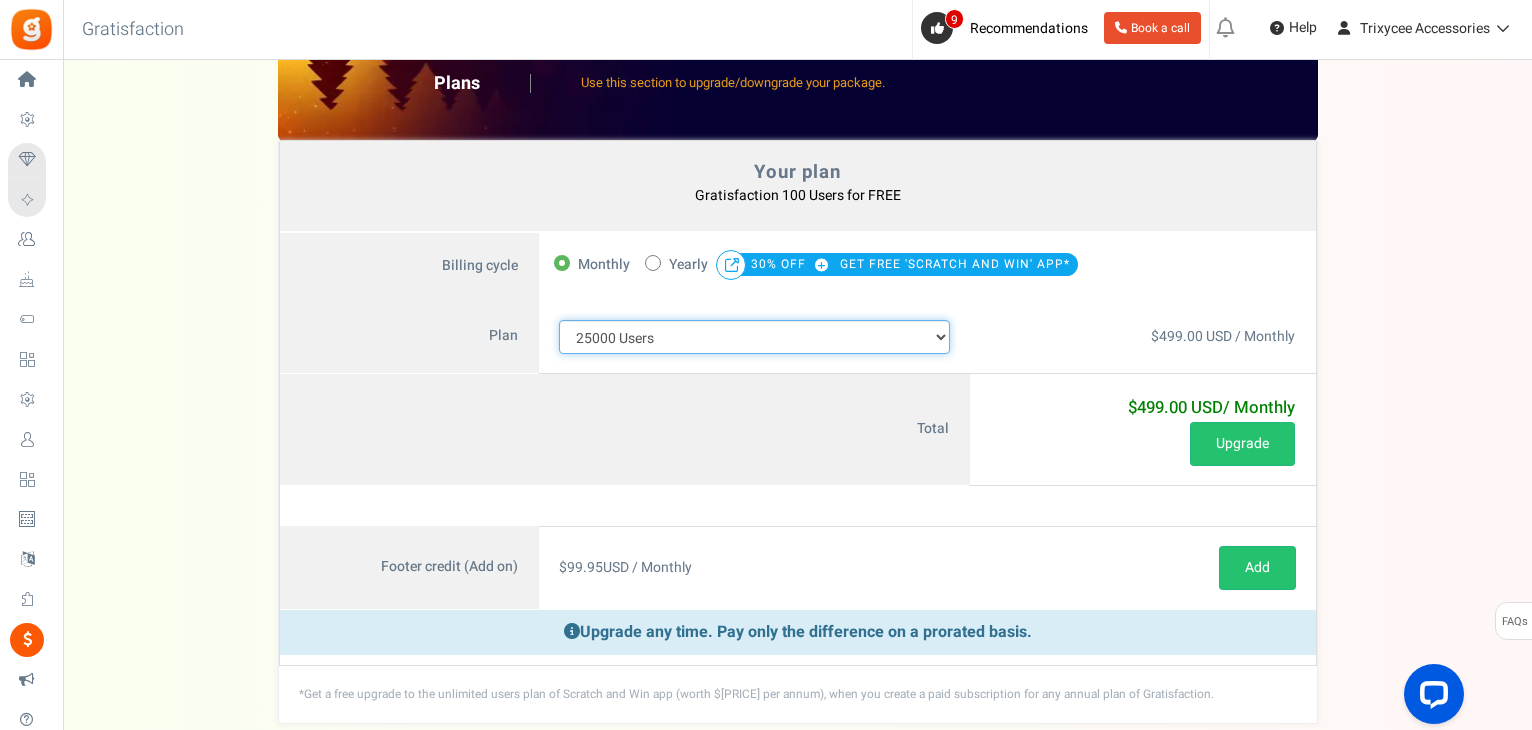 click on "100 Users 200 Users 500 Users 1000 Users 2000 Users 3000 Users 4000 Users 5000 Users 10000 Users 15000 Users 25000 Users Enterprise - 50000 Users Enterprise - 100000 Users Enterprise - 250000 Users Enterprise" at bounding box center [755, 337] 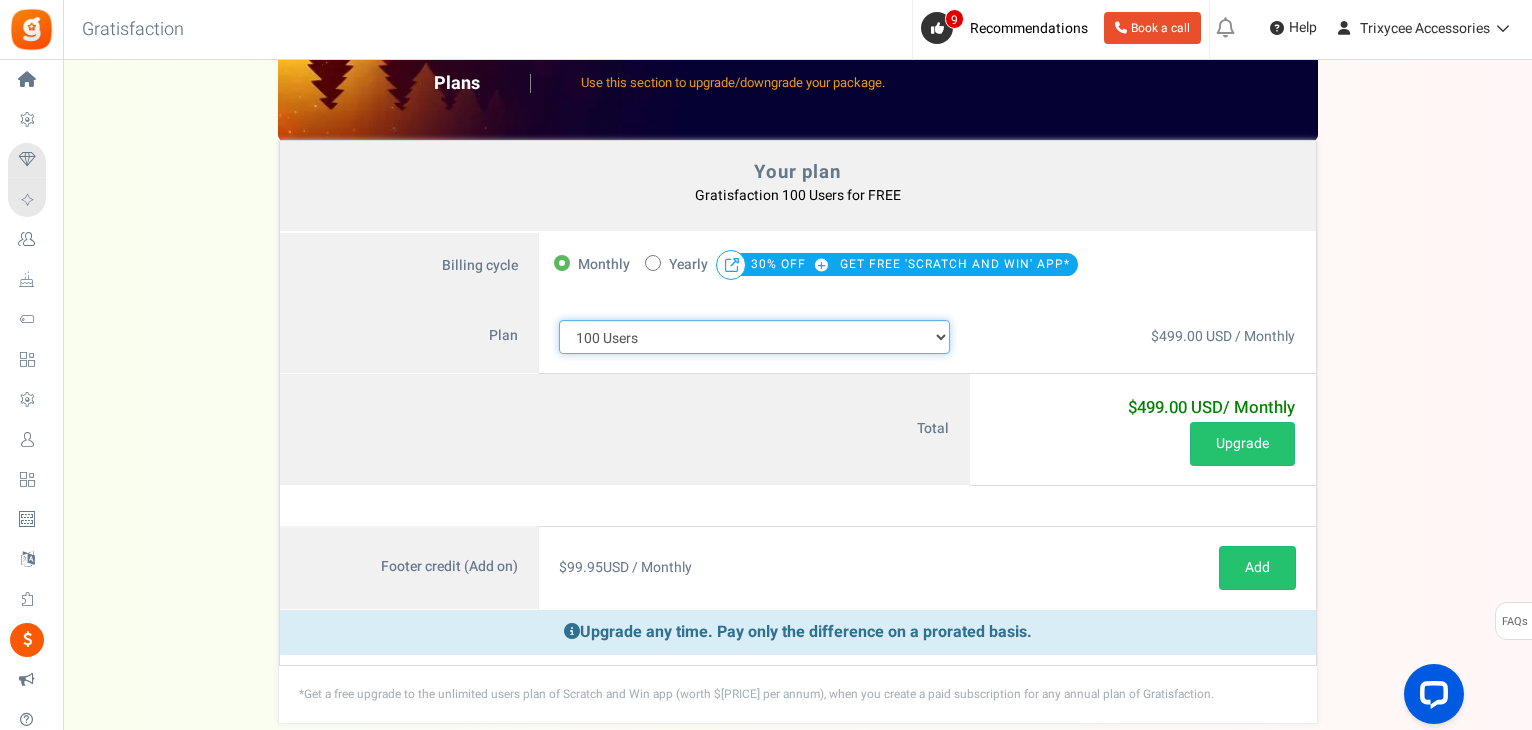 click on "100 Users 200 Users 500 Users 1000 Users 2000 Users 3000 Users 4000 Users 5000 Users 10000 Users 15000 Users 25000 Users Enterprise - 50000 Users Enterprise - 100000 Users Enterprise - 250000 Users Enterprise" at bounding box center (755, 337) 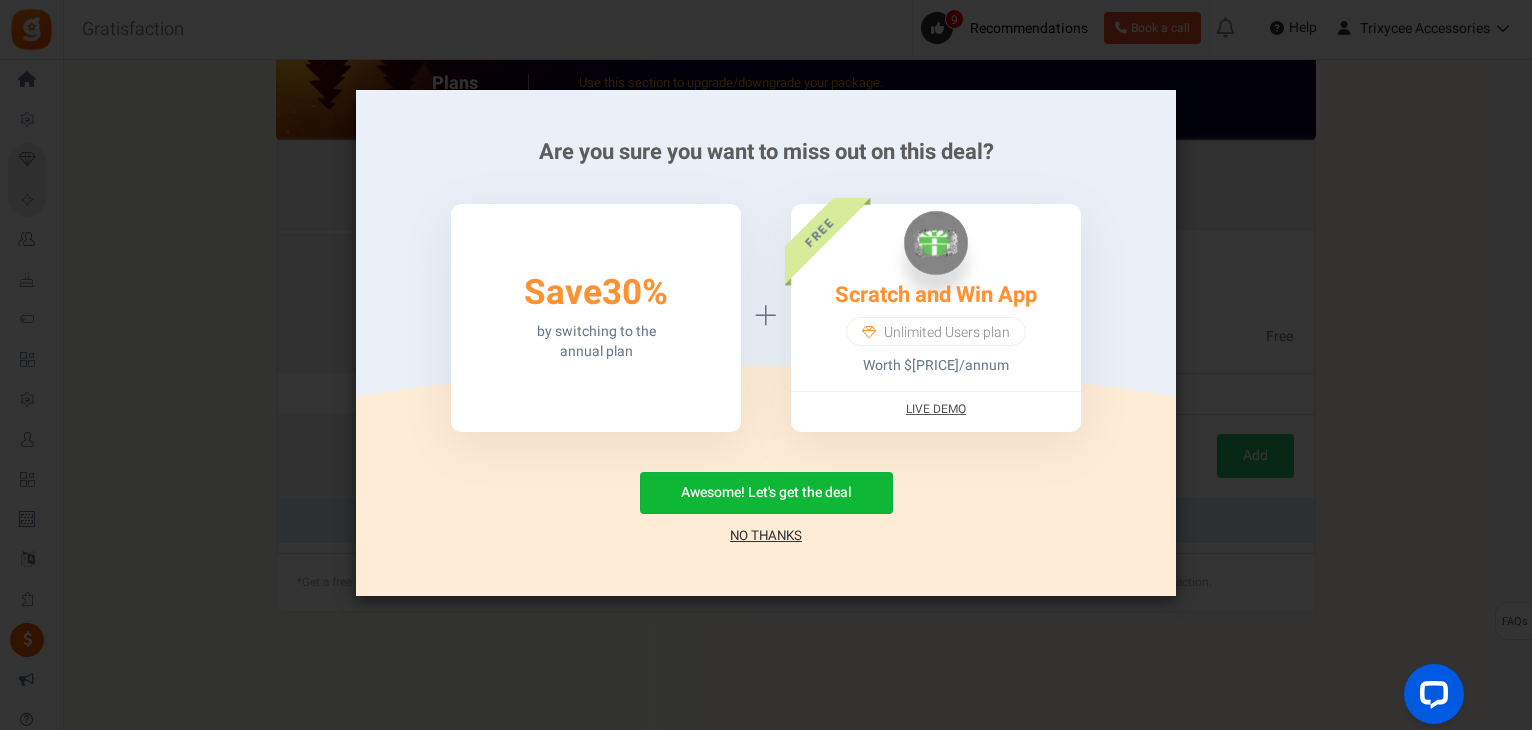 click on "No Thanks" at bounding box center [766, 536] 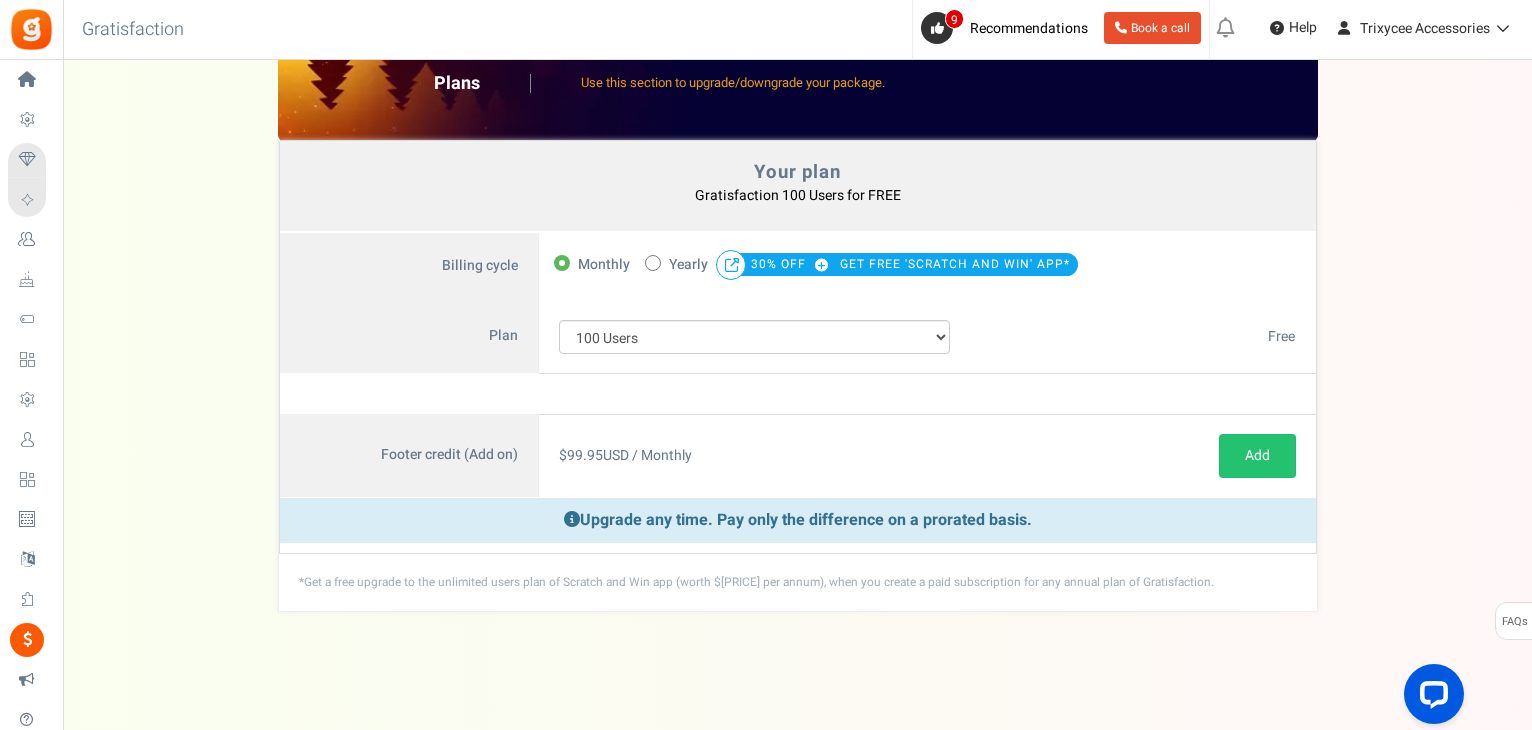 scroll, scrollTop: 0, scrollLeft: 0, axis: both 